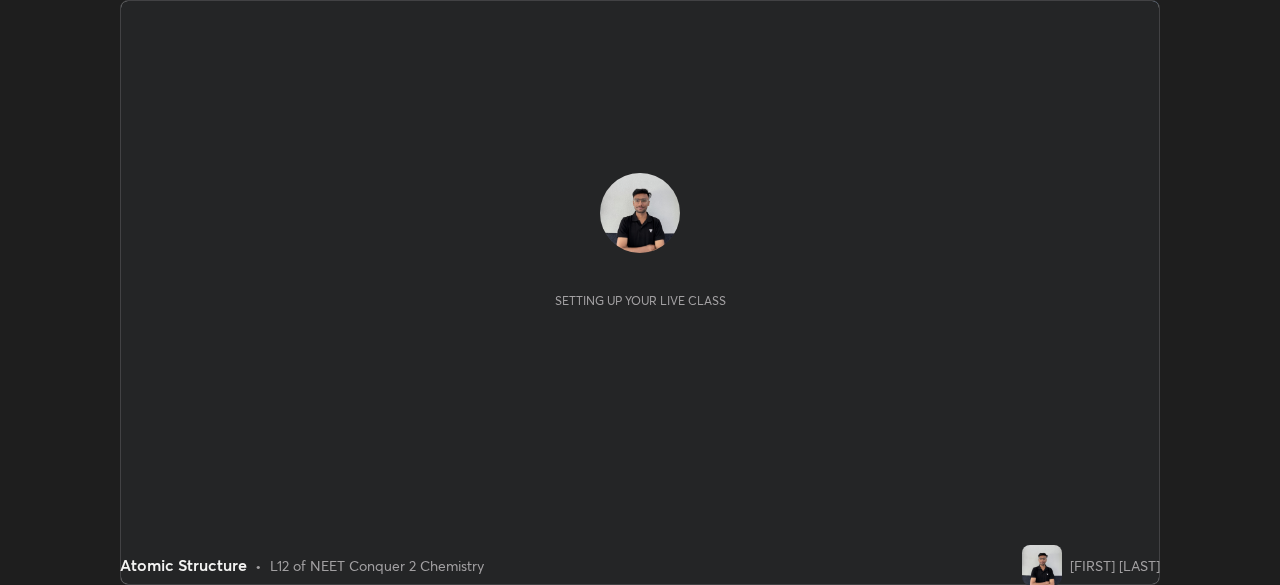 scroll, scrollTop: 0, scrollLeft: 0, axis: both 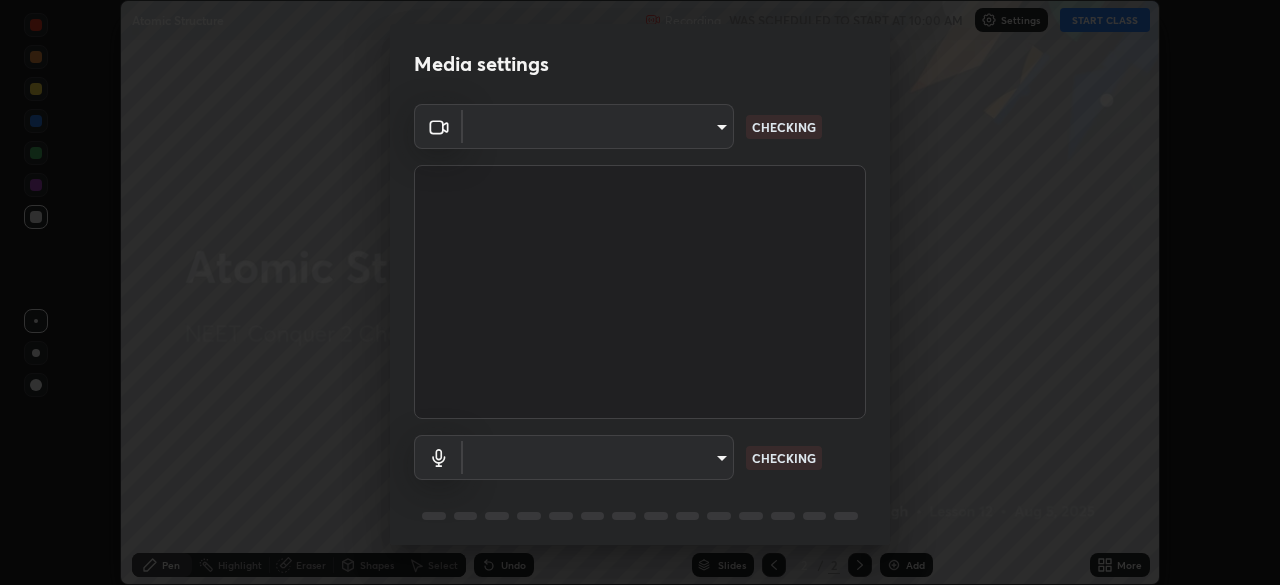 click on "Media settings ​ CHECKING ​ CHECKING 1 / 5 Next" at bounding box center (640, 292) 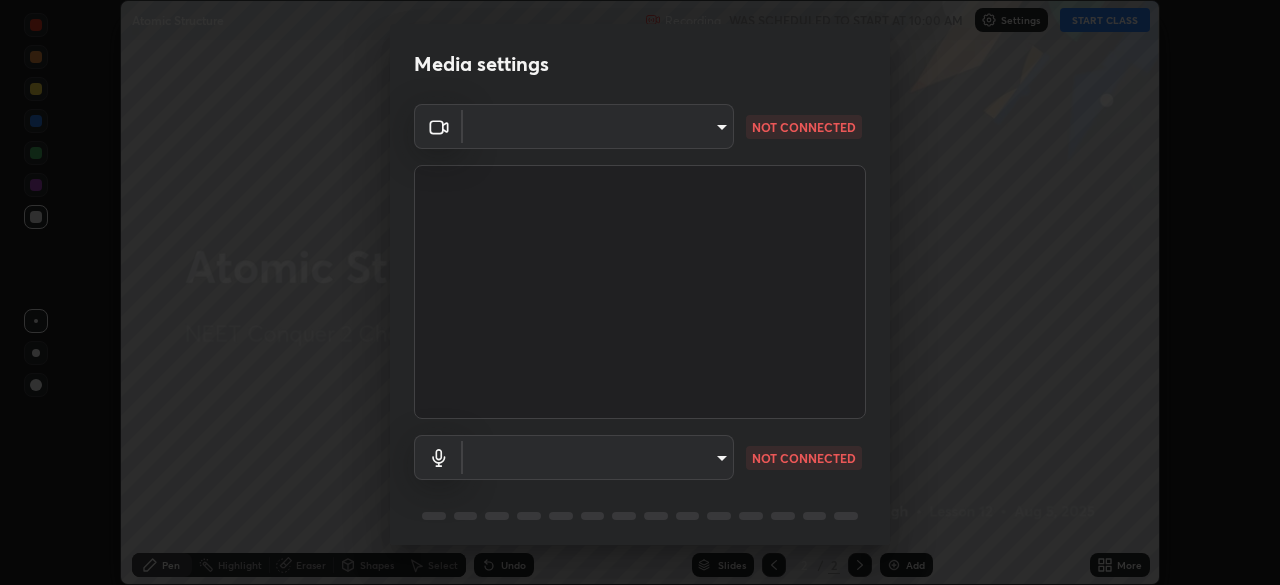 scroll, scrollTop: 71, scrollLeft: 0, axis: vertical 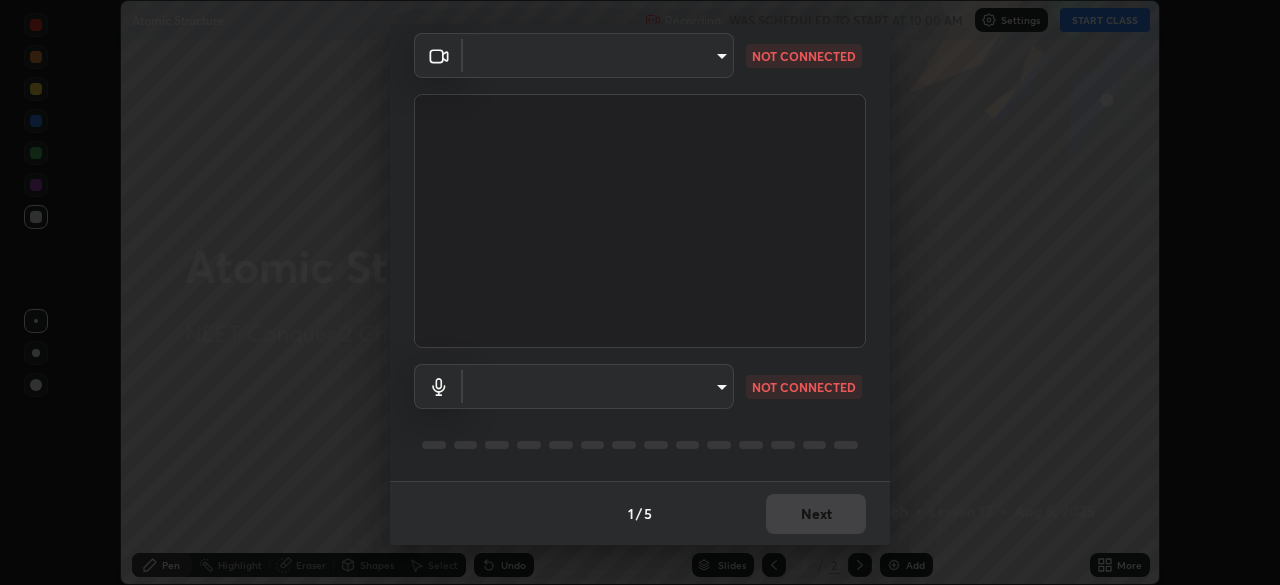 type on "a3d1e63d3991e7523db5491010b6dcb93186c3c444486d9abc4830aae806e346" 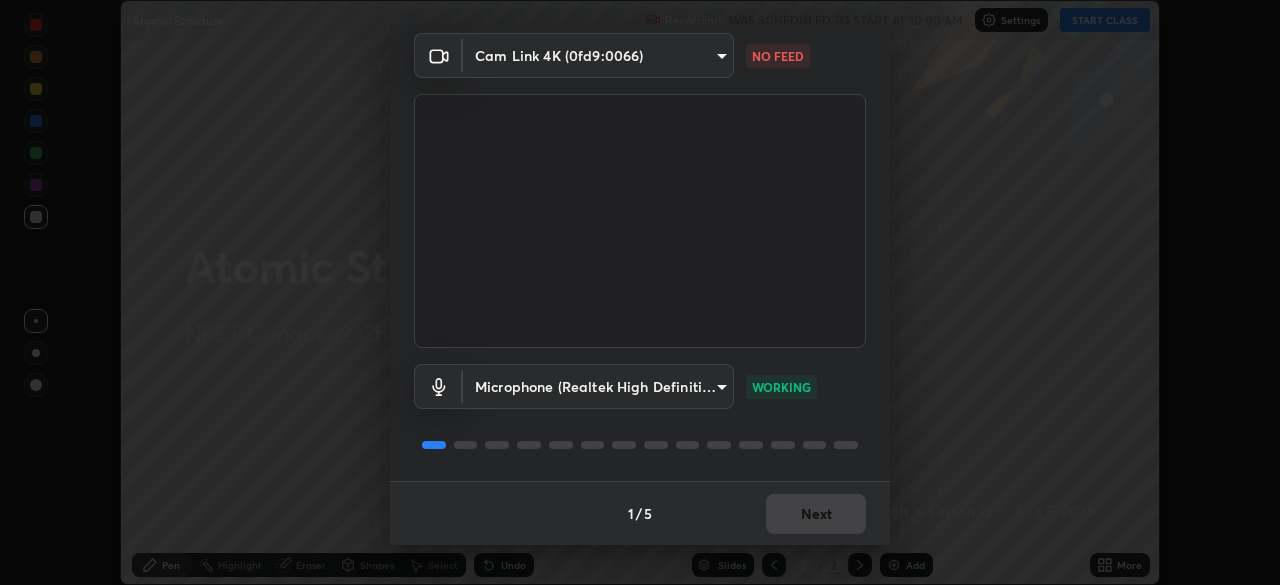 click on "Erase all Atomic Structure Recording WAS SCHEDULED TO START AT 10:00 AM Settings START CLASS Setting up your live class Atomic Structure • L12 of NEET Conquer 2 Chemistry [FIRST] [LAST] Pen Highlight Eraser Shapes Select Undo Slides 2 / 2 Add More No doubts shared Encourage your learners to ask a doubt for better clarity Report an issue Reason for reporting Buffering Chat not working Audio - Video sync issue Educator video quality low ​ Attach an image Report Media settings Cam Link 4K (0fd9:0066) a3d1e63d3991e7523db5491010b6dcb93186c3c444486d9abc4830aae806e346 NO FEED Microphone (Realtek High Definition Audio) 4911c24677a320ea05971e84c4a145a251b81c40be67ca7b2c4a6bbeca56c929 WORKING 1 / 5 Next" at bounding box center (640, 292) 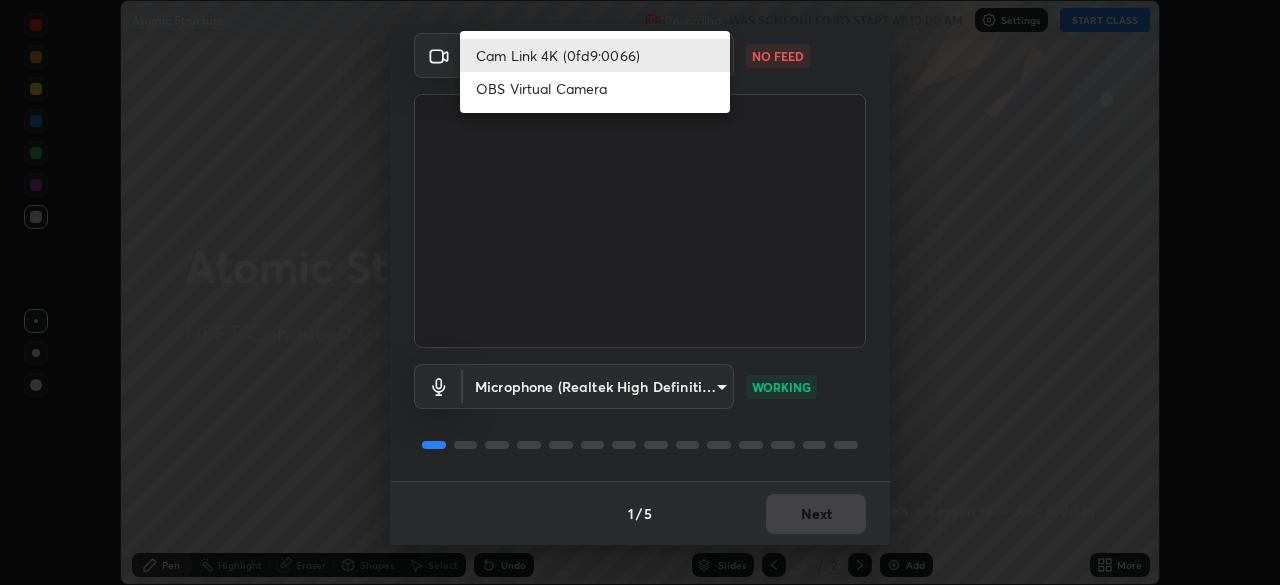 click on "Cam Link 4K (0fd9:0066)" at bounding box center [595, 55] 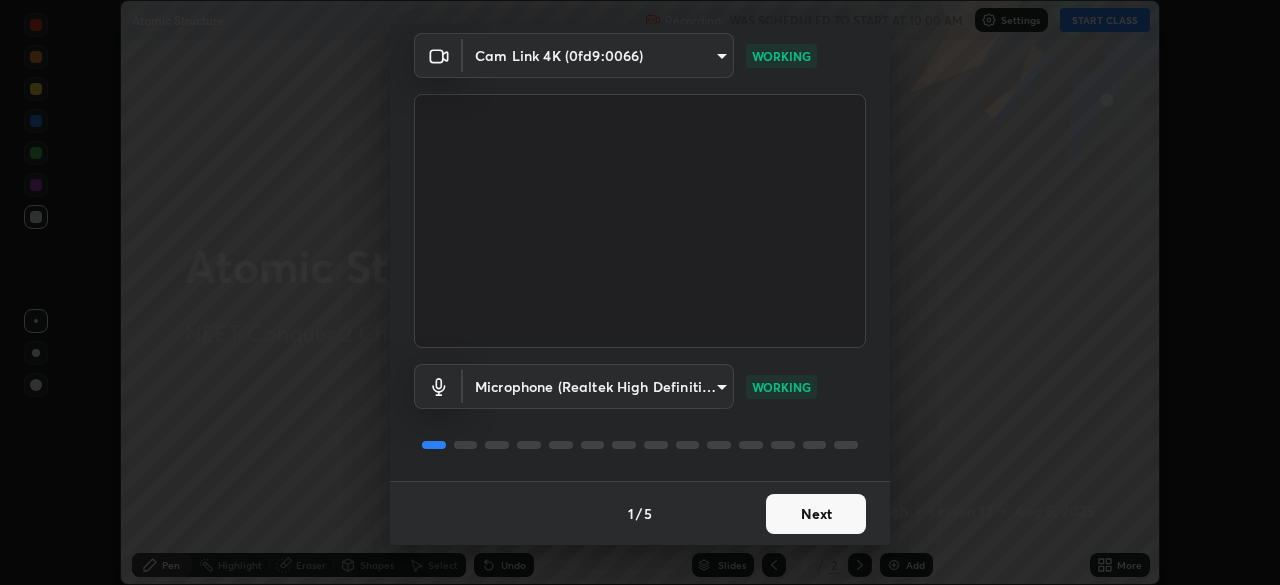 click on "Next" at bounding box center [816, 514] 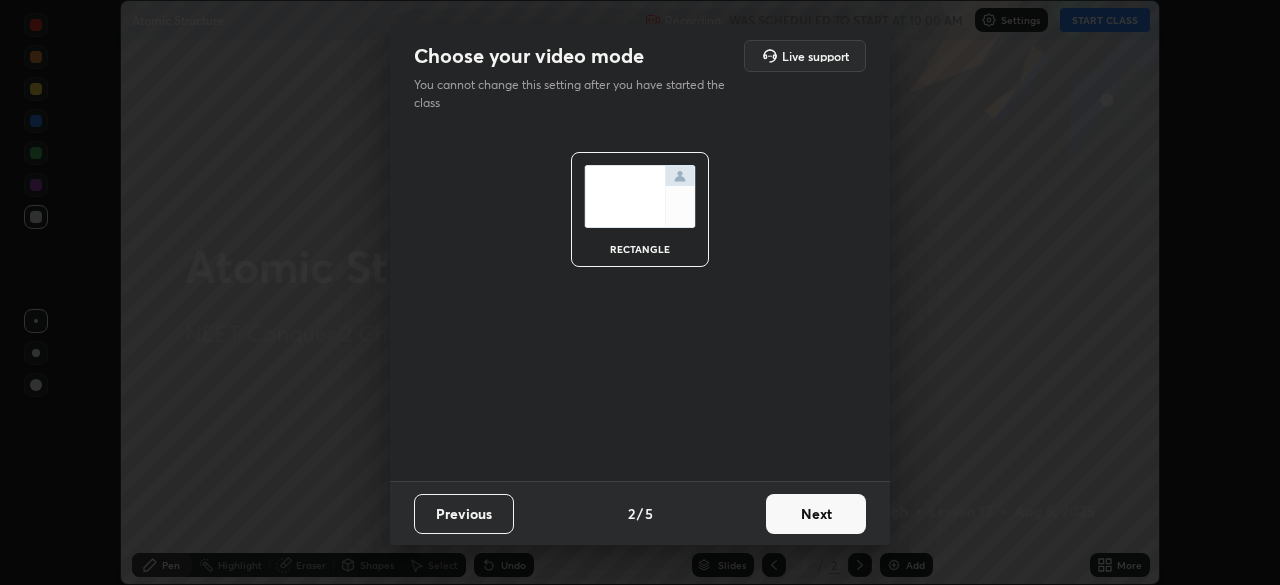 scroll, scrollTop: 0, scrollLeft: 0, axis: both 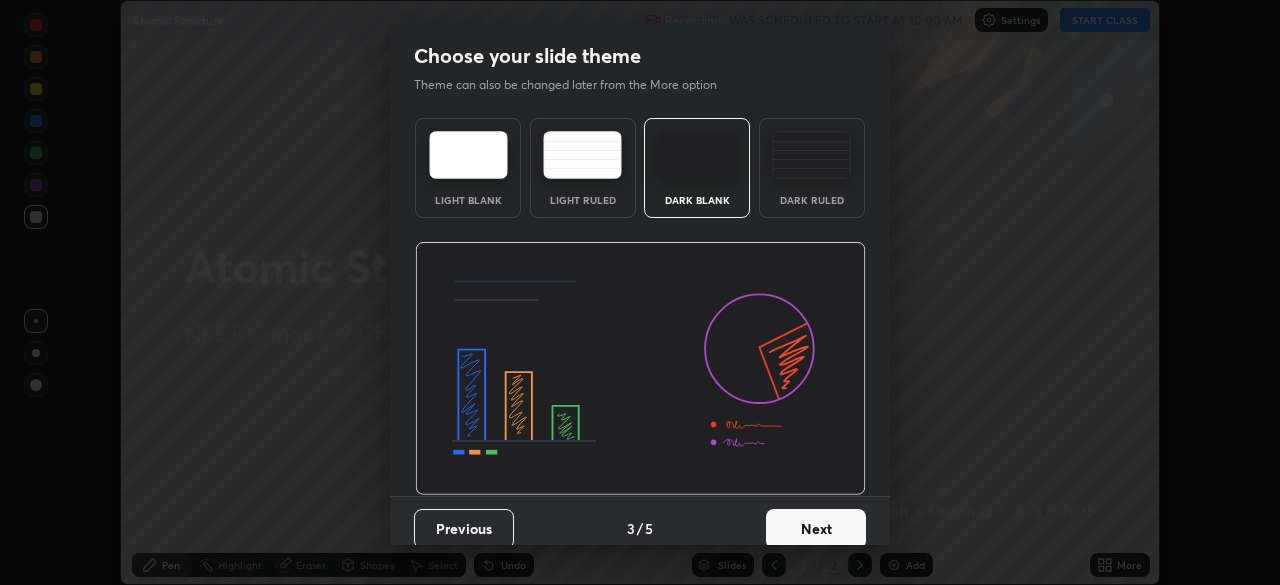 click on "Dark Ruled" at bounding box center (812, 200) 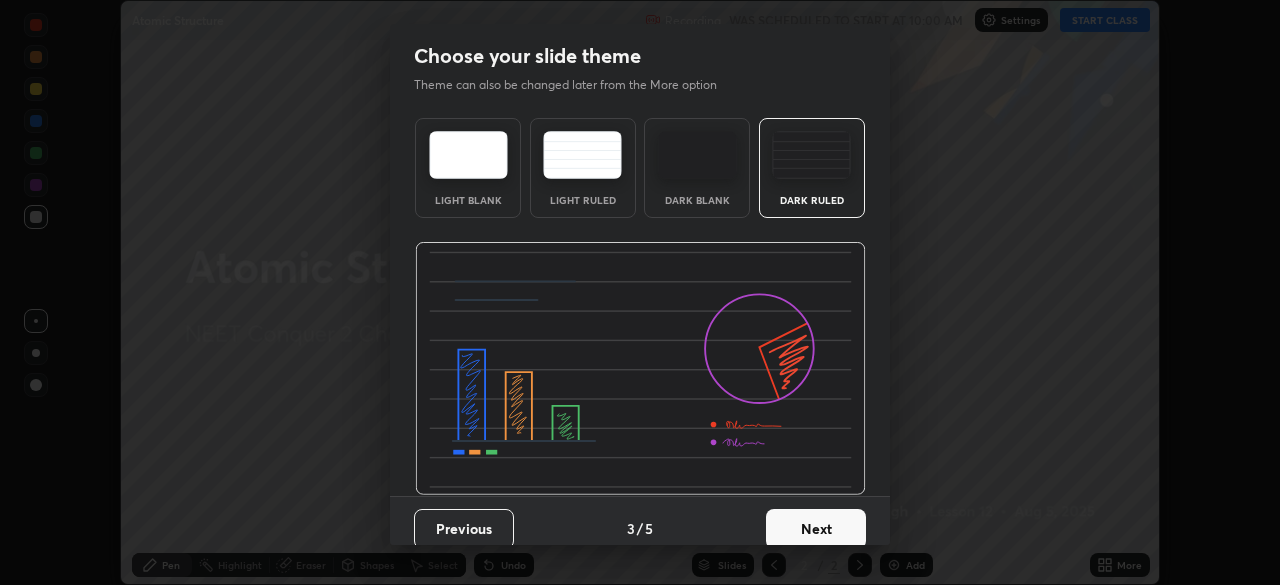 click on "Next" at bounding box center (816, 529) 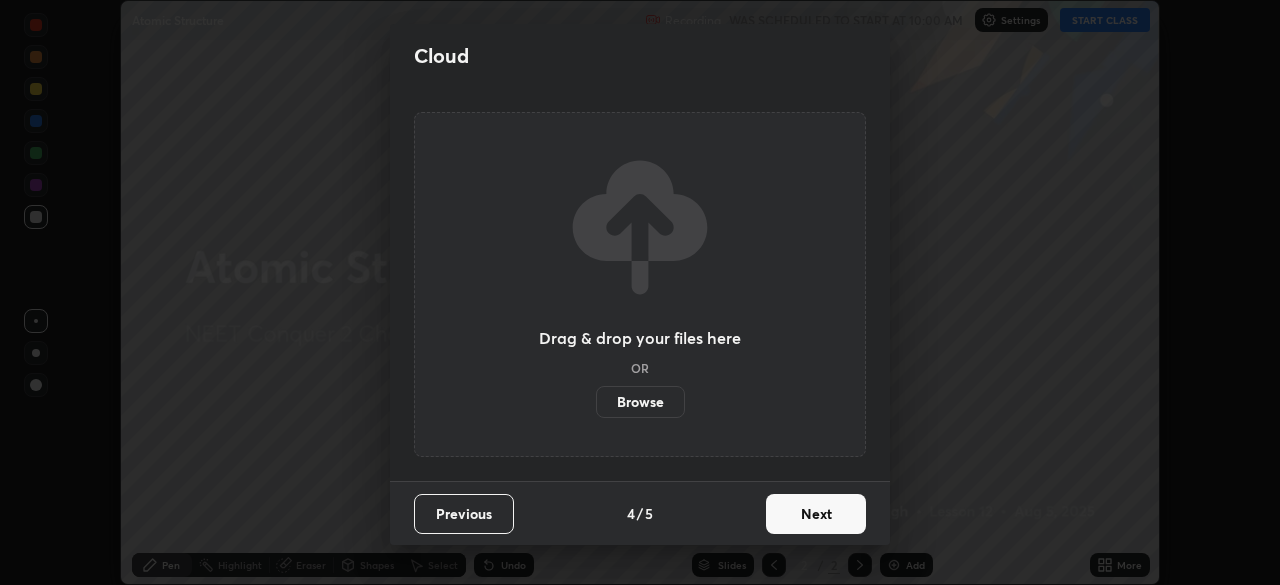 click on "Next" at bounding box center (816, 514) 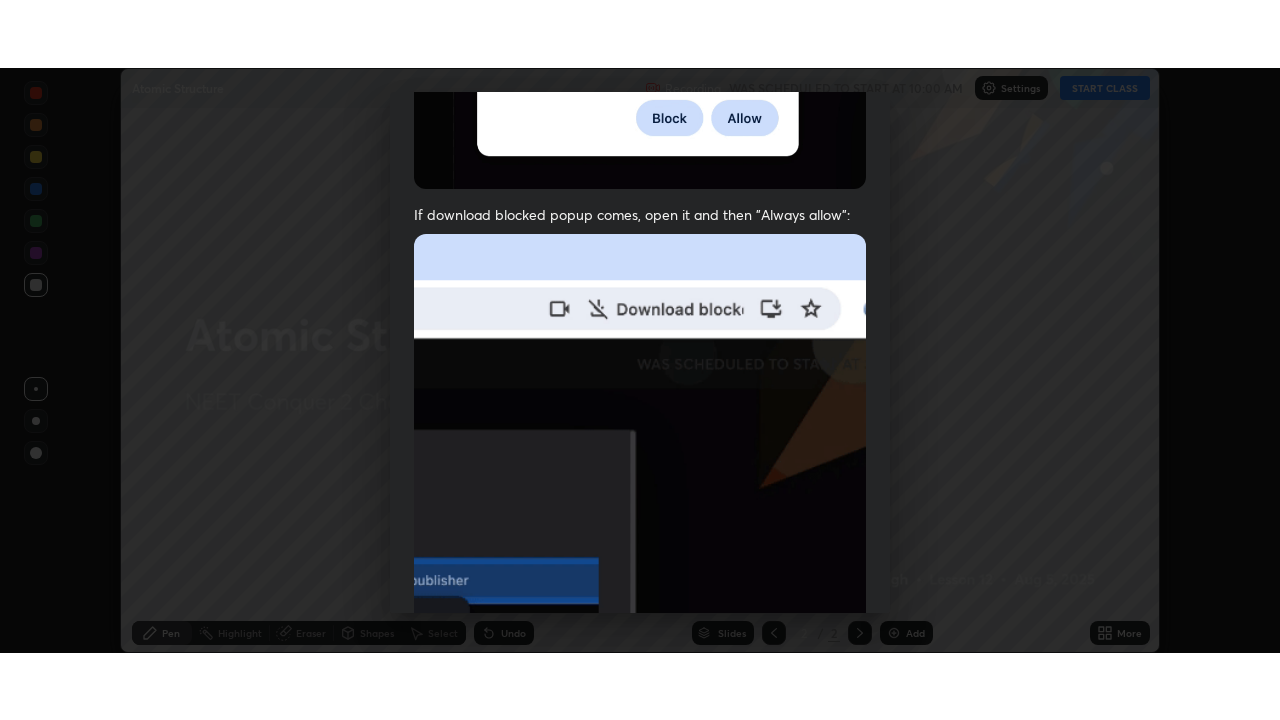 scroll, scrollTop: 479, scrollLeft: 0, axis: vertical 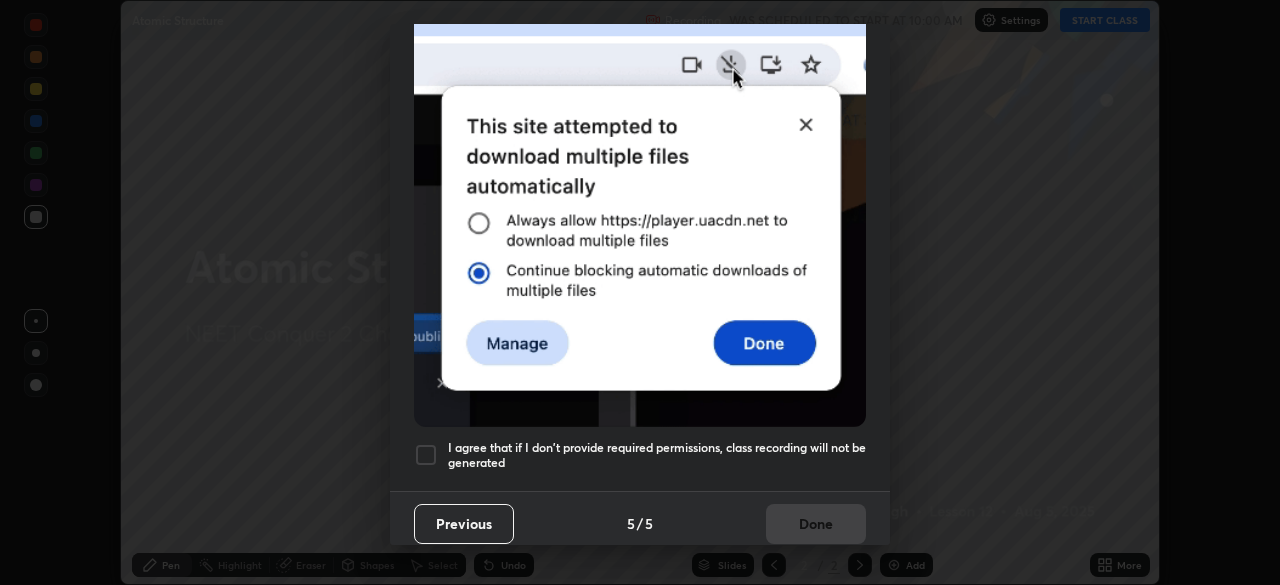 click at bounding box center [426, 455] 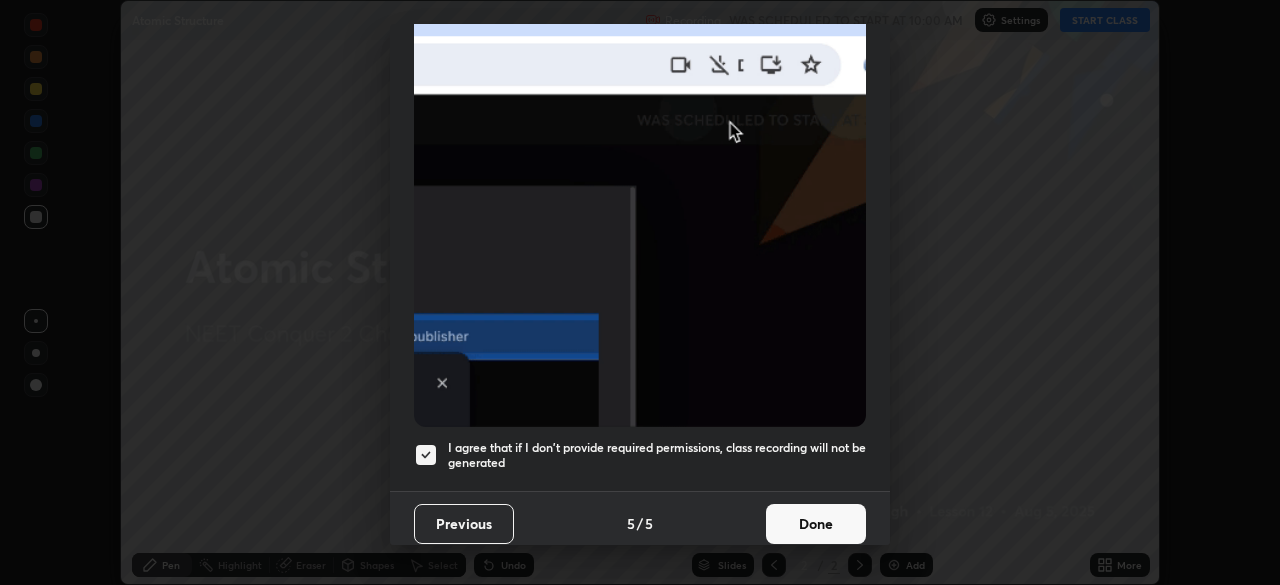 click on "Done" at bounding box center (816, 524) 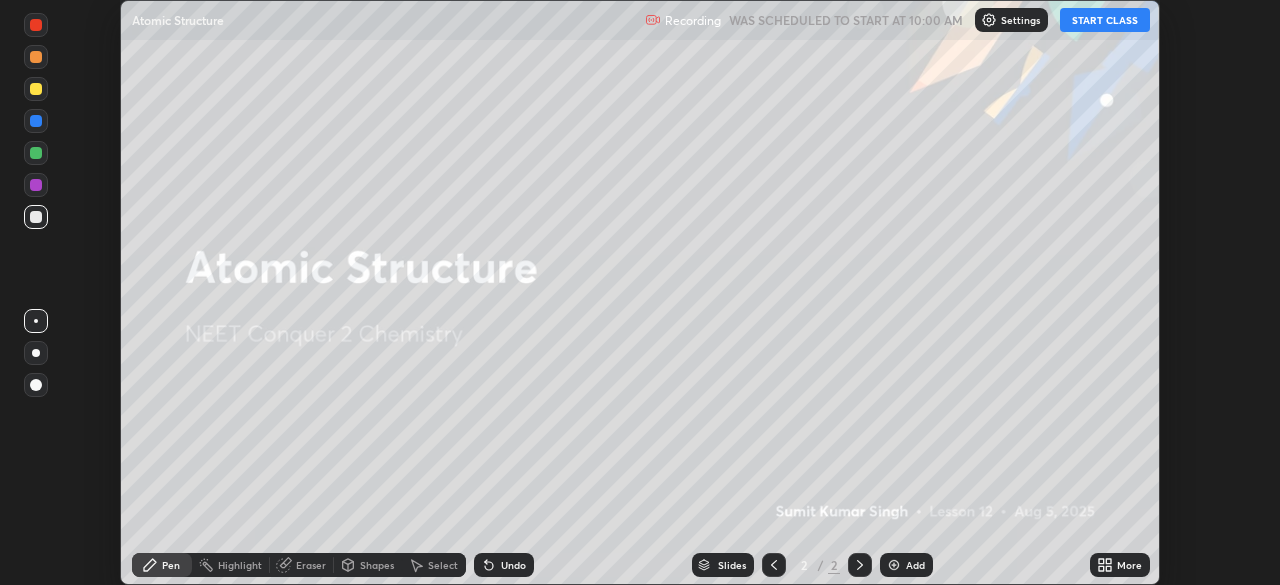 click on "START CLASS" at bounding box center (1105, 20) 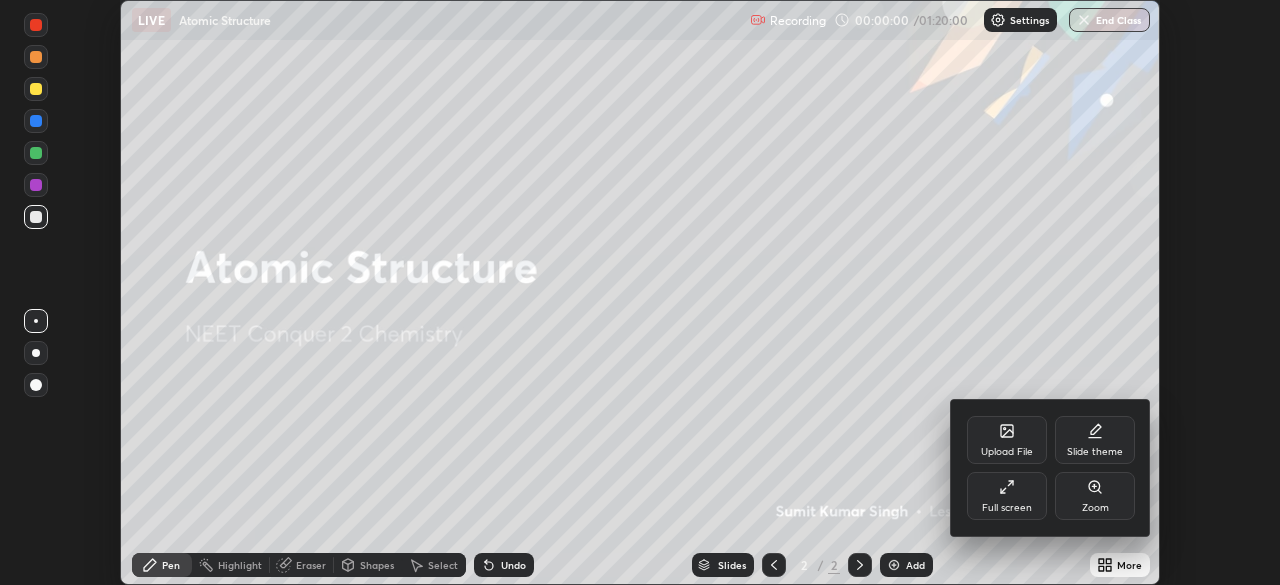 click on "Full screen" at bounding box center [1007, 508] 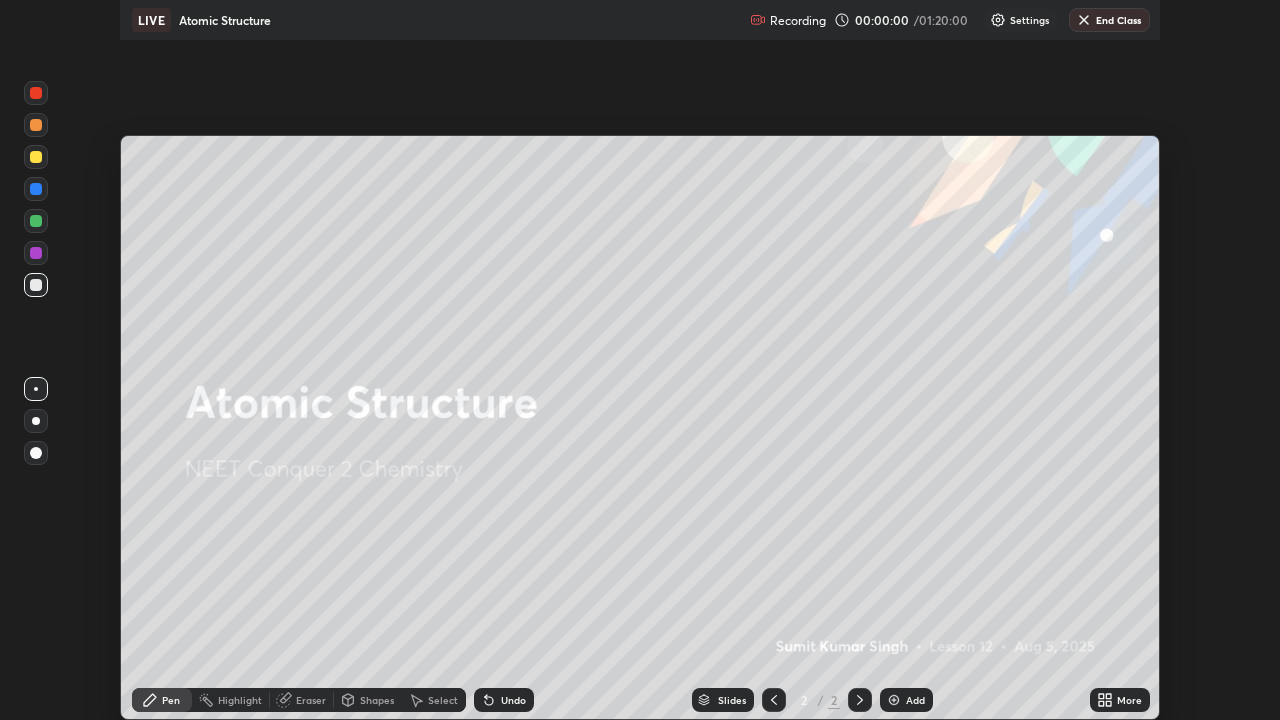 scroll, scrollTop: 99280, scrollLeft: 98720, axis: both 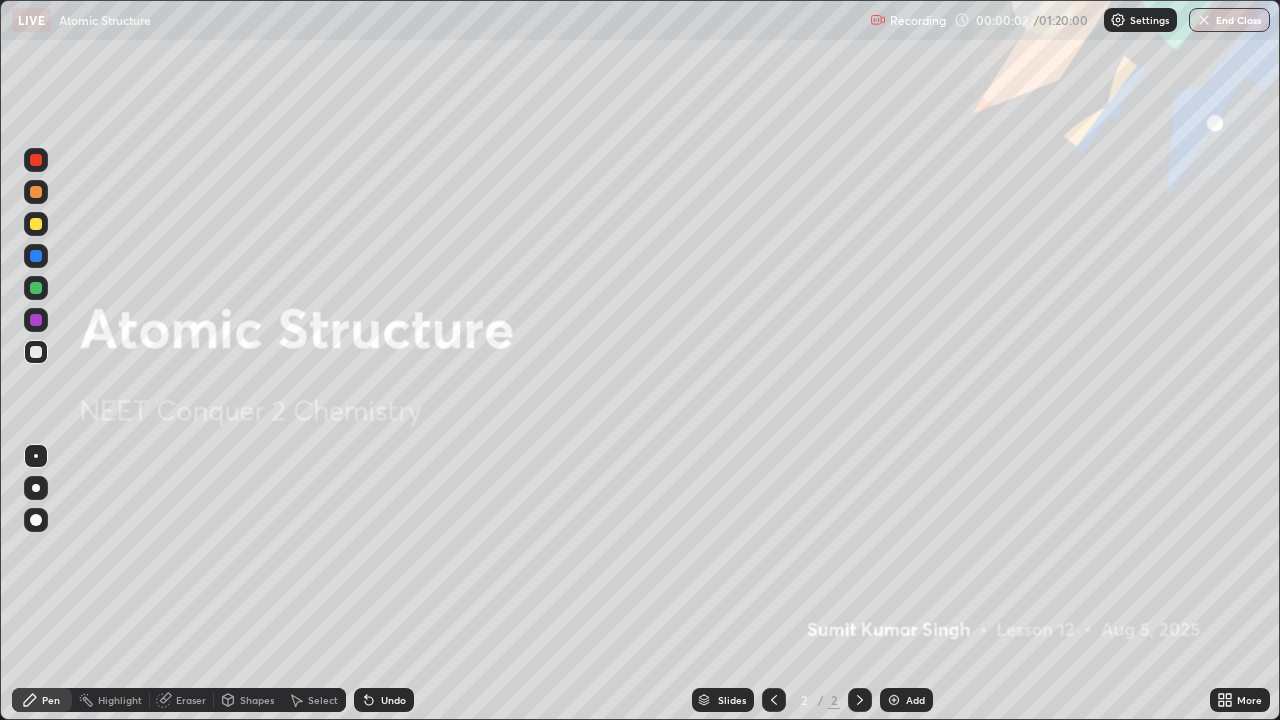 click on "Shapes" at bounding box center [248, 700] 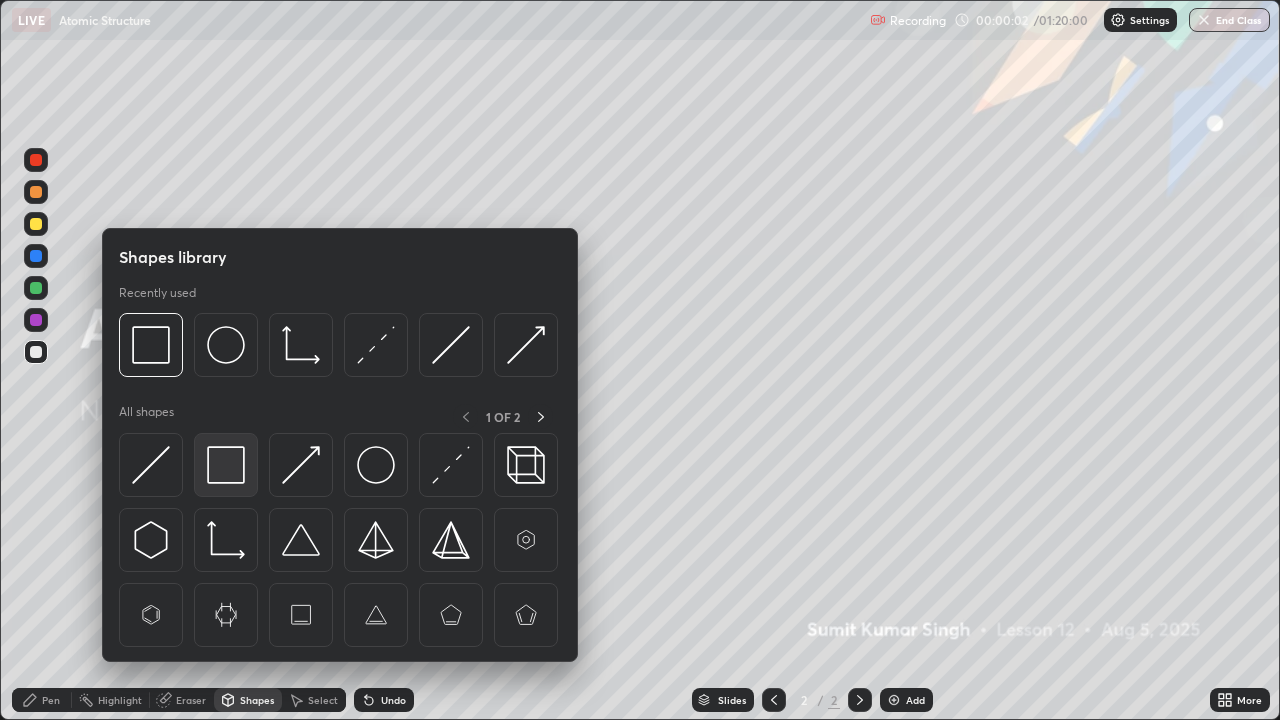 click at bounding box center [226, 465] 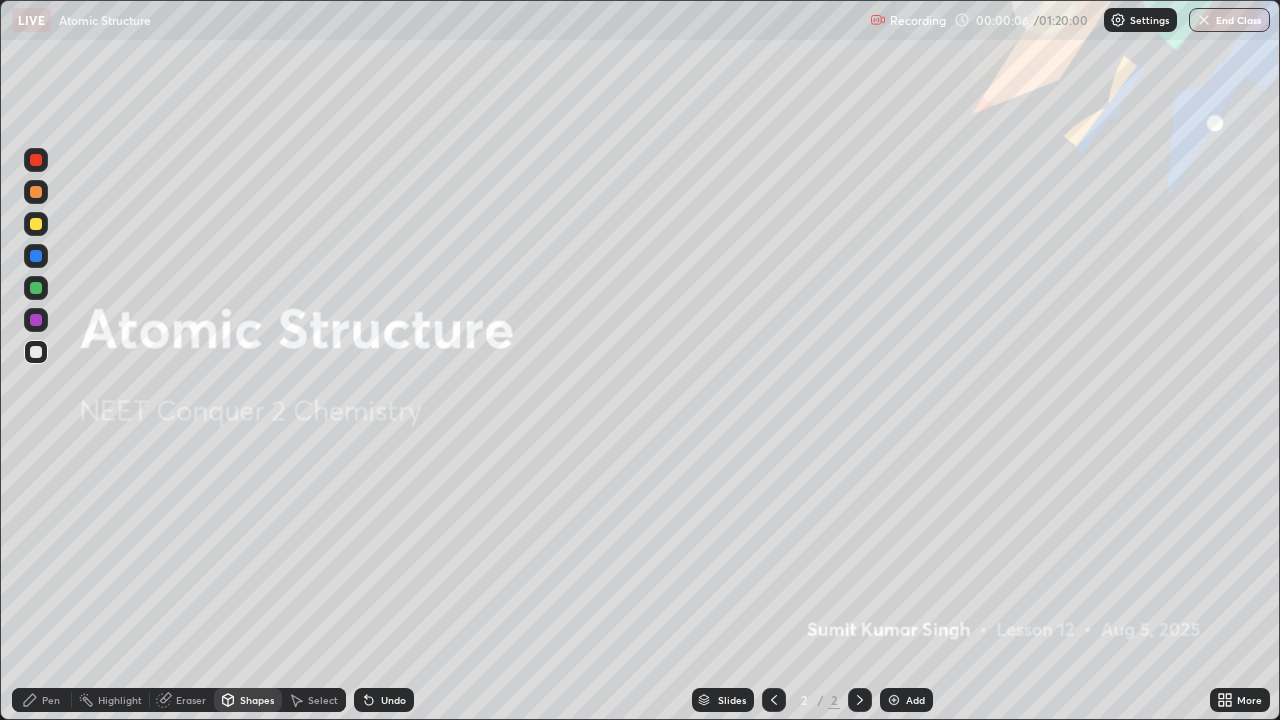 click on "Pen" at bounding box center [51, 700] 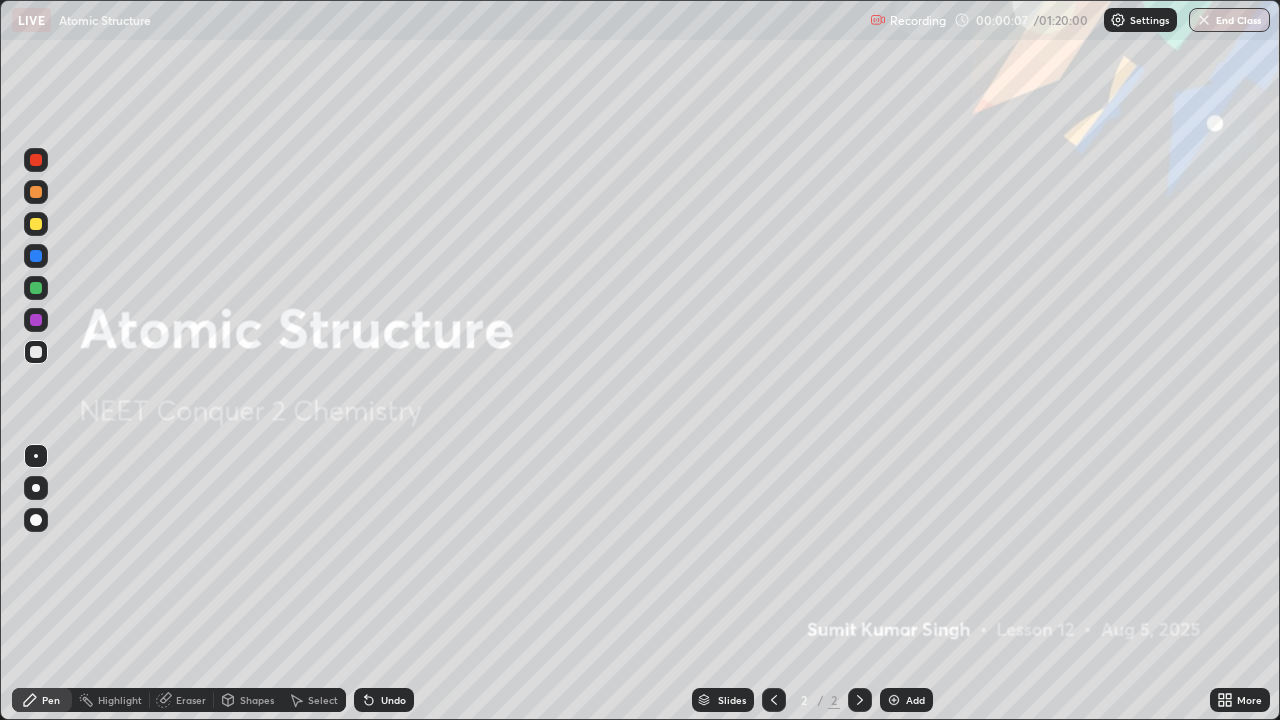 click at bounding box center (36, 520) 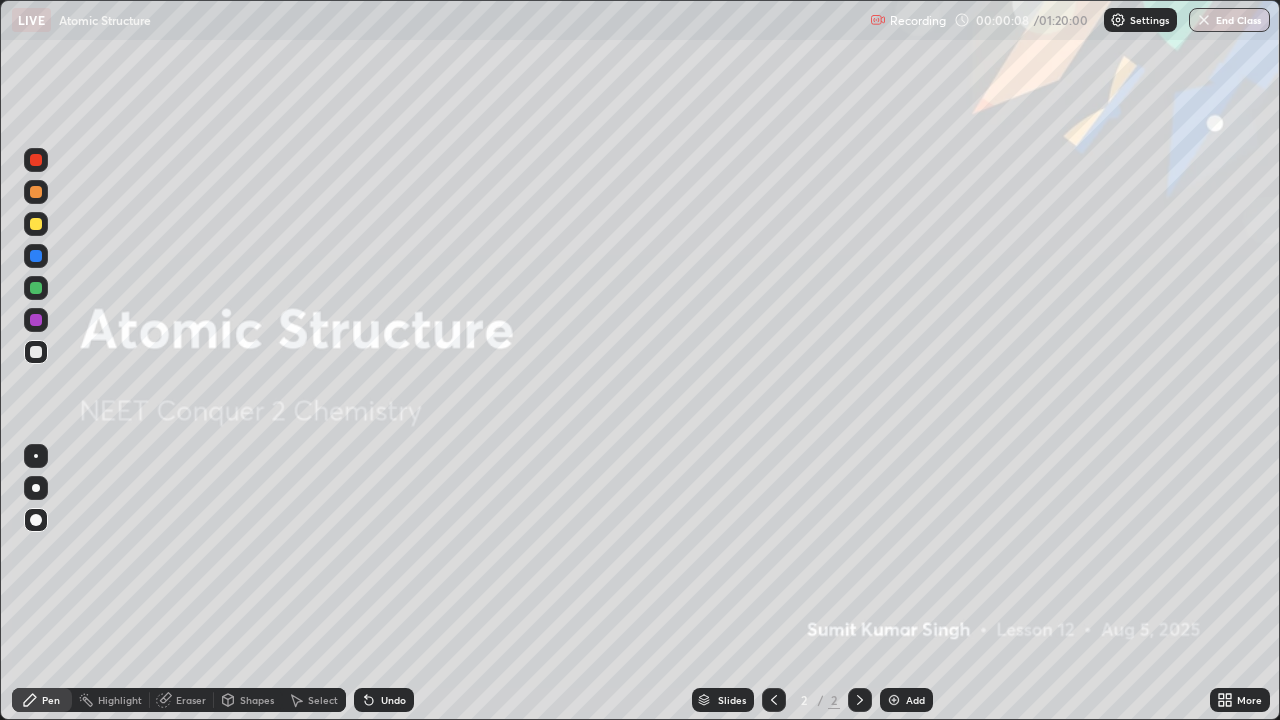 click at bounding box center (36, 352) 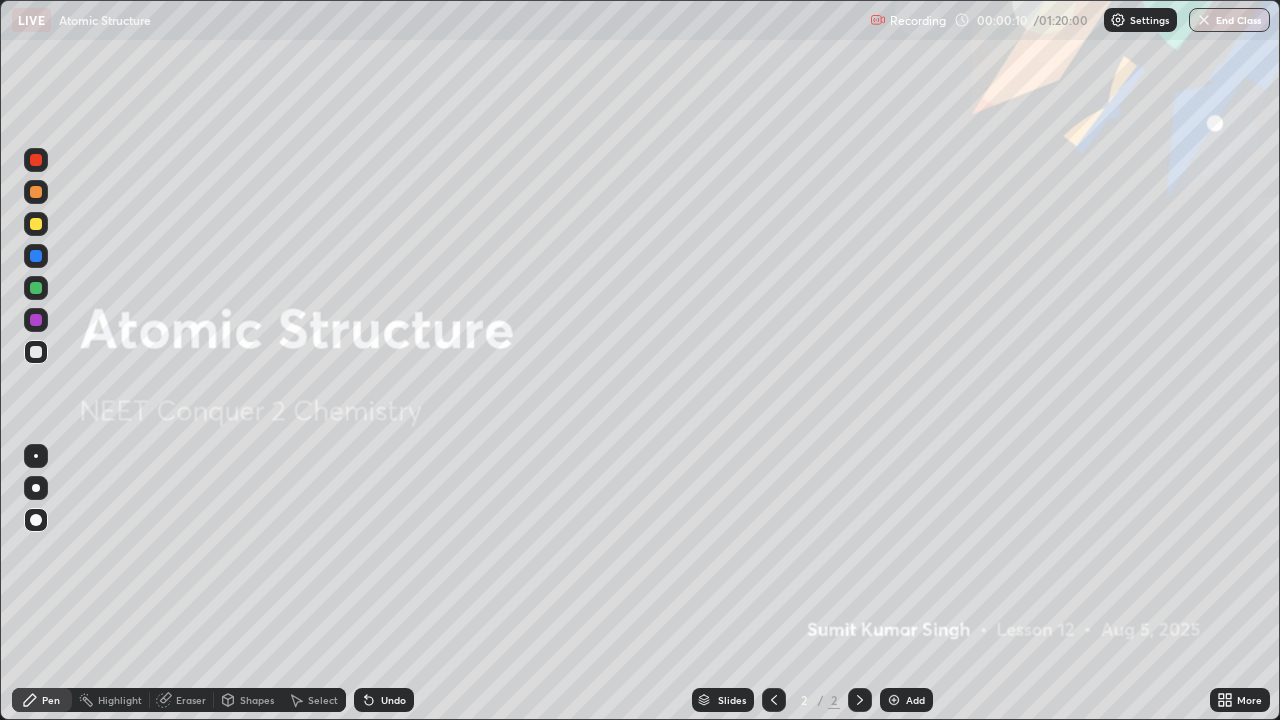 click at bounding box center [894, 700] 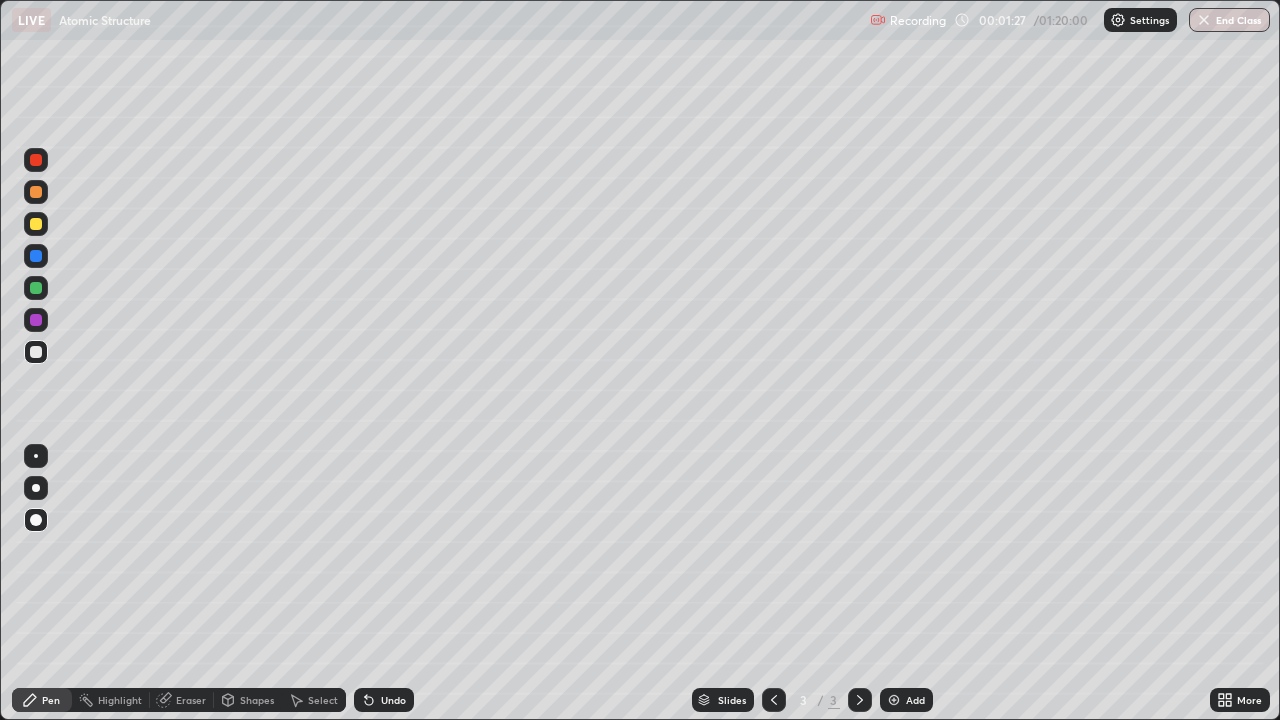 click on "Shapes" at bounding box center [248, 700] 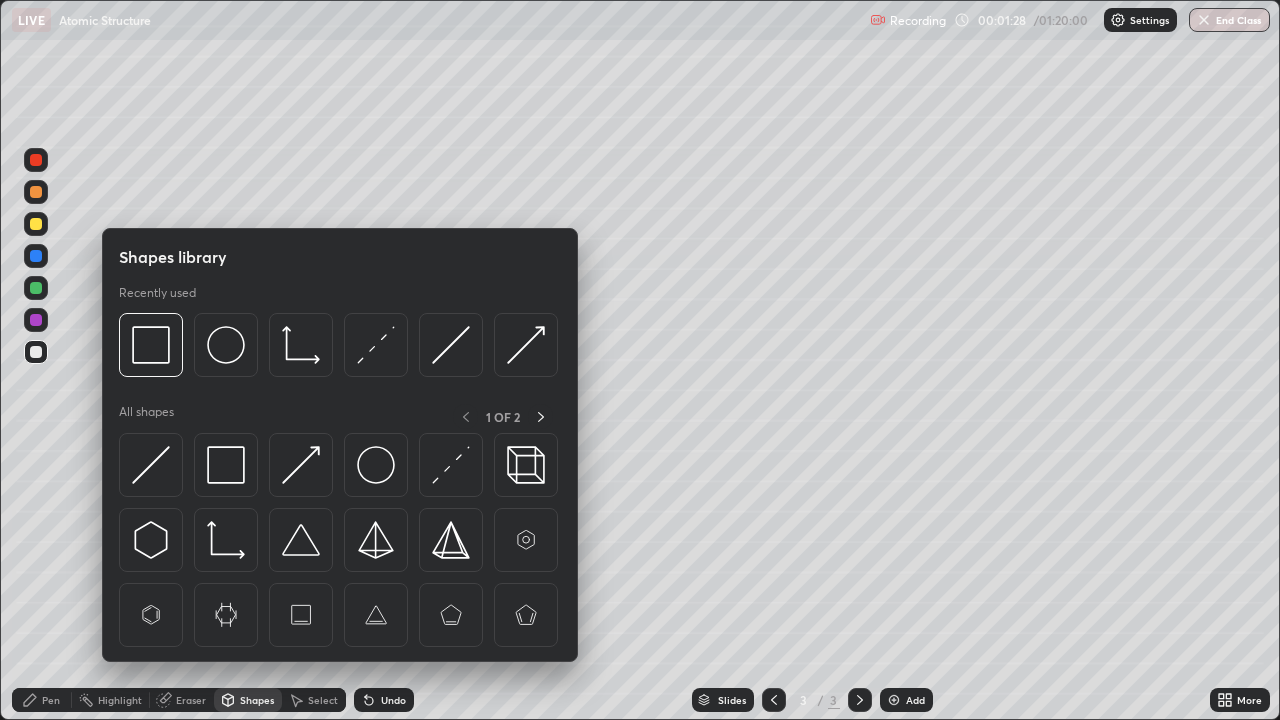 click at bounding box center (226, 345) 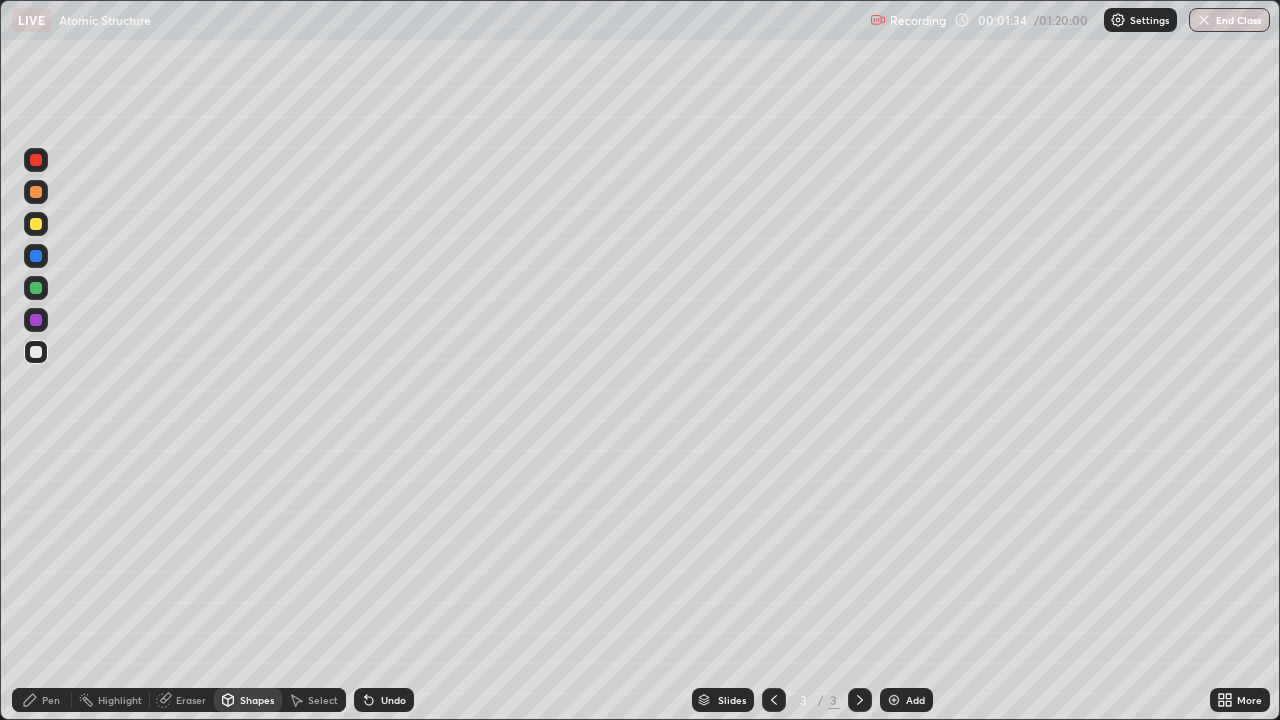 click on "Pen" at bounding box center [51, 700] 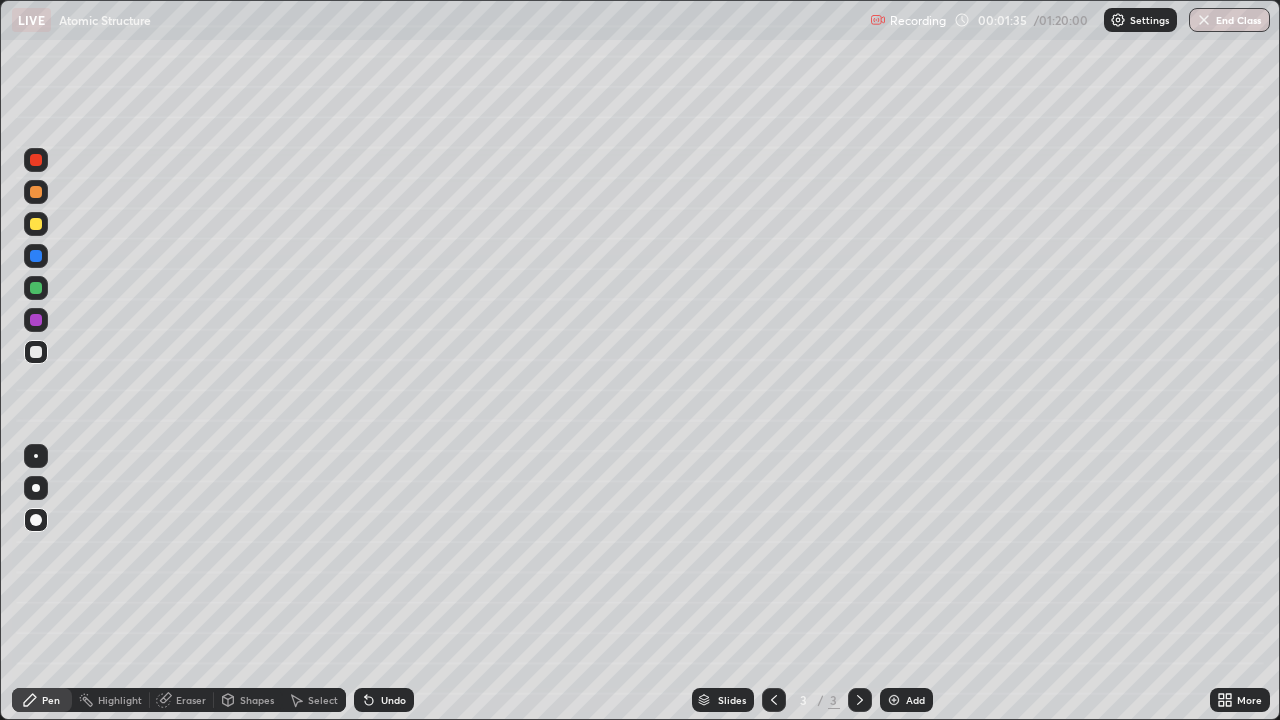 click at bounding box center (36, 320) 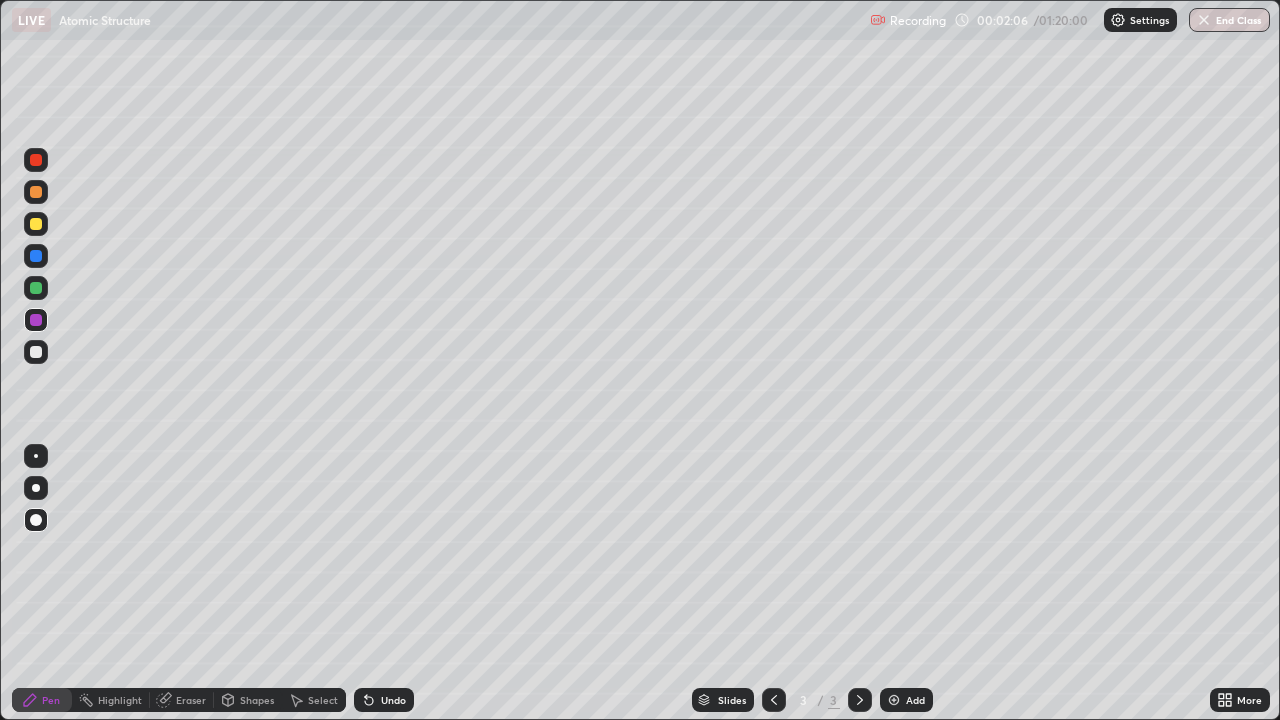 click at bounding box center (894, 700) 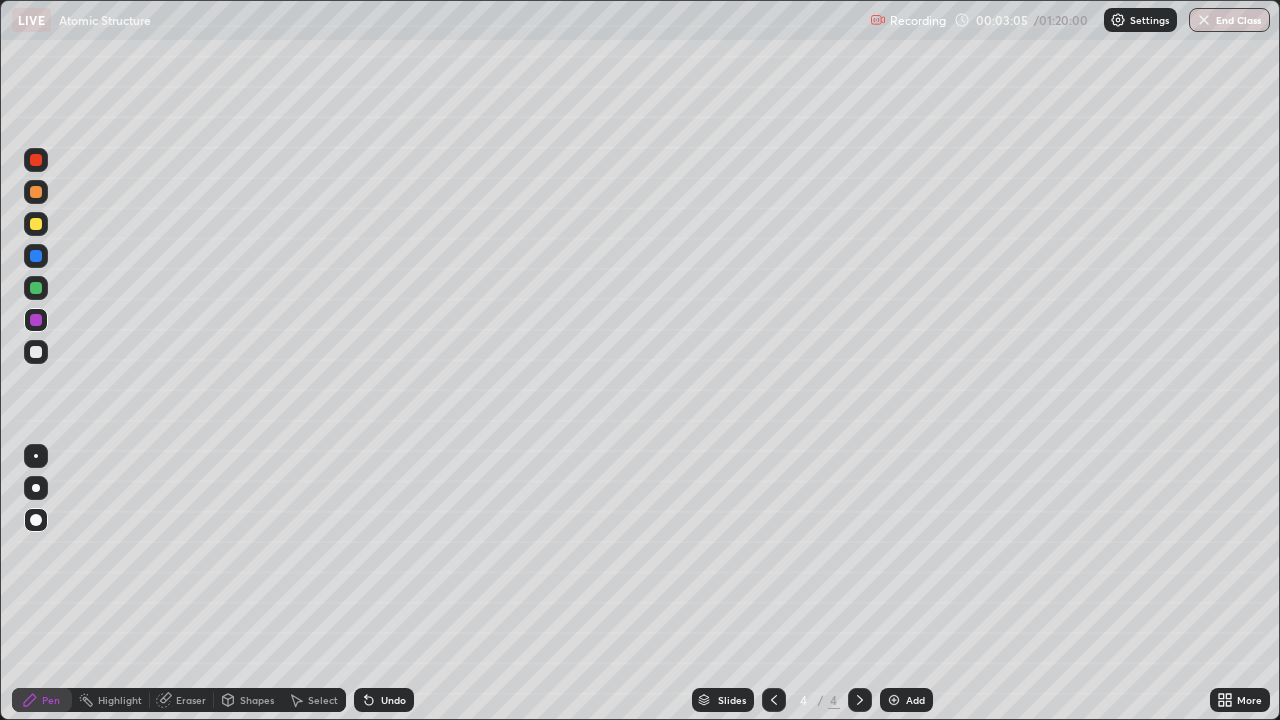 click at bounding box center (36, 352) 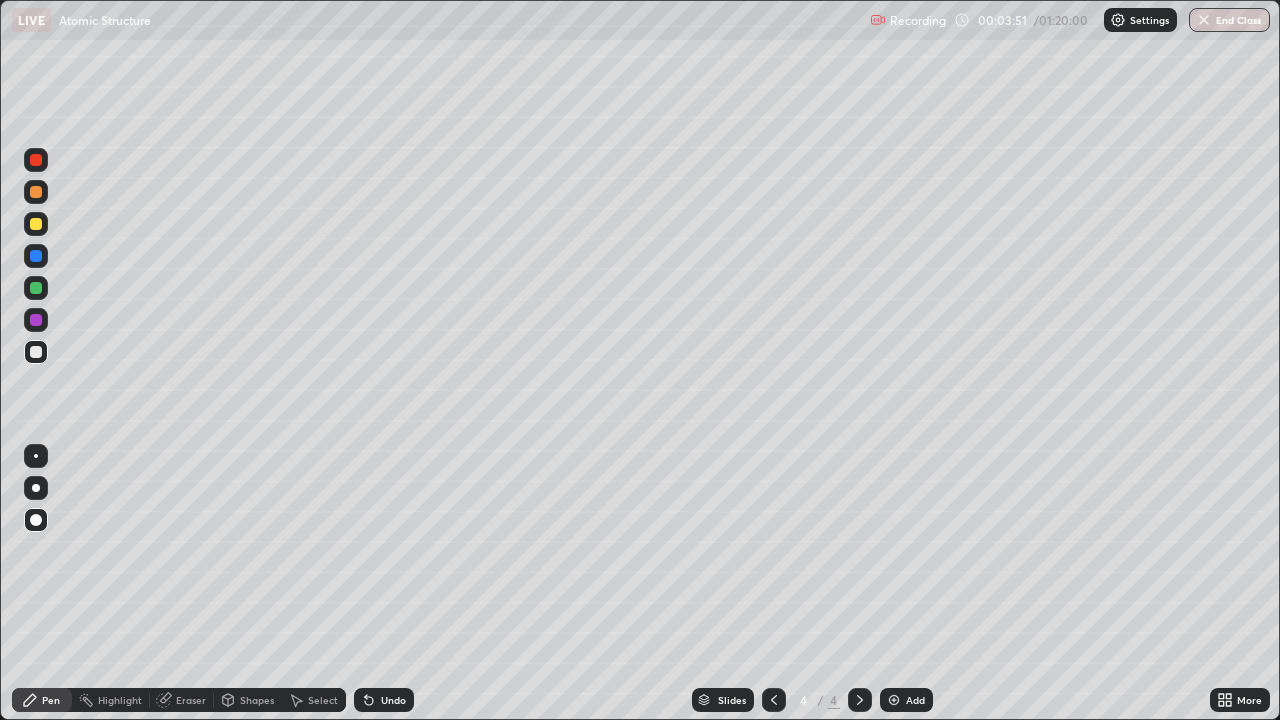 click at bounding box center [894, 700] 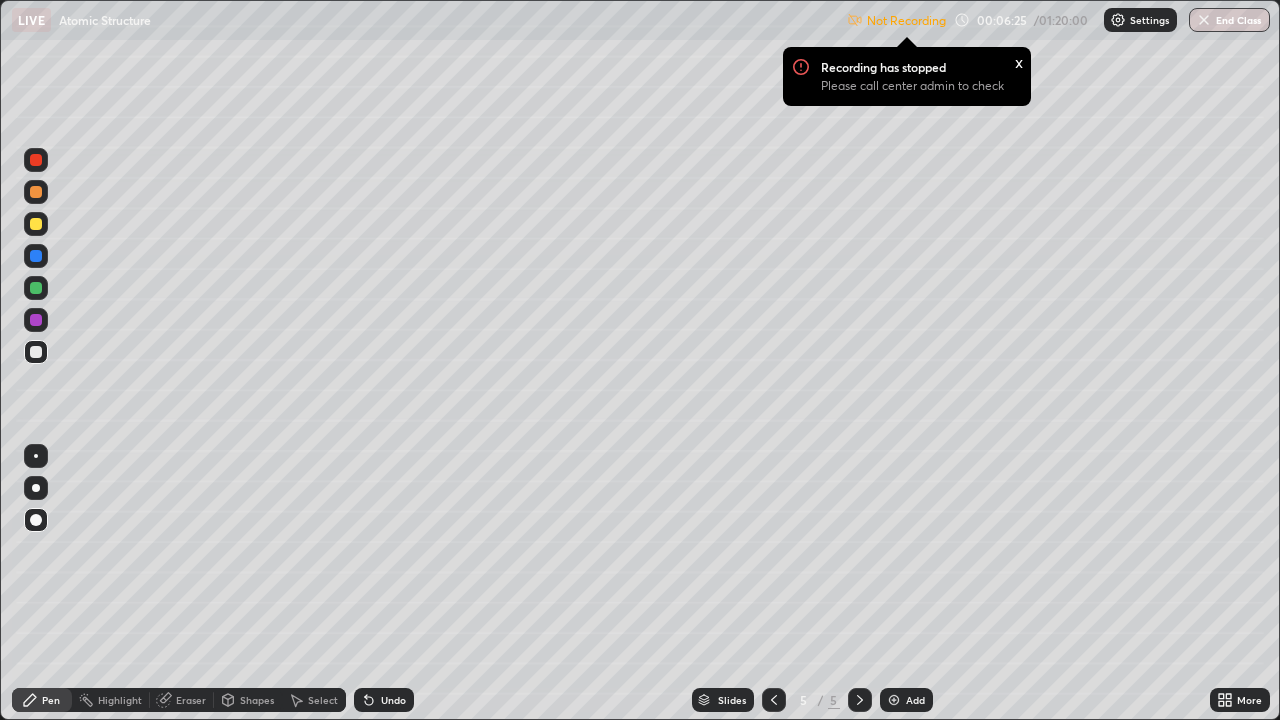 click on "Undo" at bounding box center (393, 700) 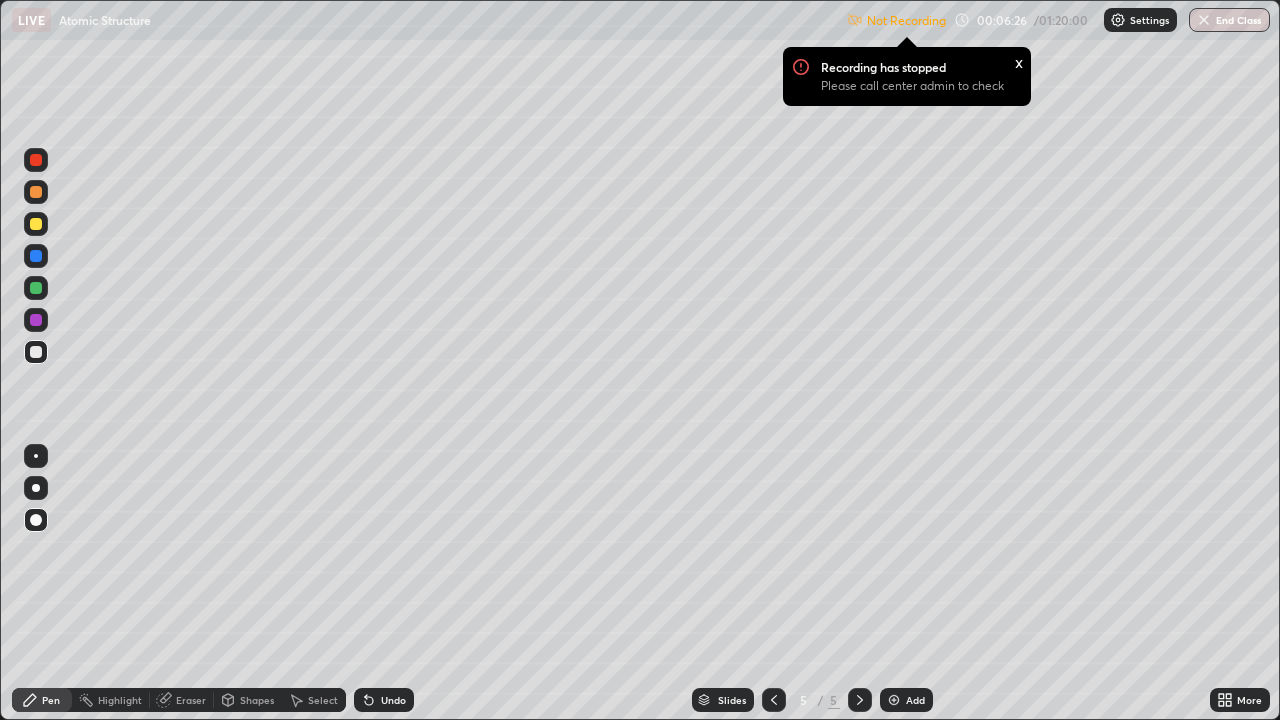 click on "Undo" at bounding box center [384, 700] 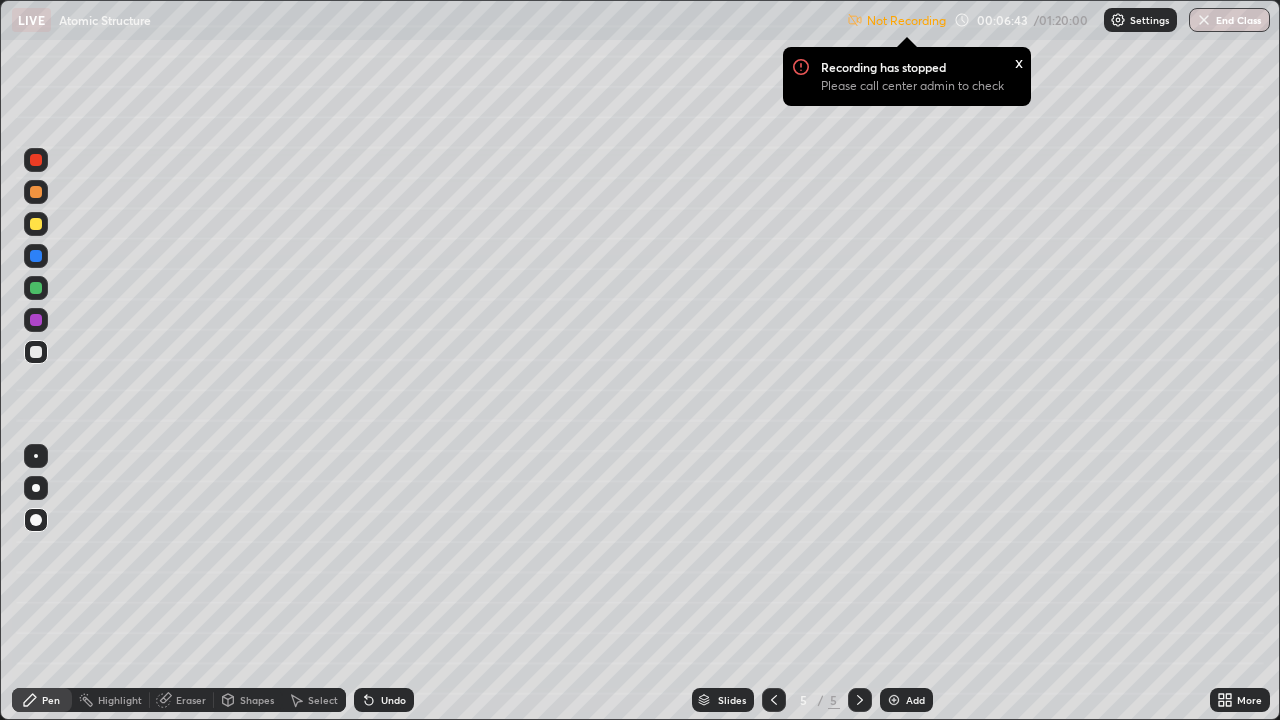 click 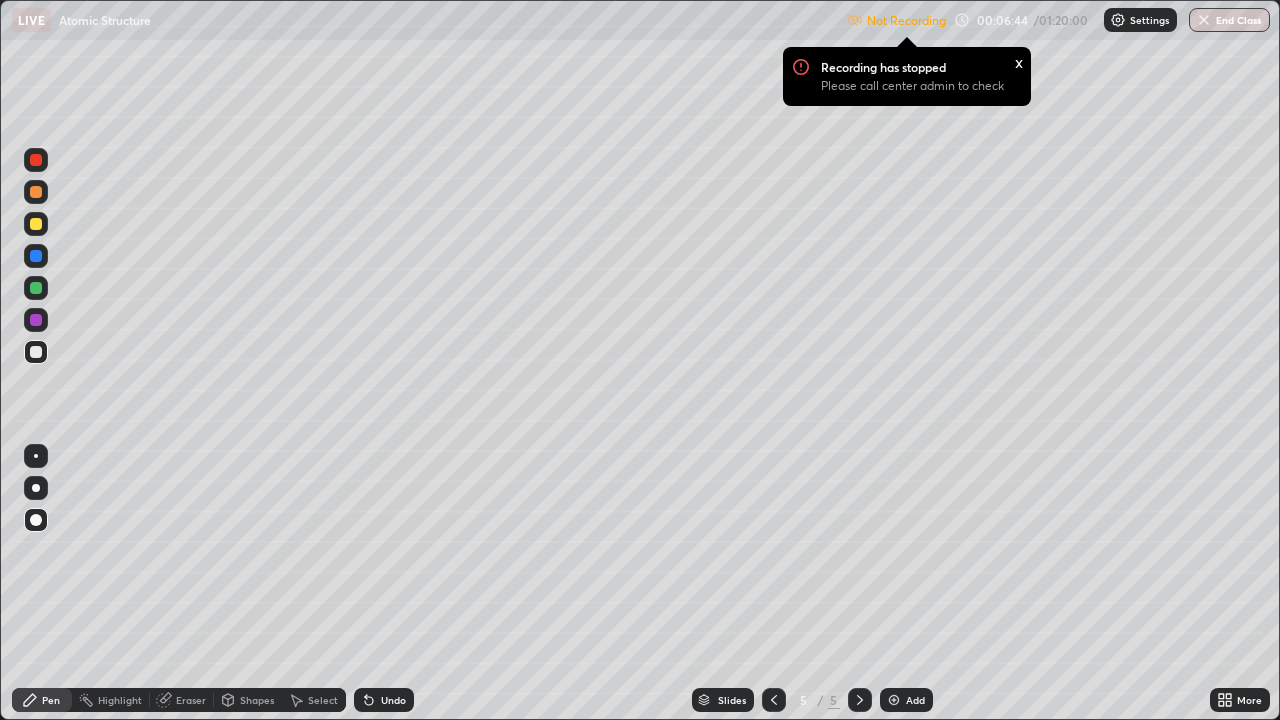 click 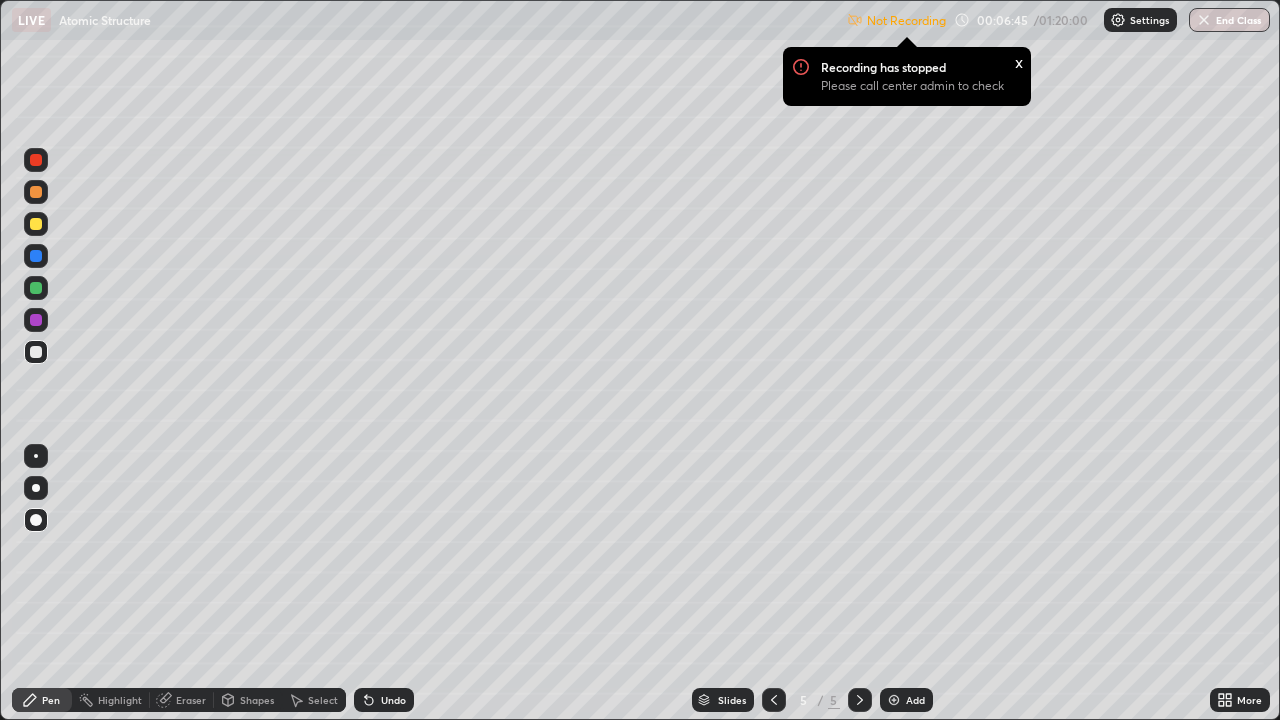 click 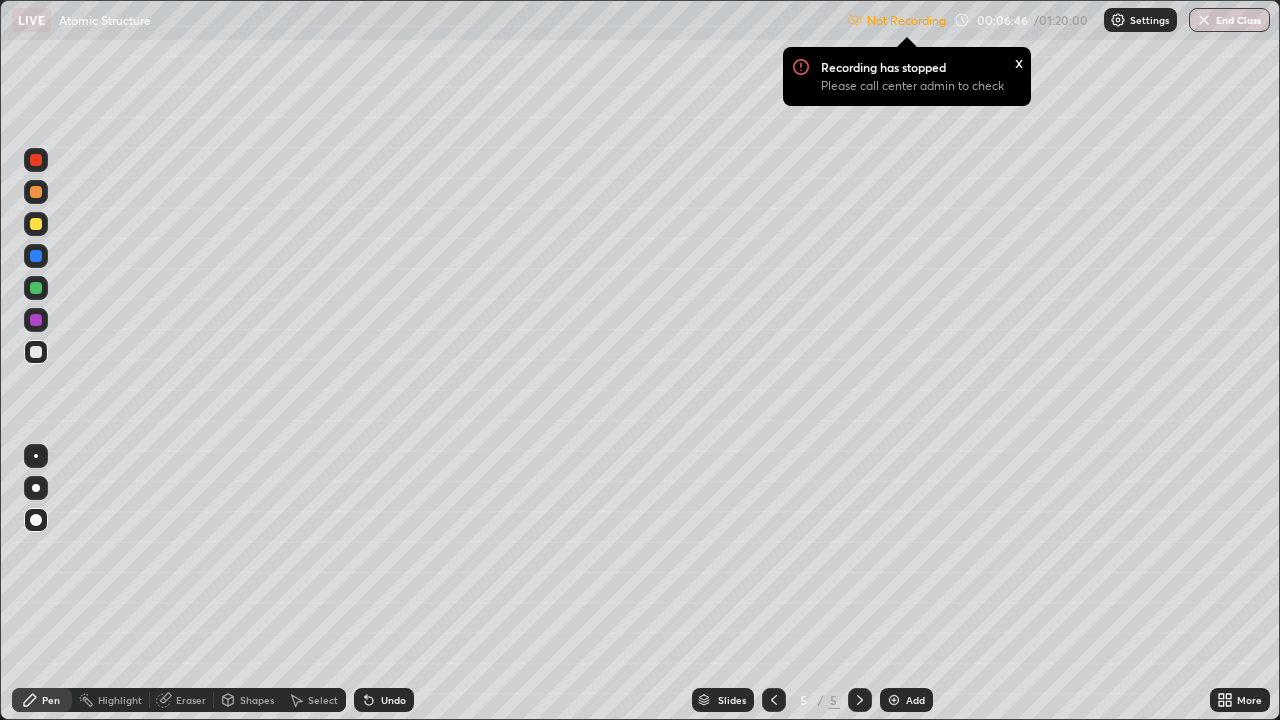click 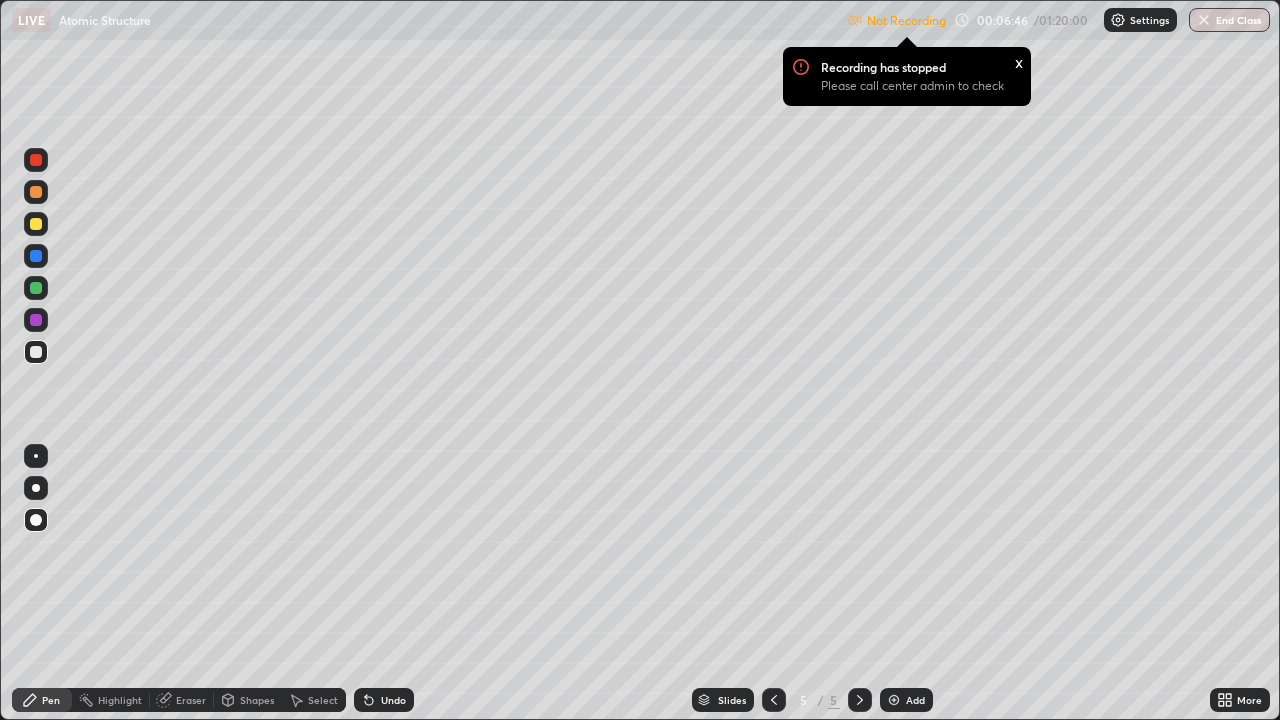 click 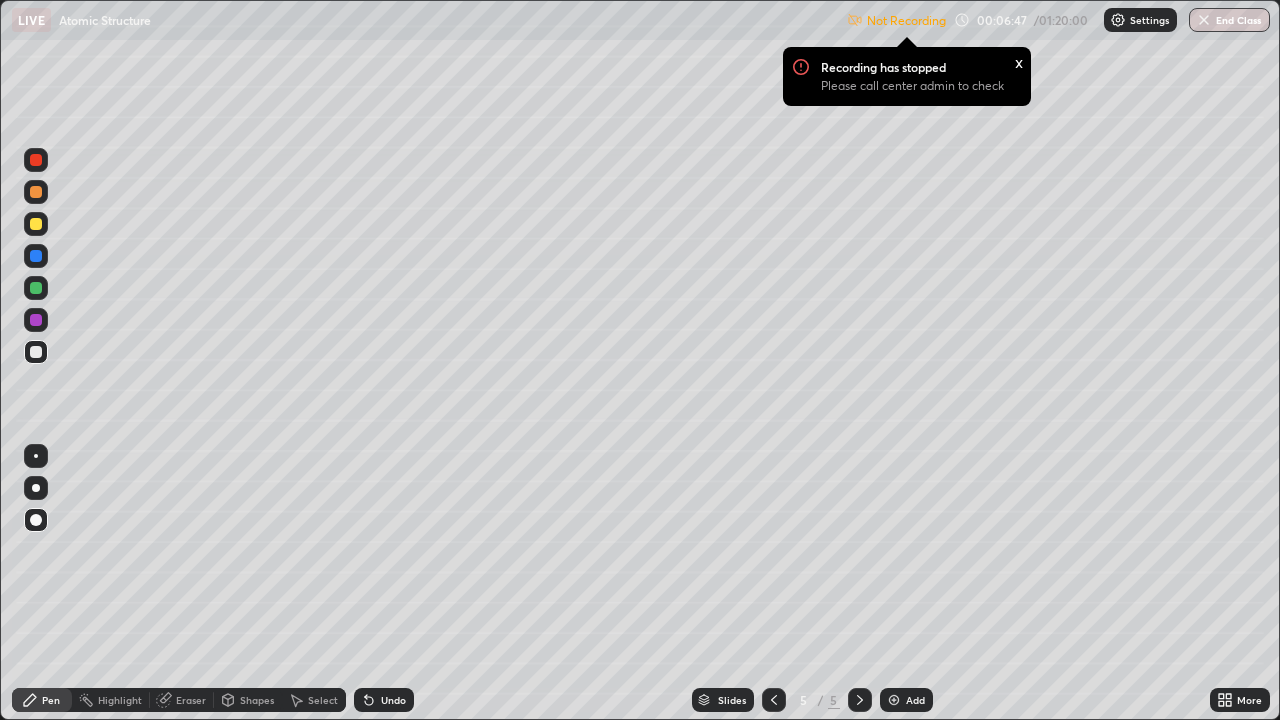 click 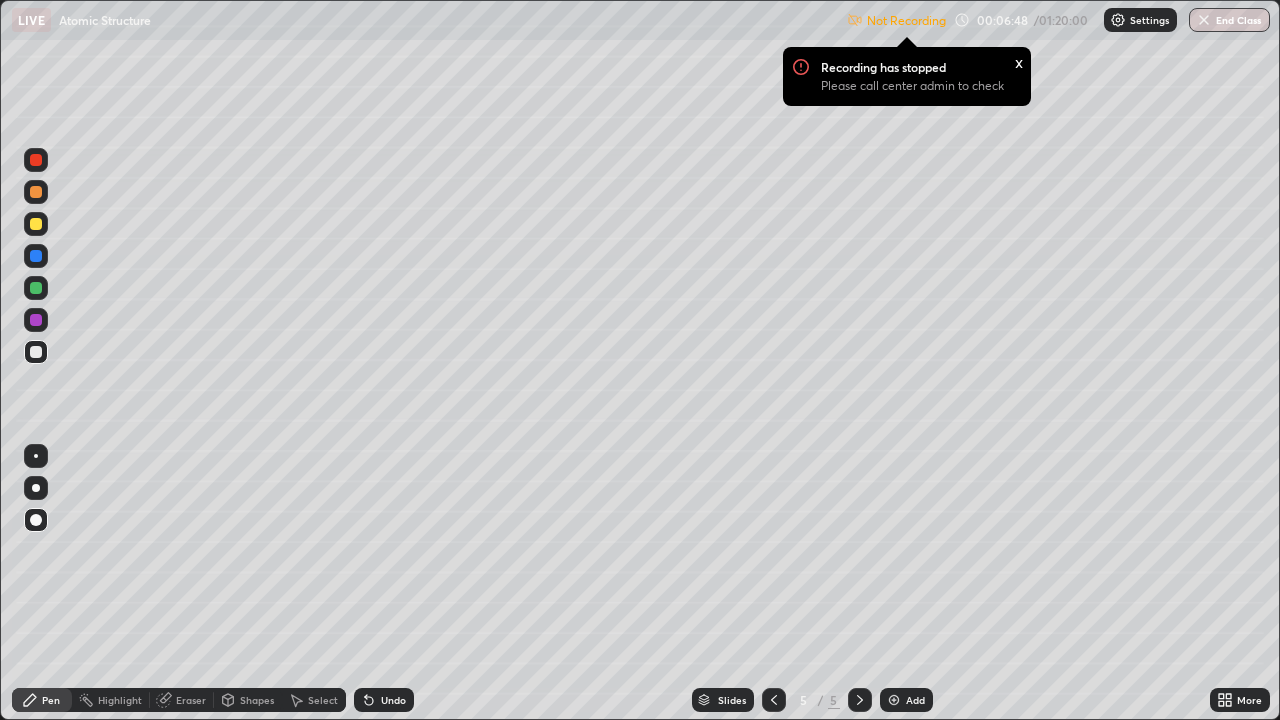 click 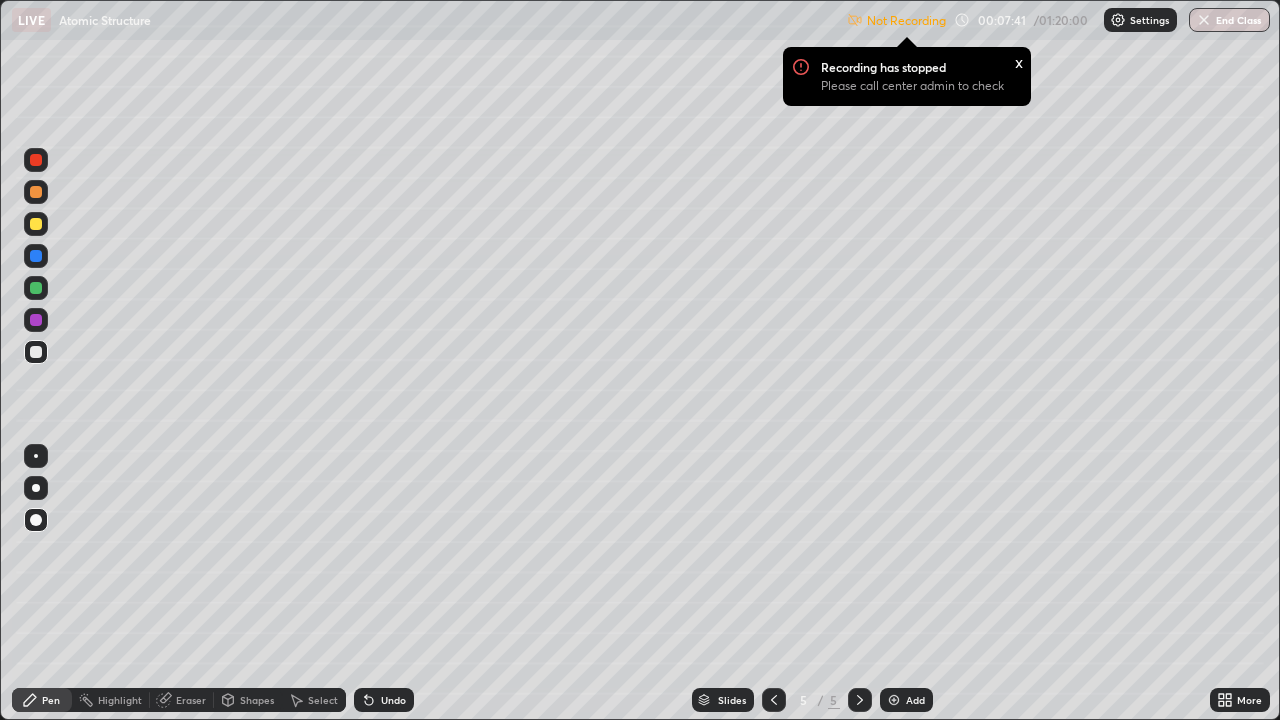 click 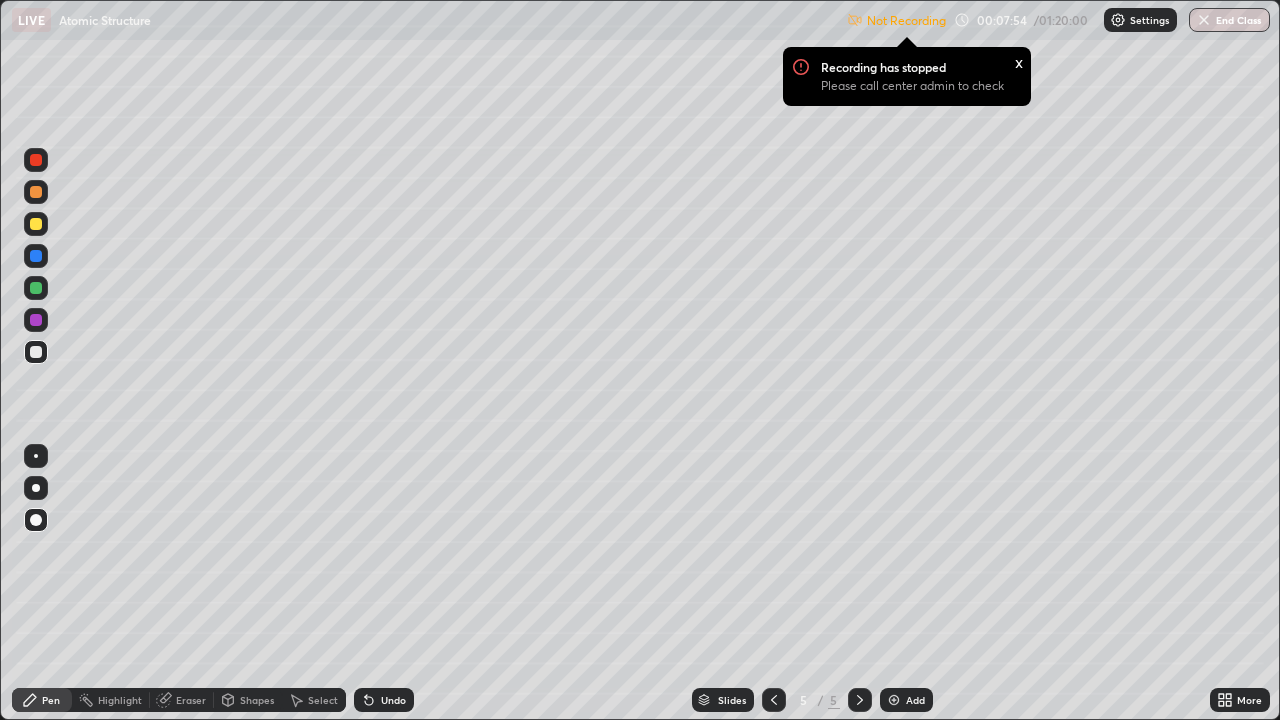 click at bounding box center [894, 700] 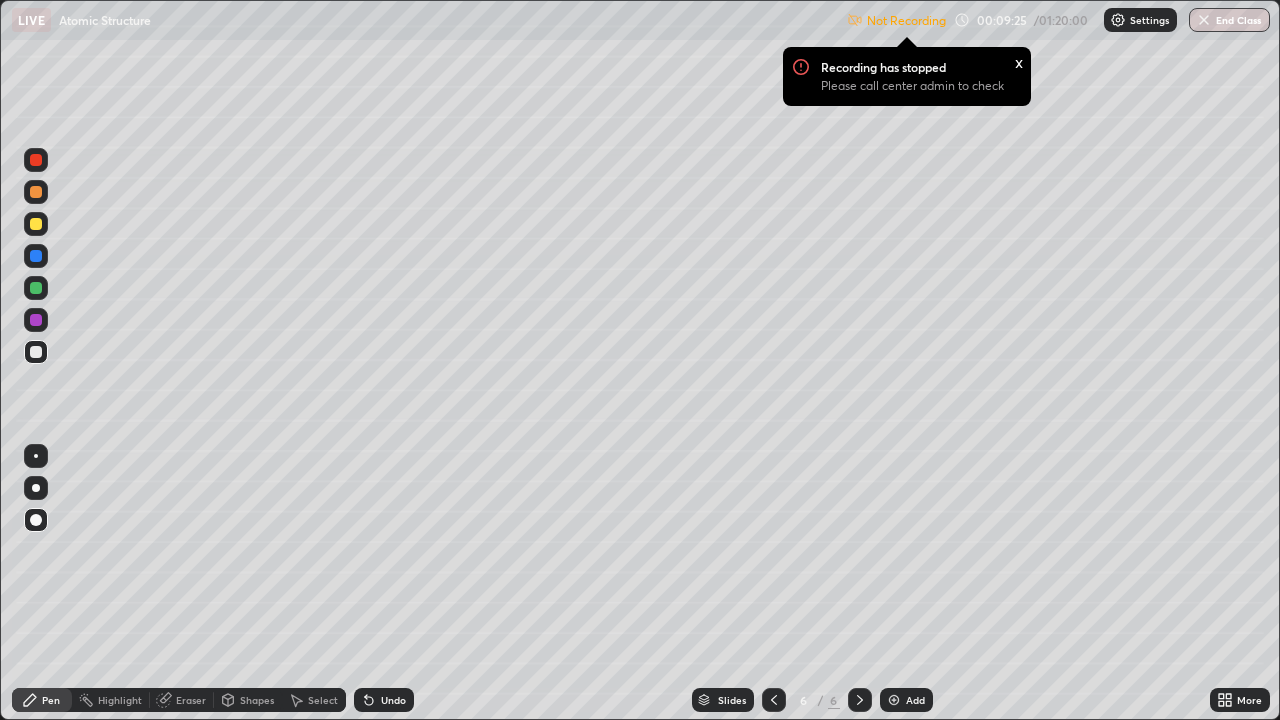 click at bounding box center (894, 700) 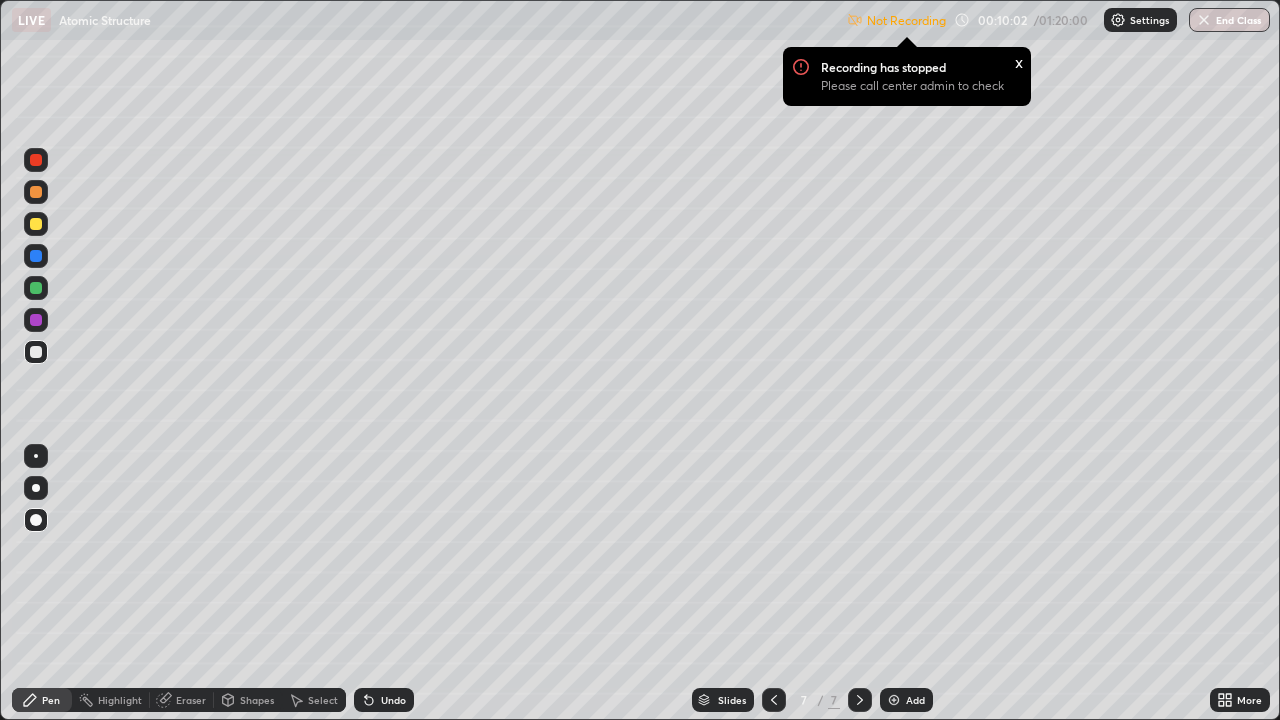 click at bounding box center [894, 700] 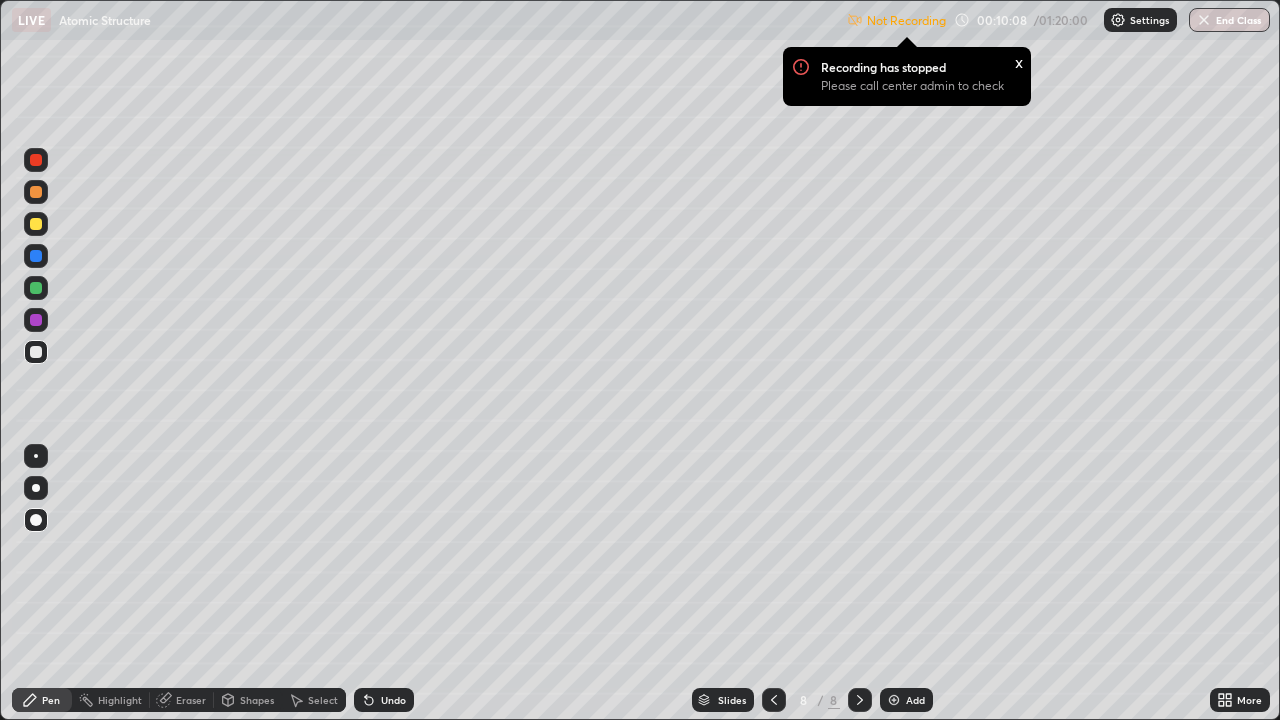 click on "x" at bounding box center [1019, 61] 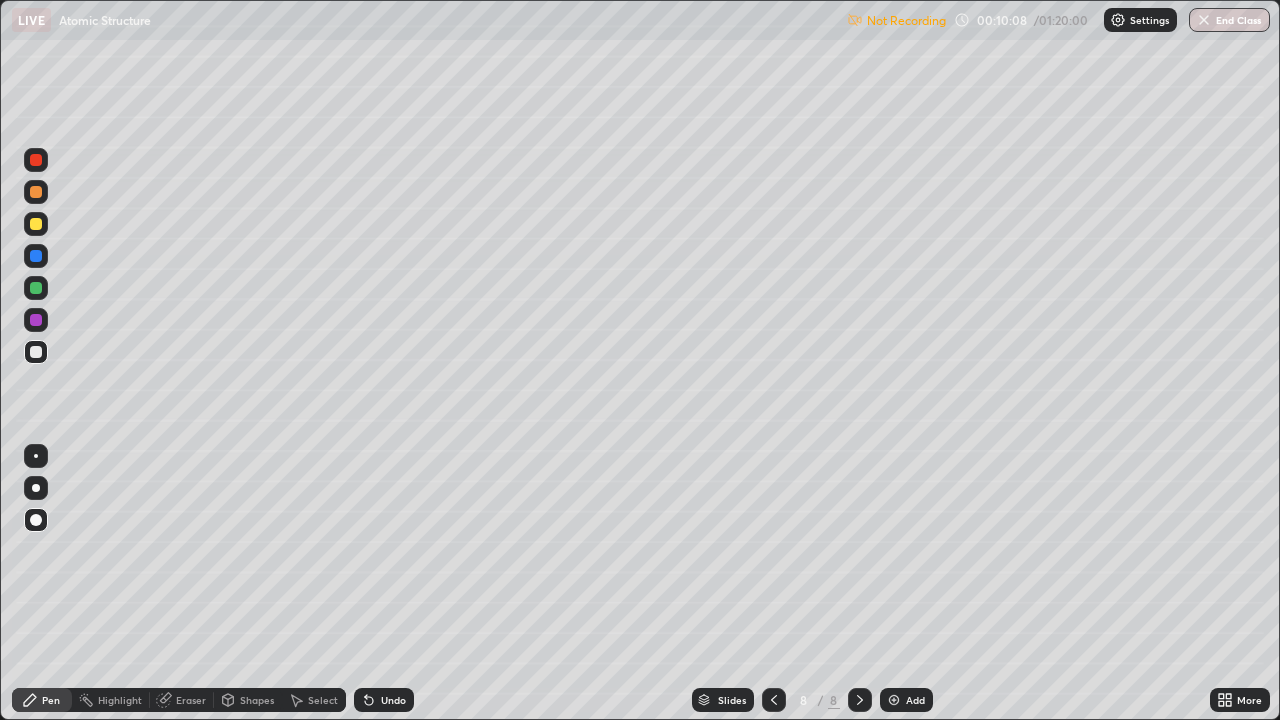 click at bounding box center [1118, 20] 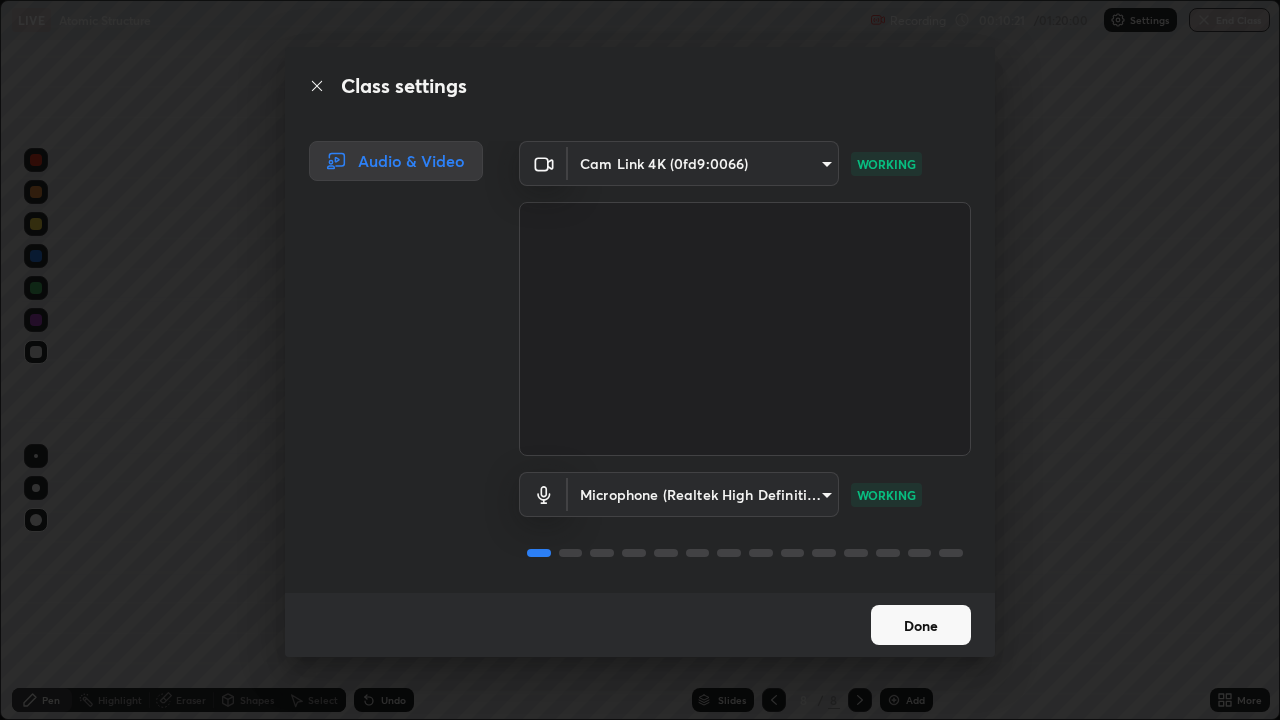 click on "Done" at bounding box center [921, 625] 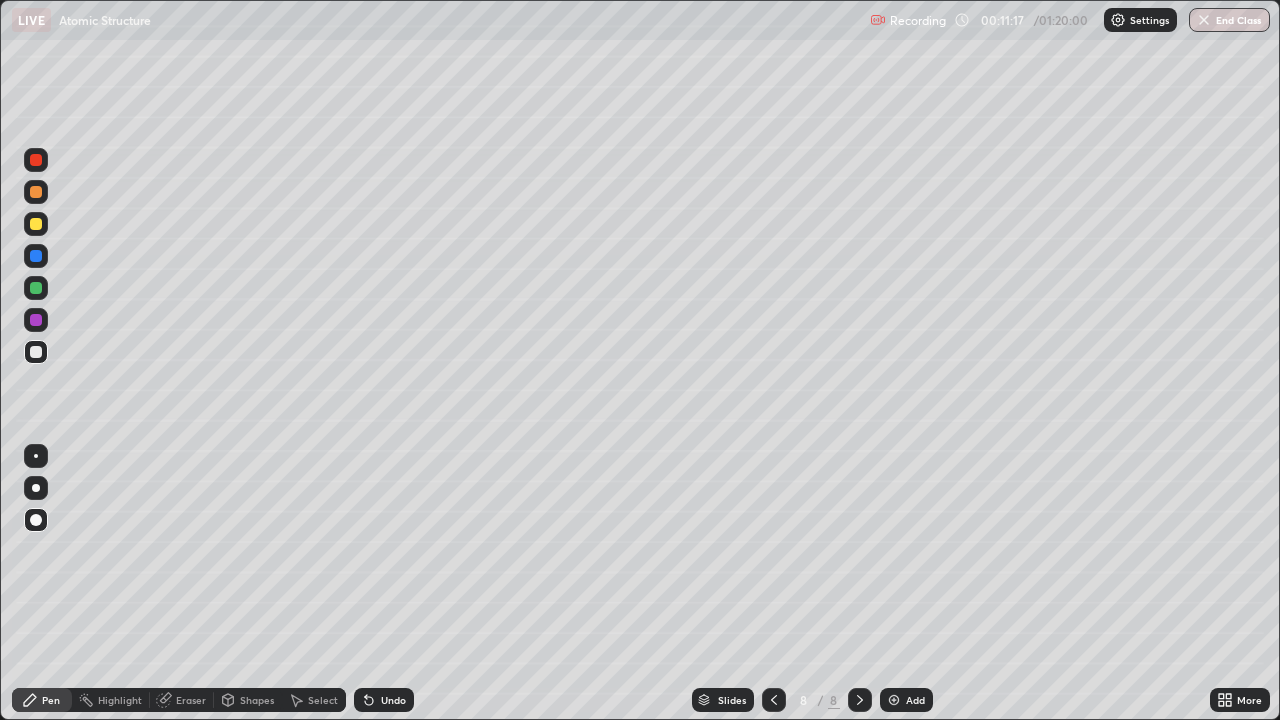click at bounding box center [36, 320] 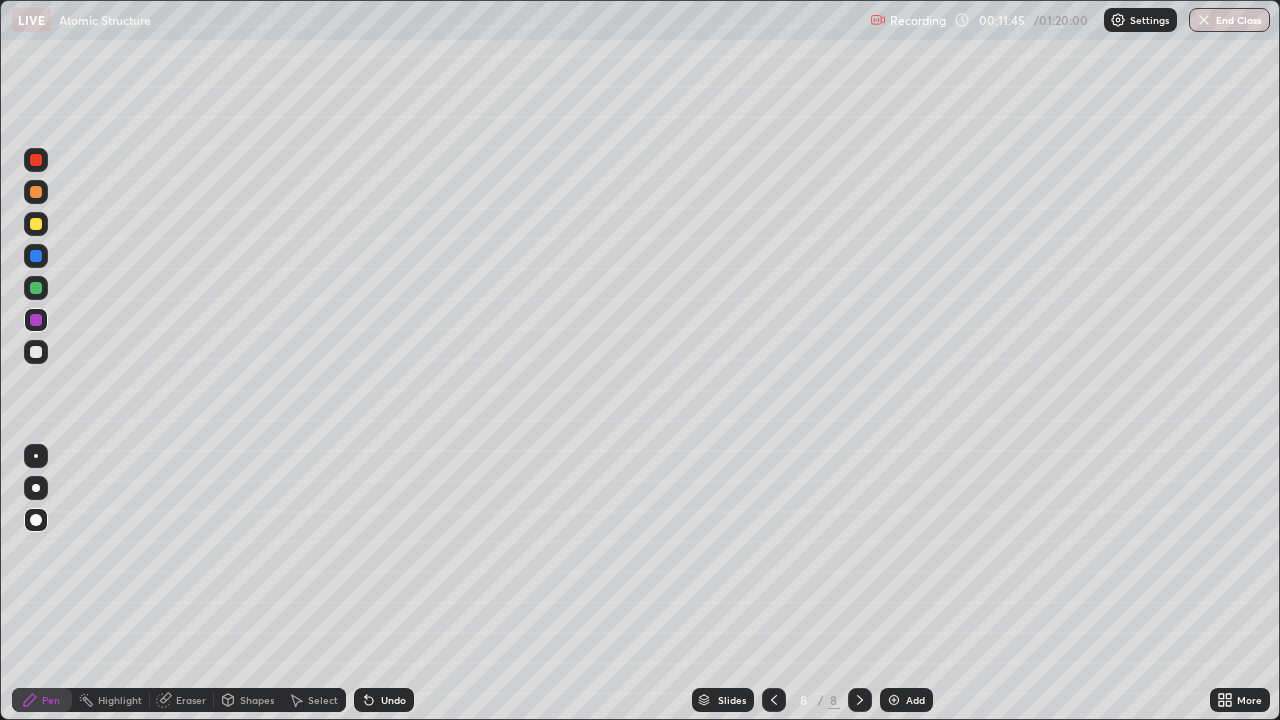 click on "Eraser" at bounding box center (182, 700) 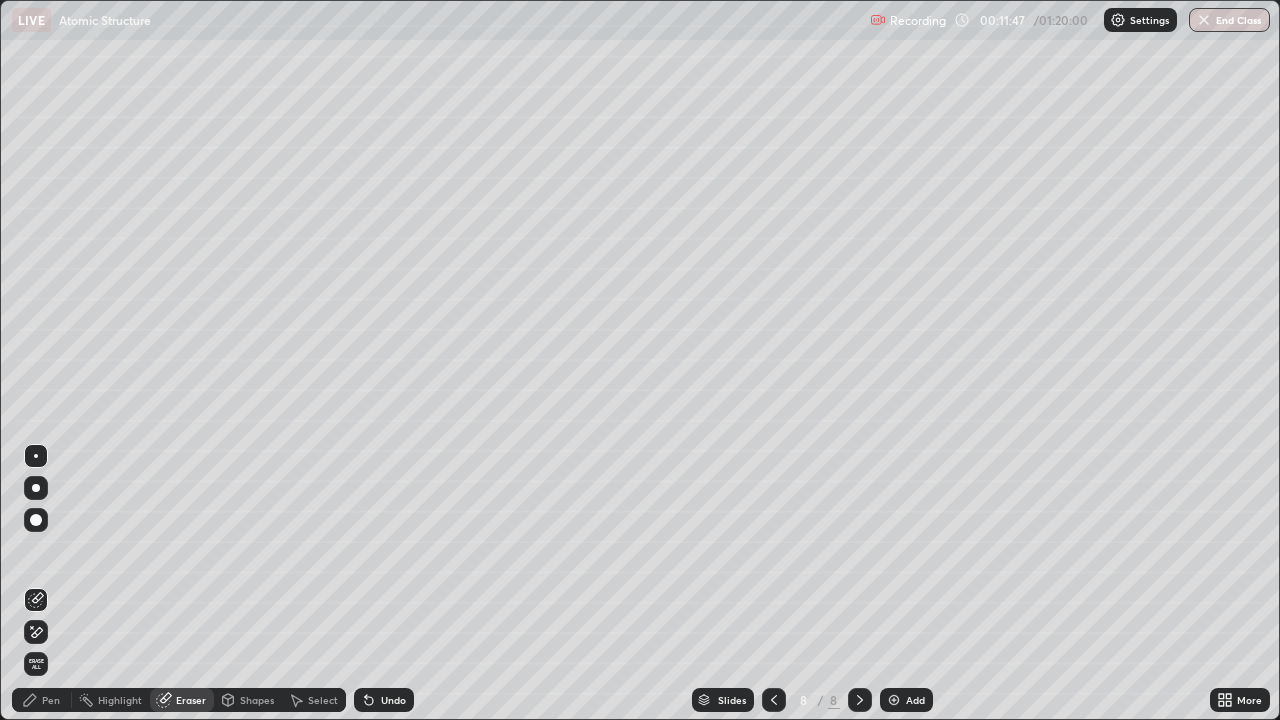 click on "Select" at bounding box center (314, 700) 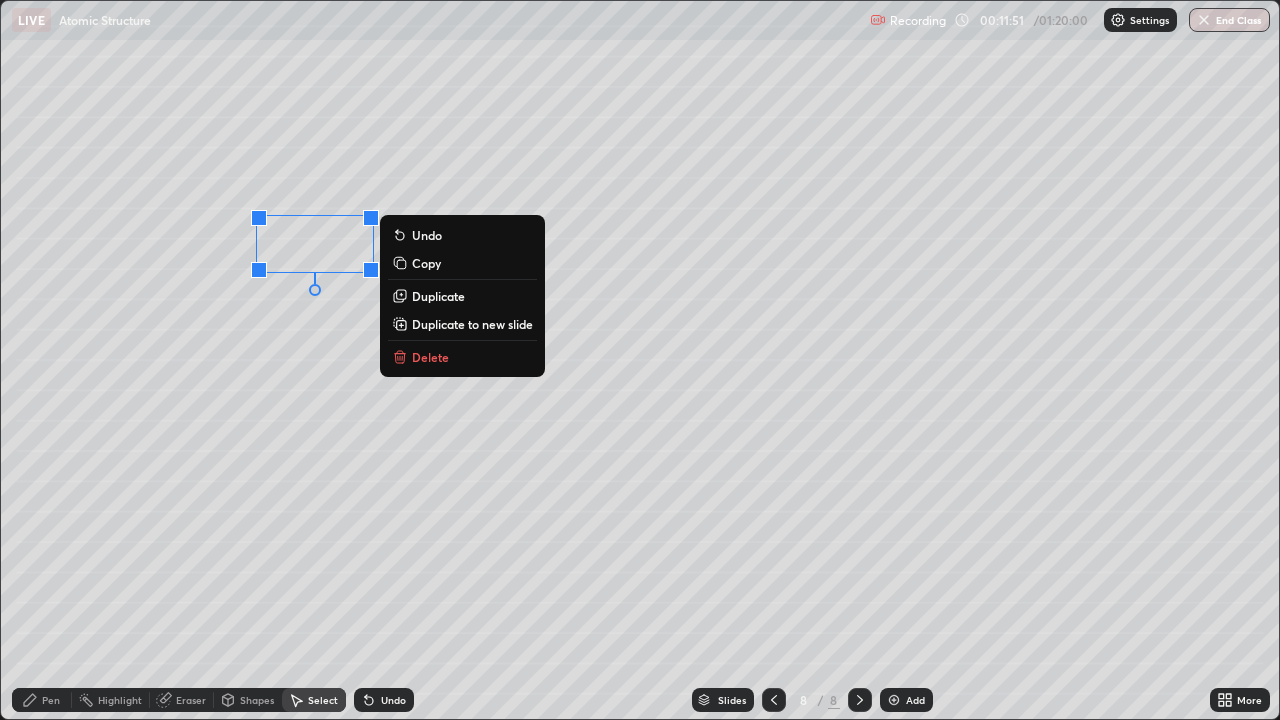 click on "Delete" at bounding box center [430, 357] 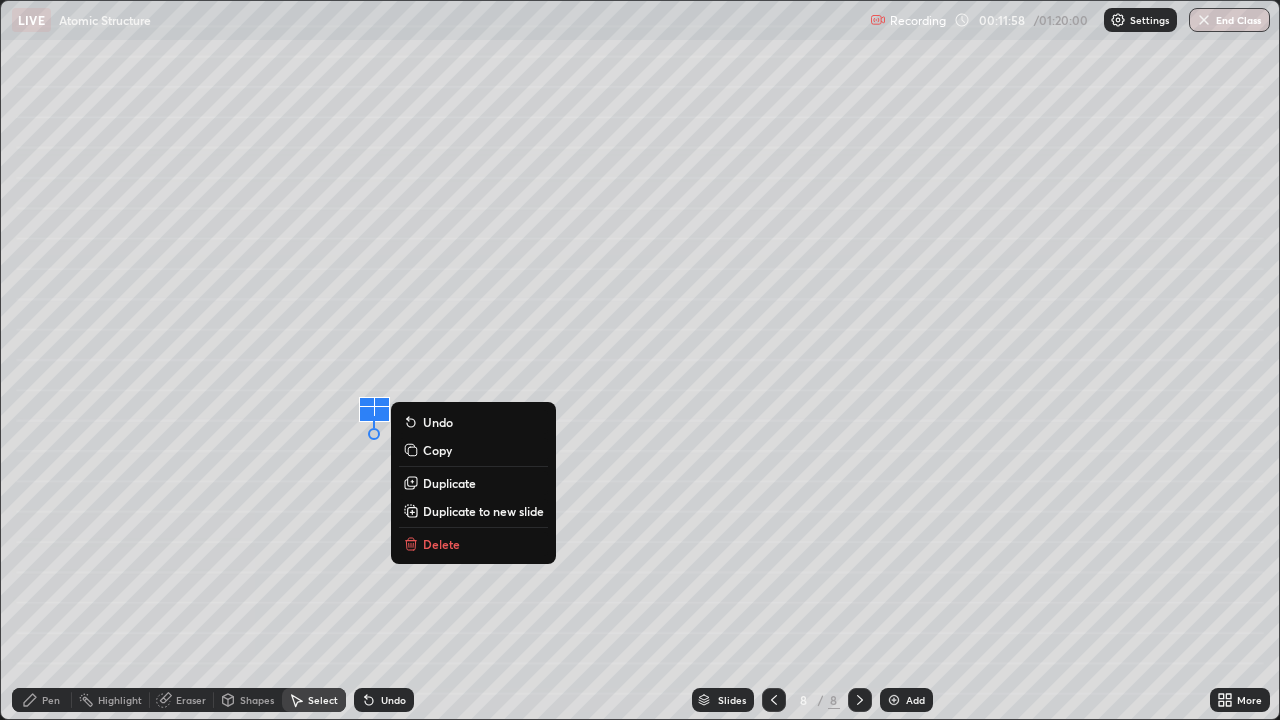 click on "Delete" at bounding box center (441, 544) 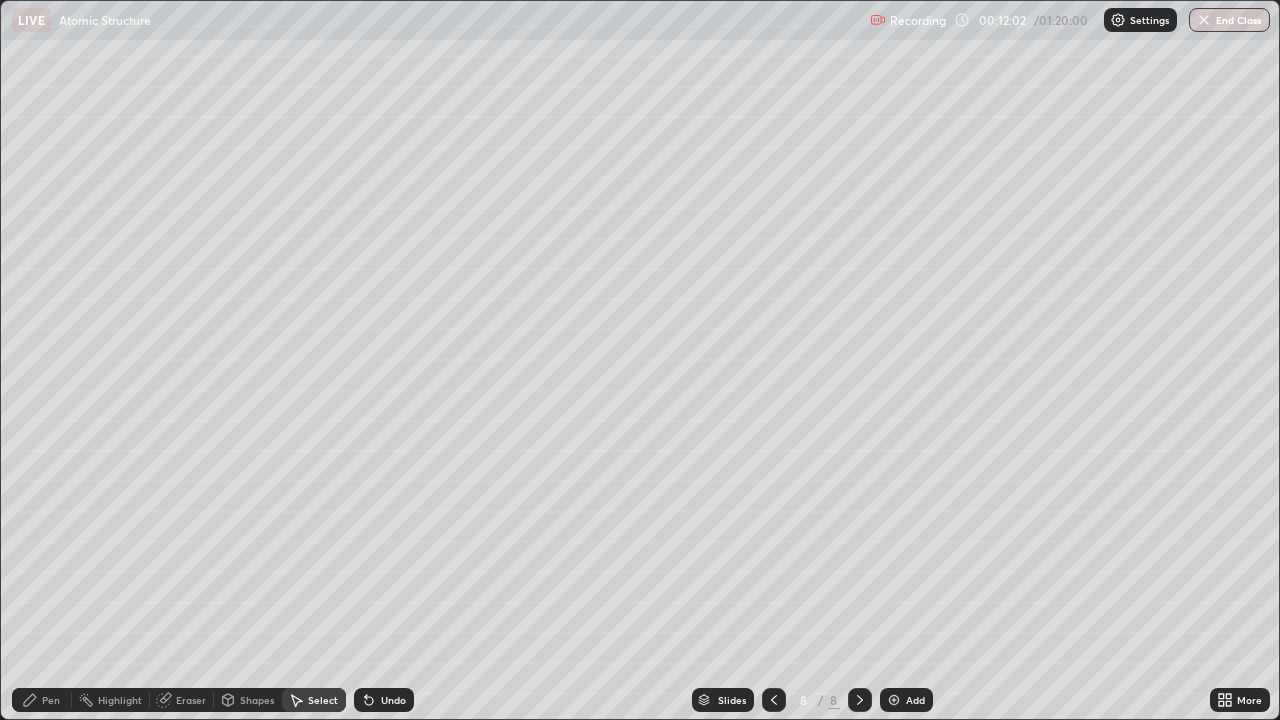 click on "Pen" at bounding box center (51, 700) 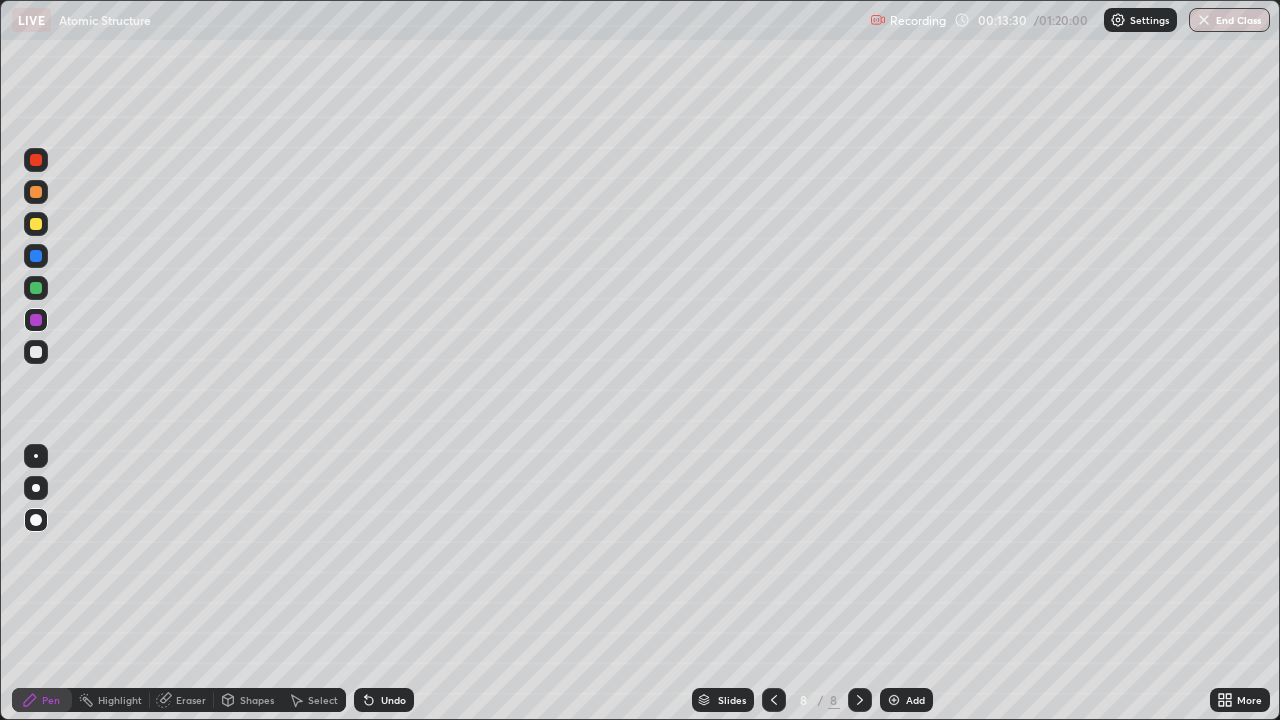 click at bounding box center [36, 352] 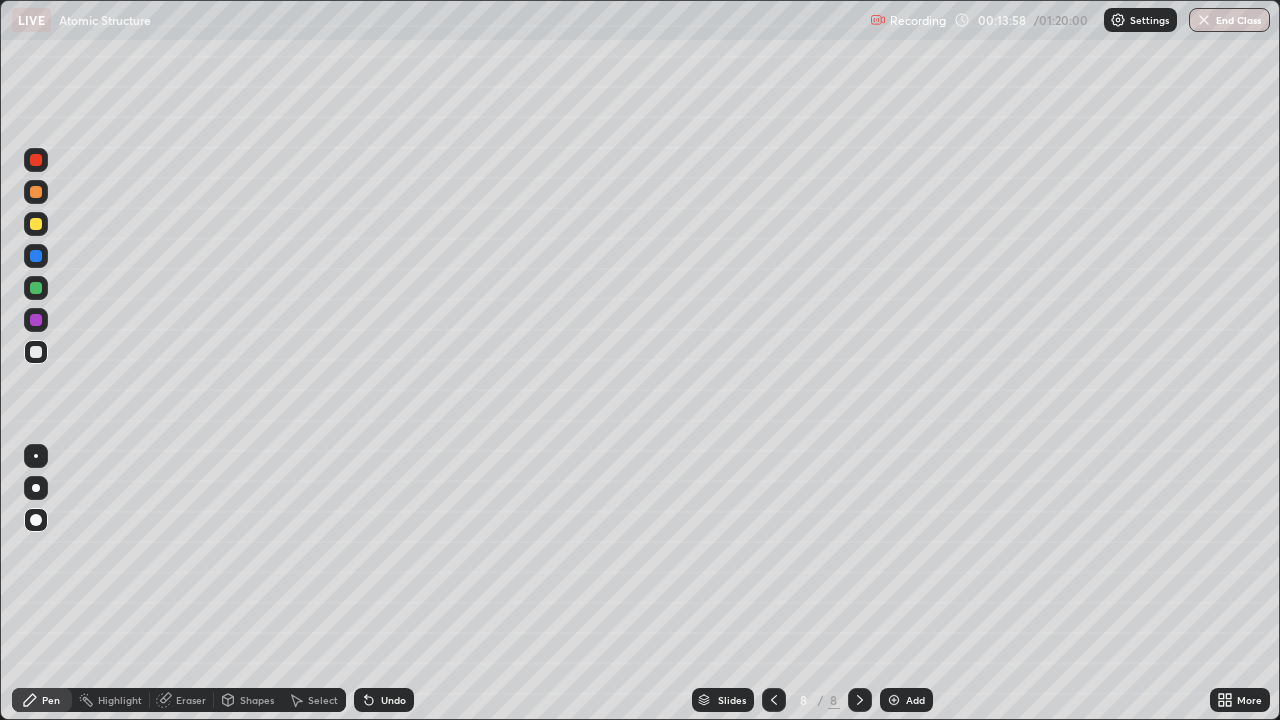 click on "Undo" at bounding box center (393, 700) 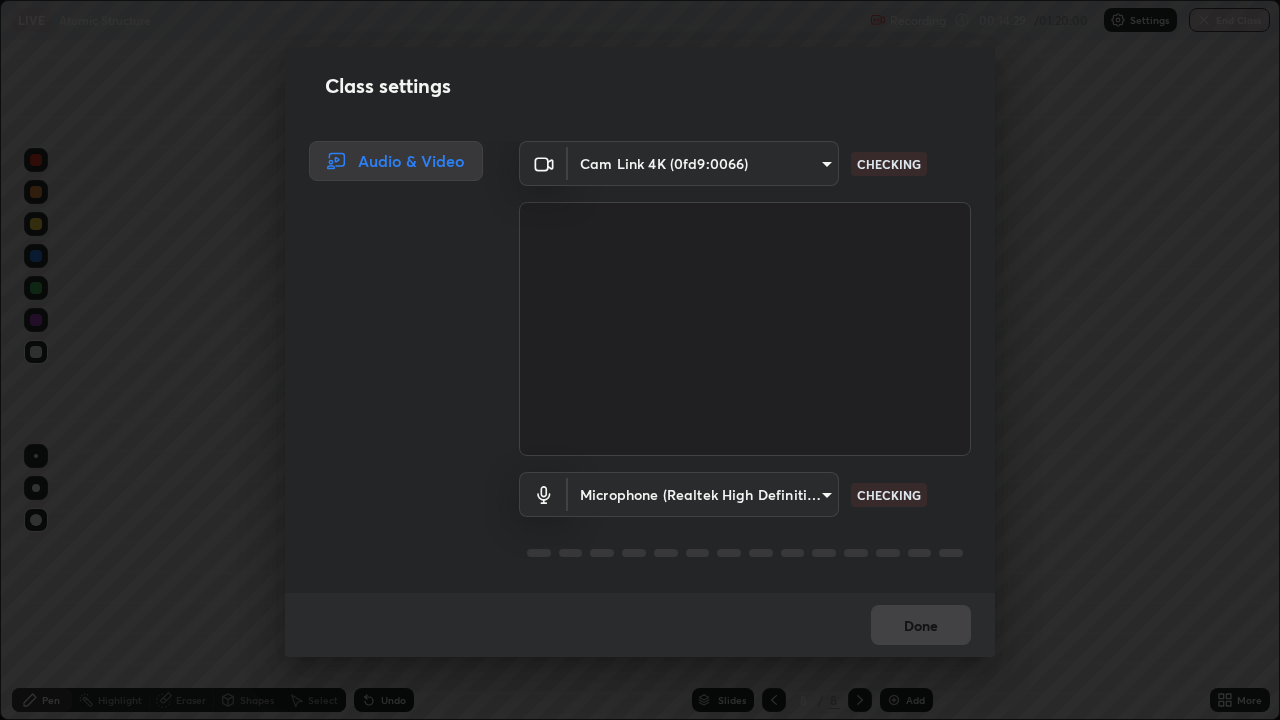 click on "Class settings Audio & Video Cam Link 4K (0fd9:0066) a3d1e63d3991e7523db5491010b6dcb93186c3c444486d9abc4830aae806e346 CHECKING Microphone (Realtek High Definition Audio) 4911c24677a320ea05971e84c4a145a251b81c40be67ca7b2c4a6bbeca56c929 CHECKING Done" at bounding box center (640, 360) 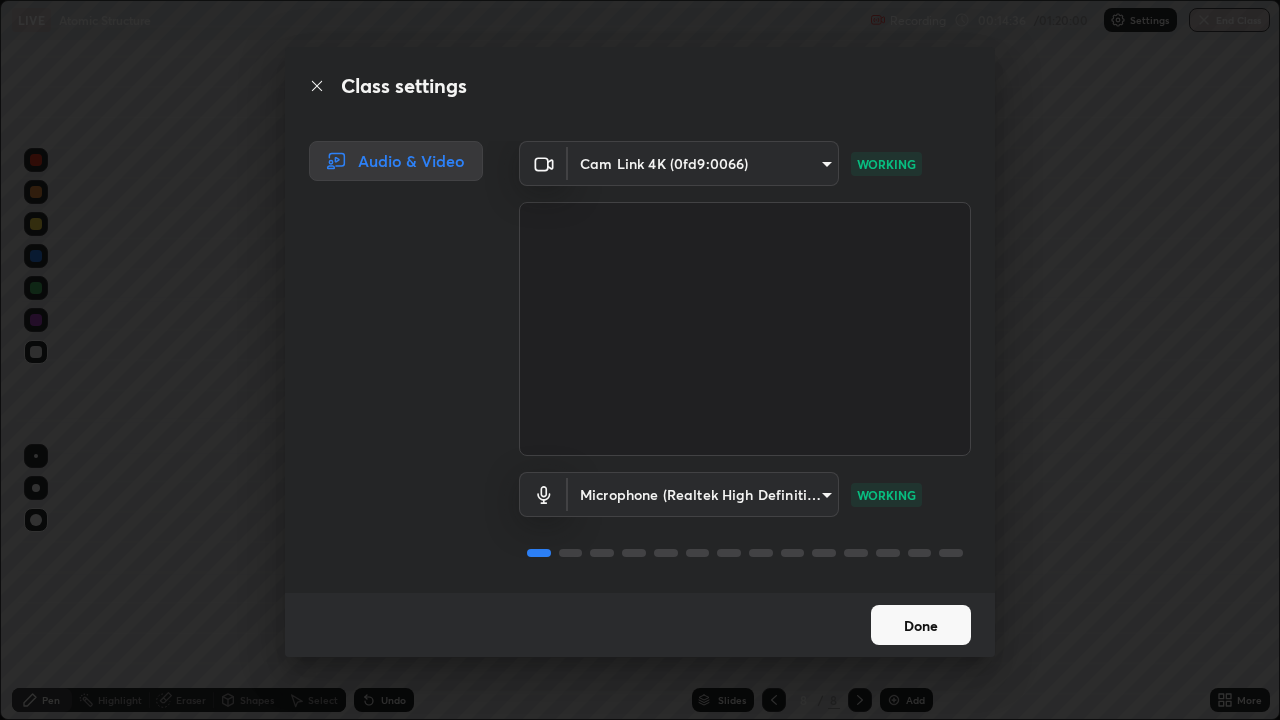 click on "Done" at bounding box center [921, 625] 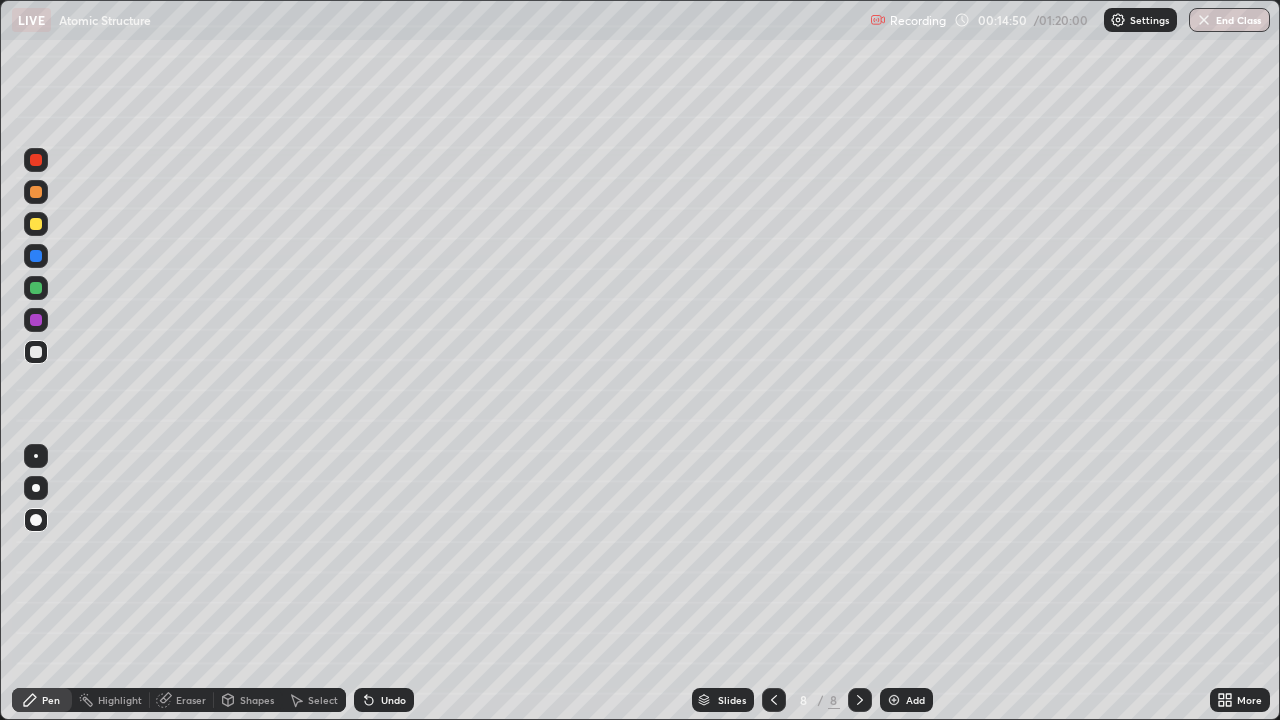 click on "Undo" at bounding box center (393, 700) 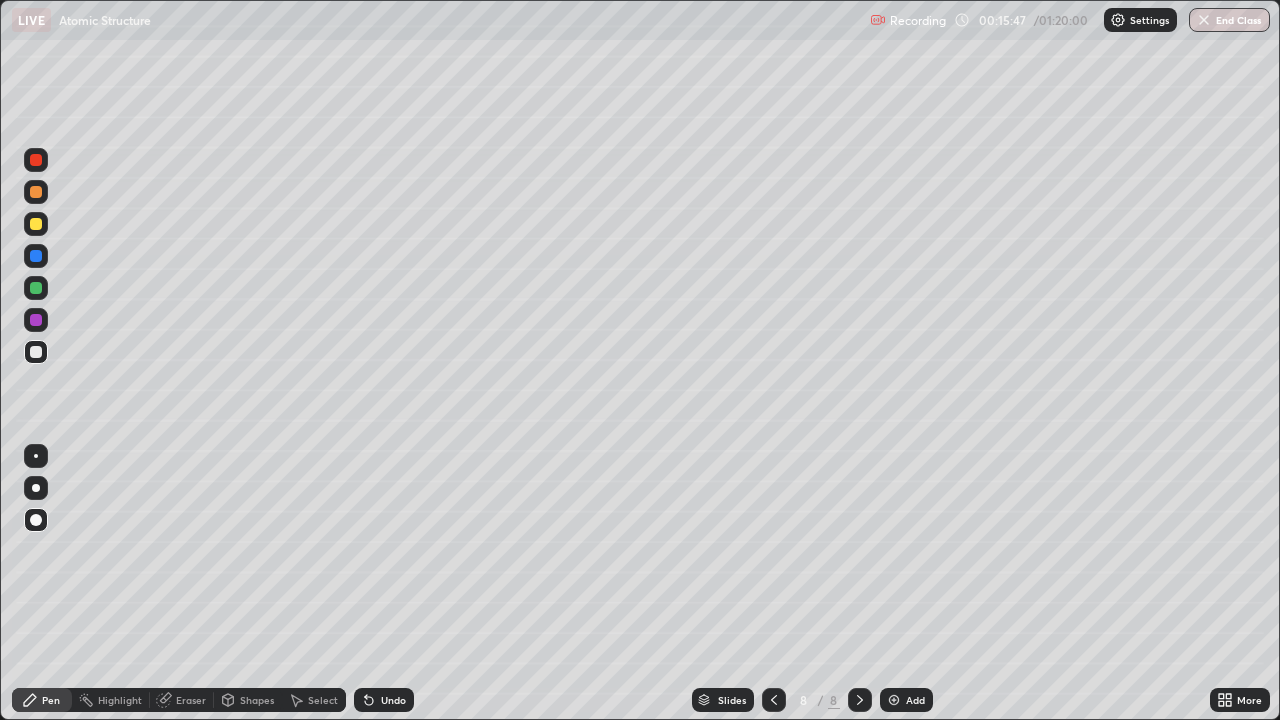 click on "Add" at bounding box center [906, 700] 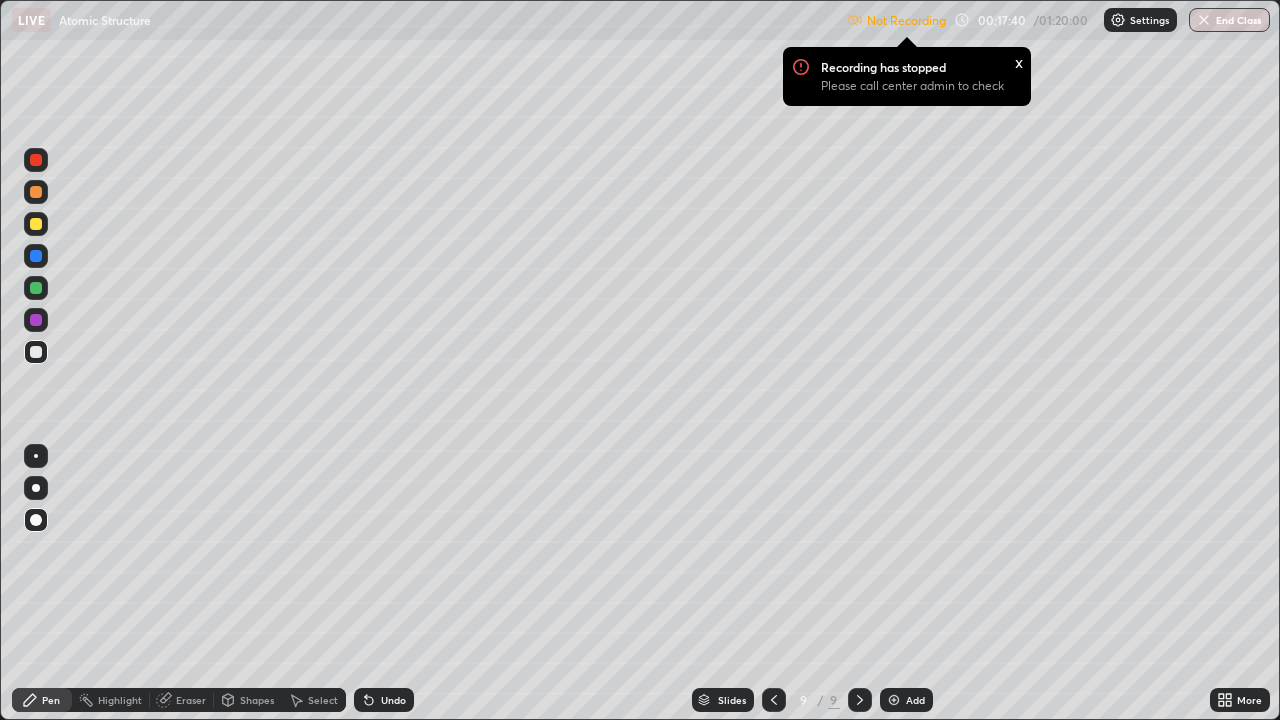 click on "x" at bounding box center (1019, 61) 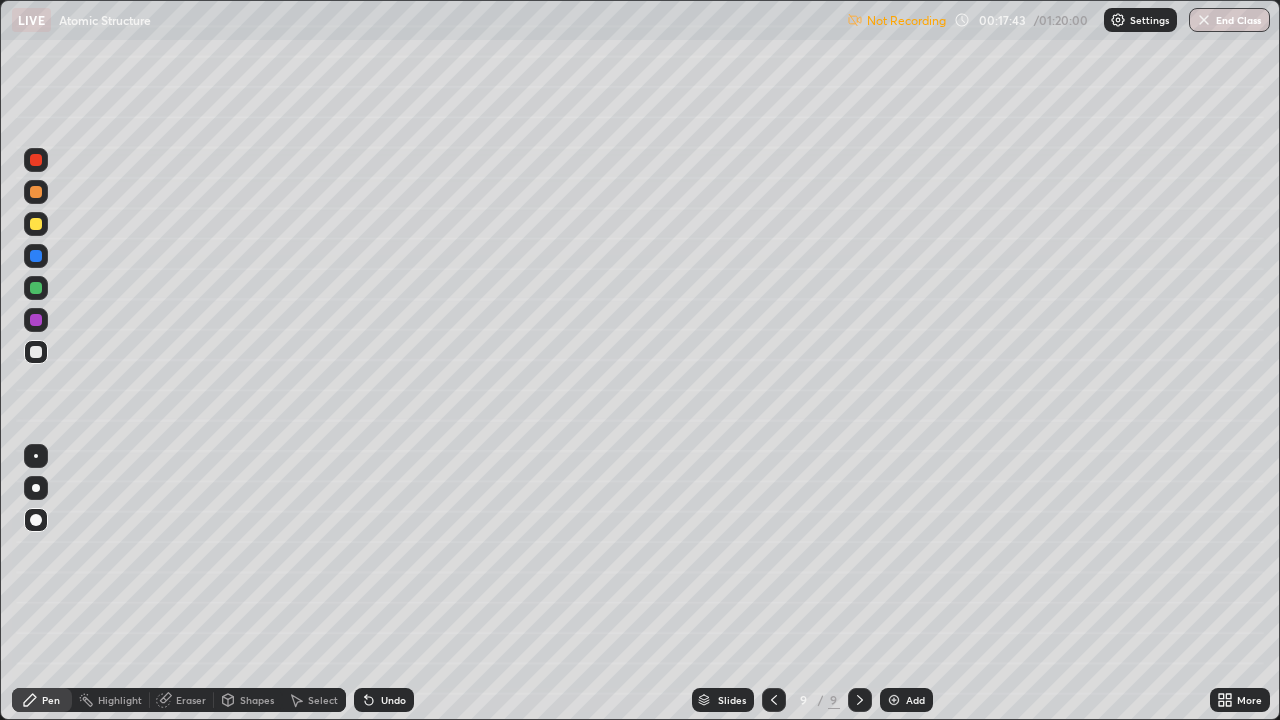 click at bounding box center [1118, 20] 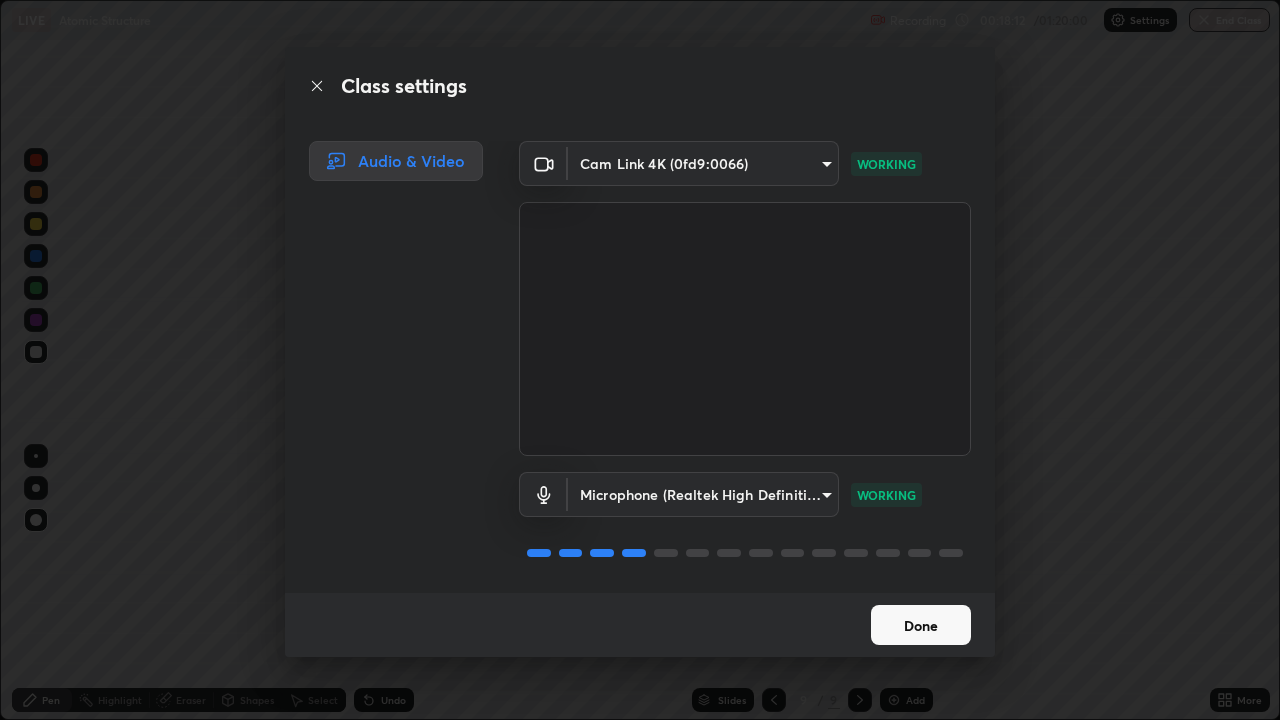 click on "Done" at bounding box center (921, 625) 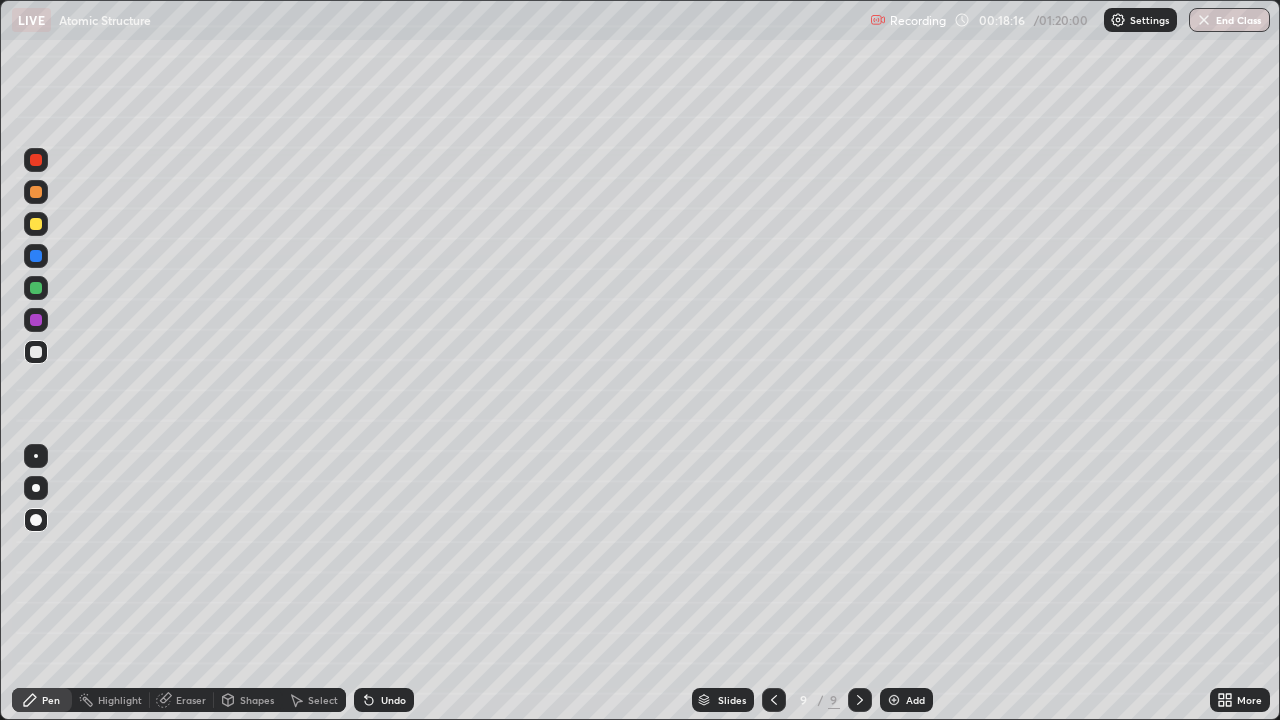 click at bounding box center [894, 700] 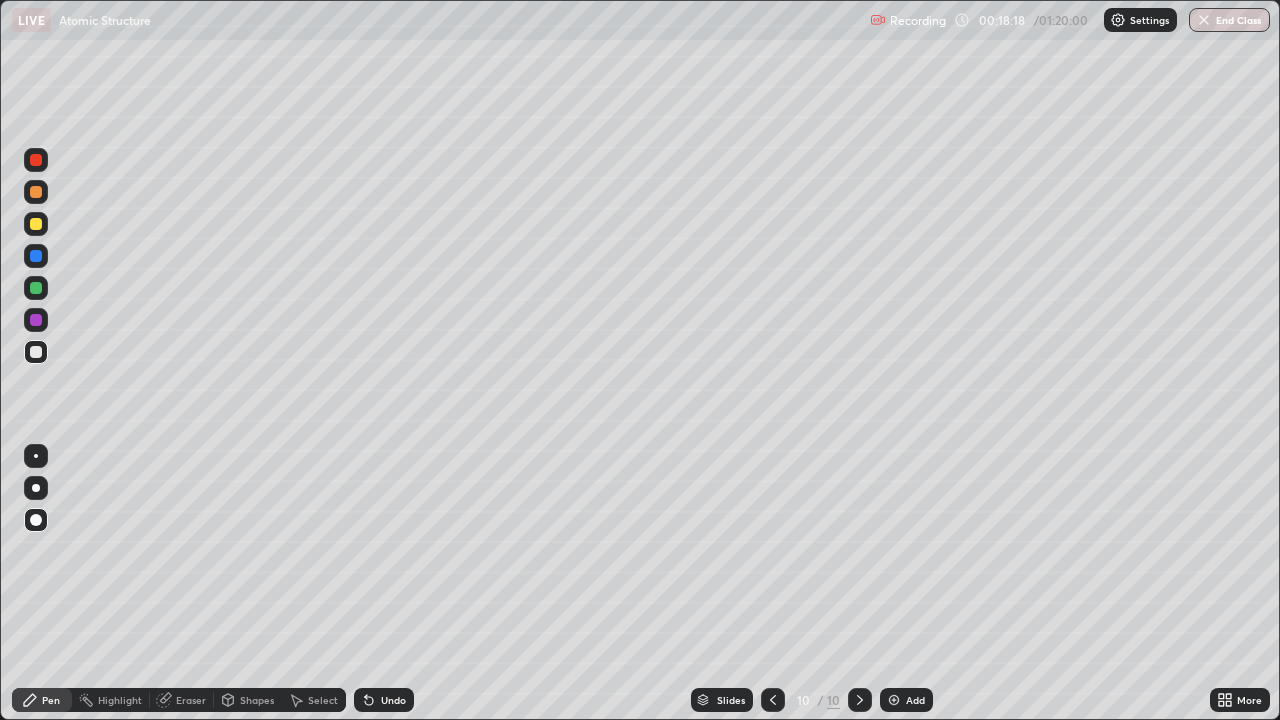 click at bounding box center (36, 320) 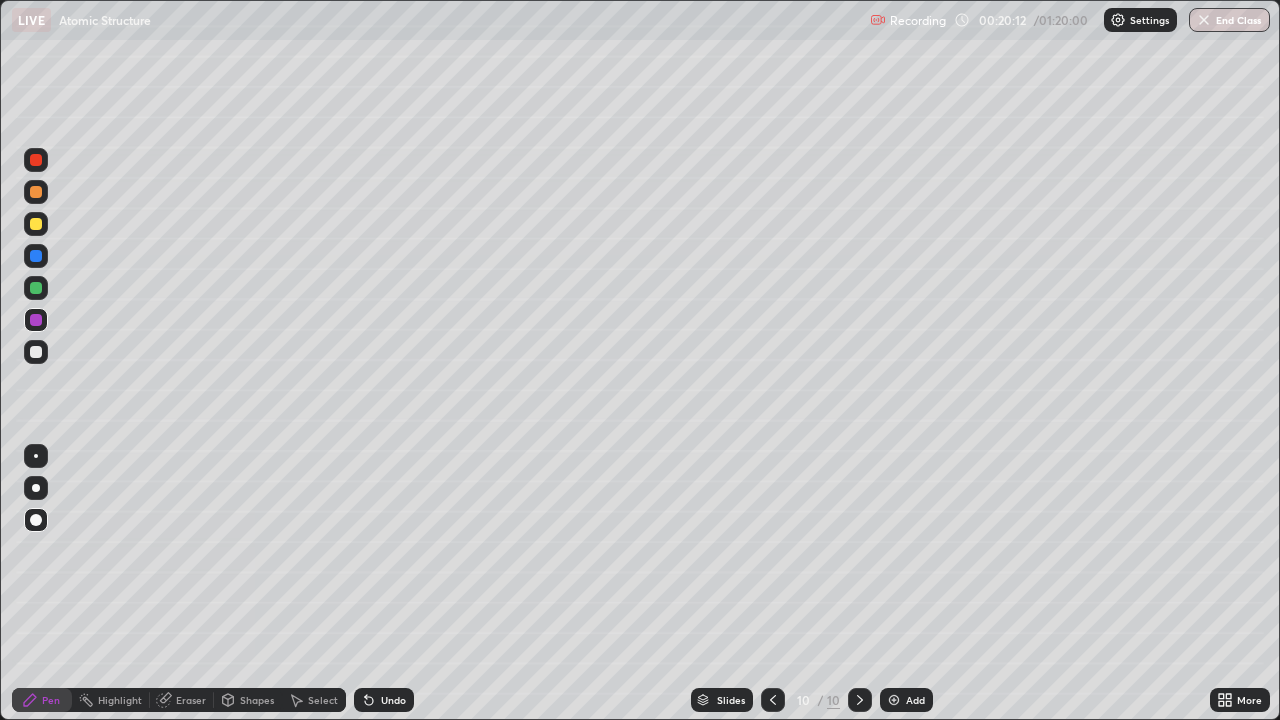 click at bounding box center [894, 700] 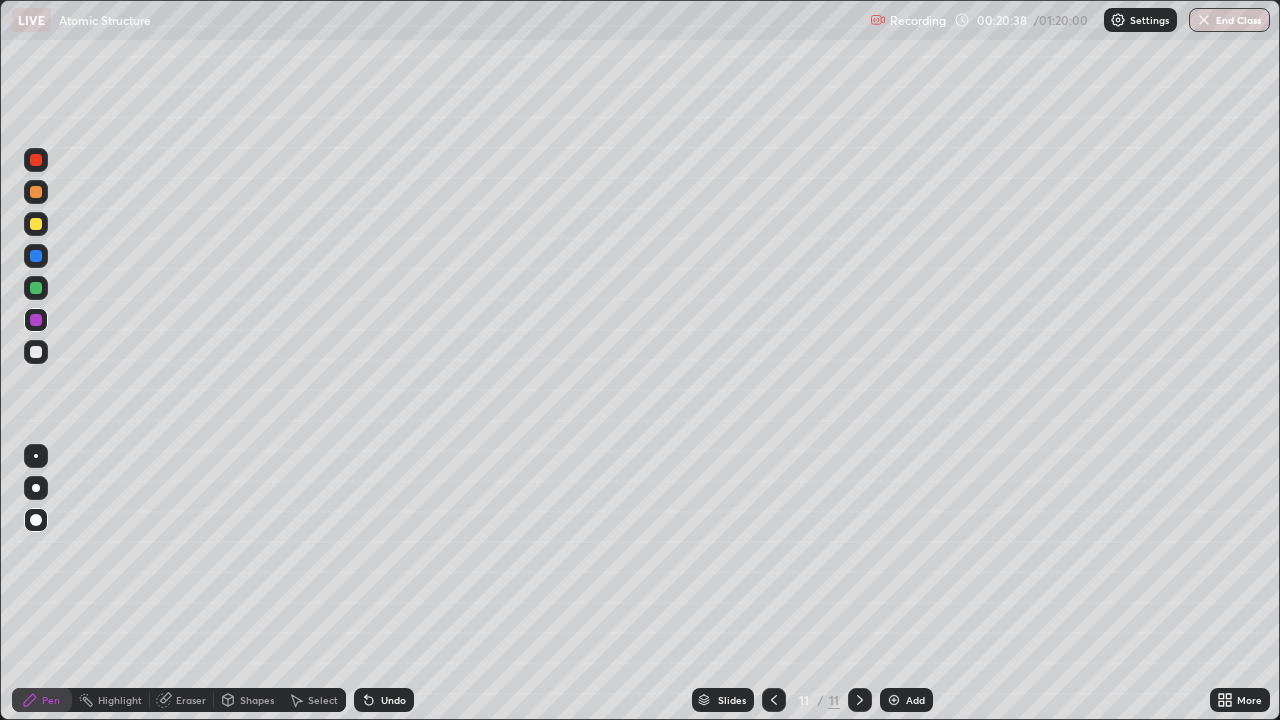 click at bounding box center (36, 352) 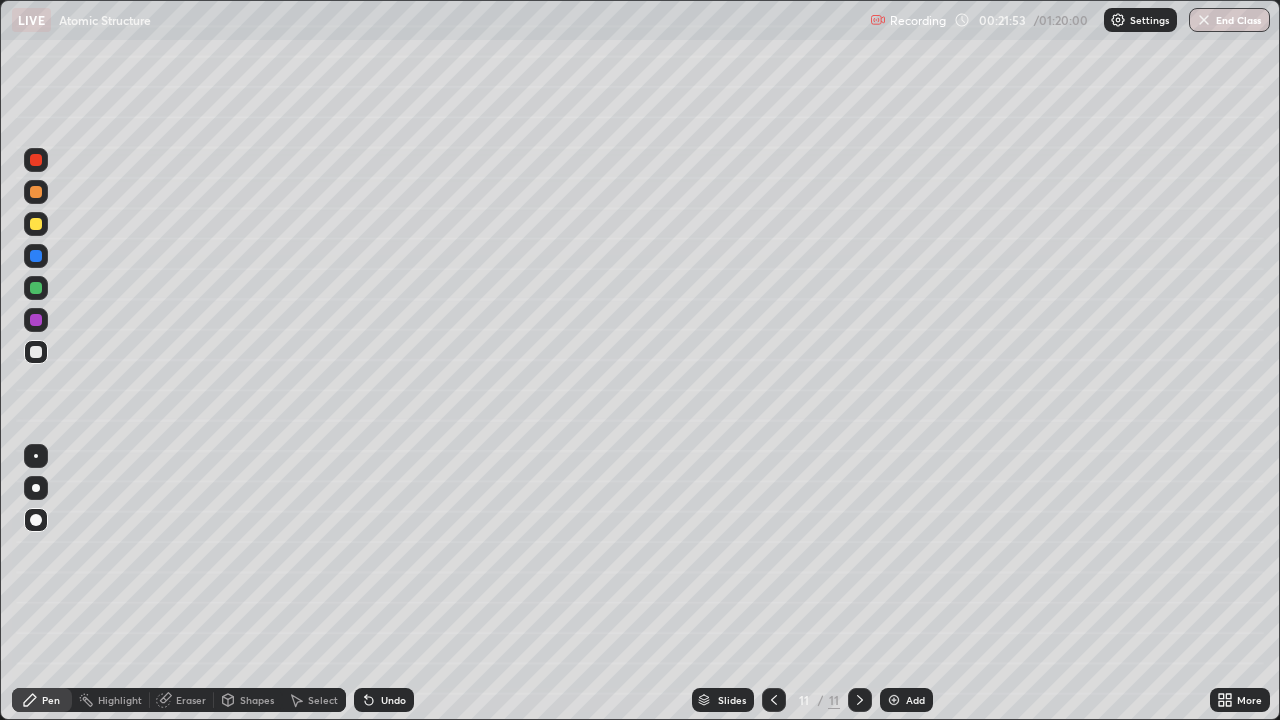 click at bounding box center [894, 700] 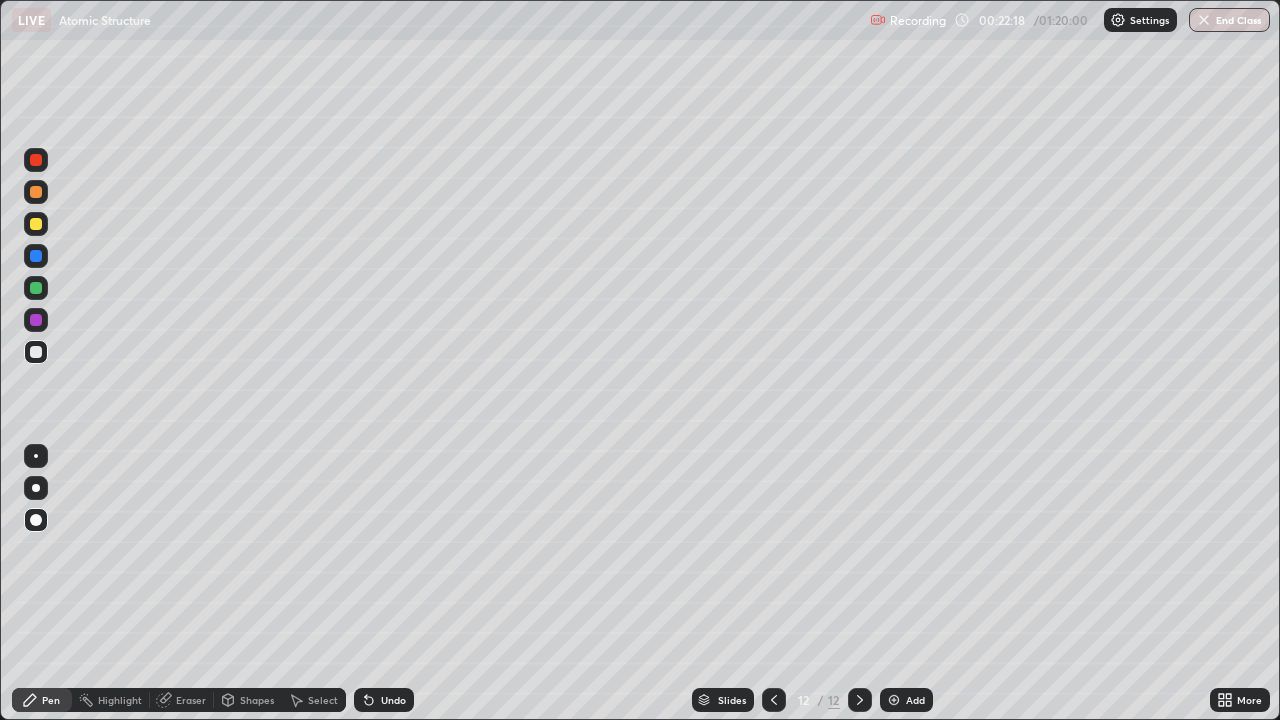 click at bounding box center [36, 320] 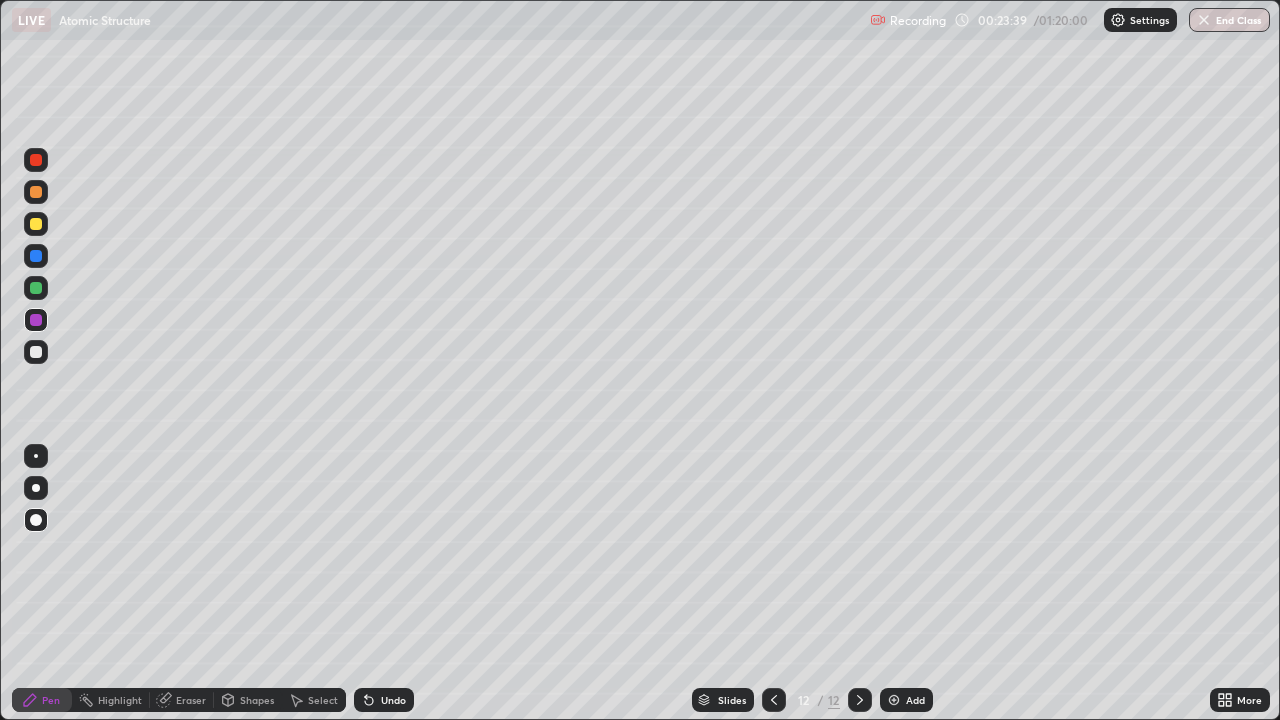 click 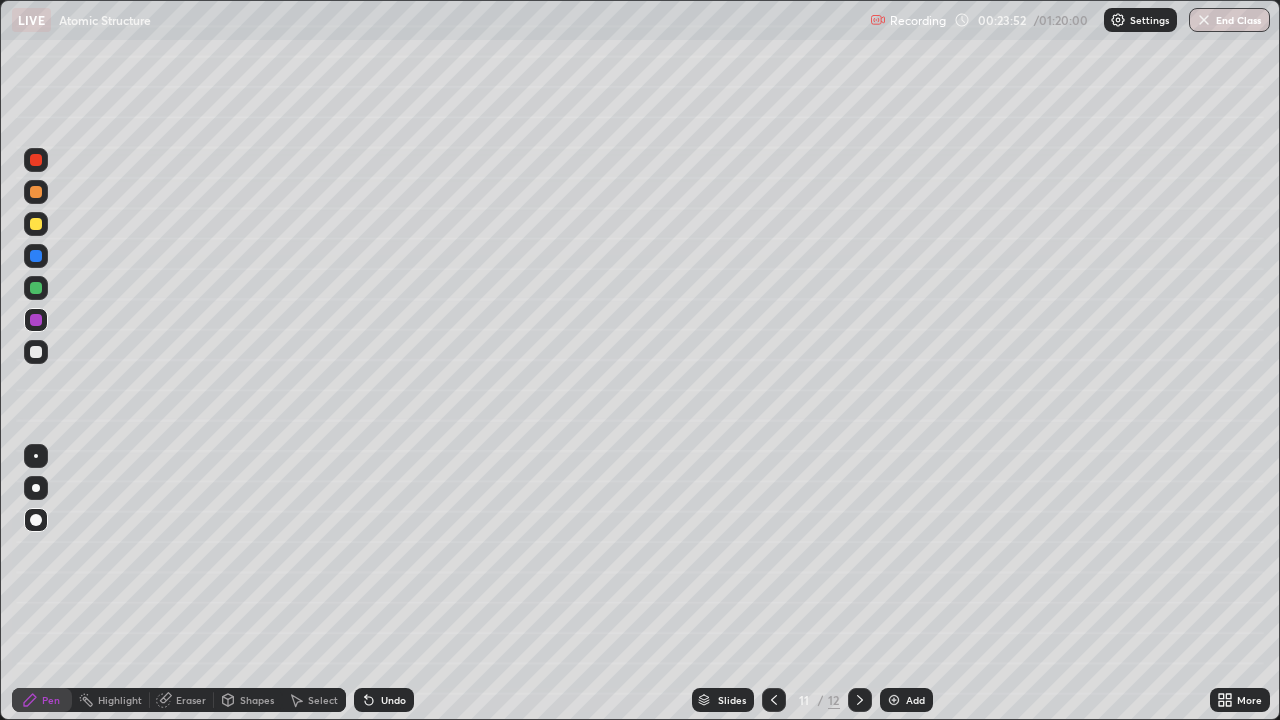 click at bounding box center (860, 700) 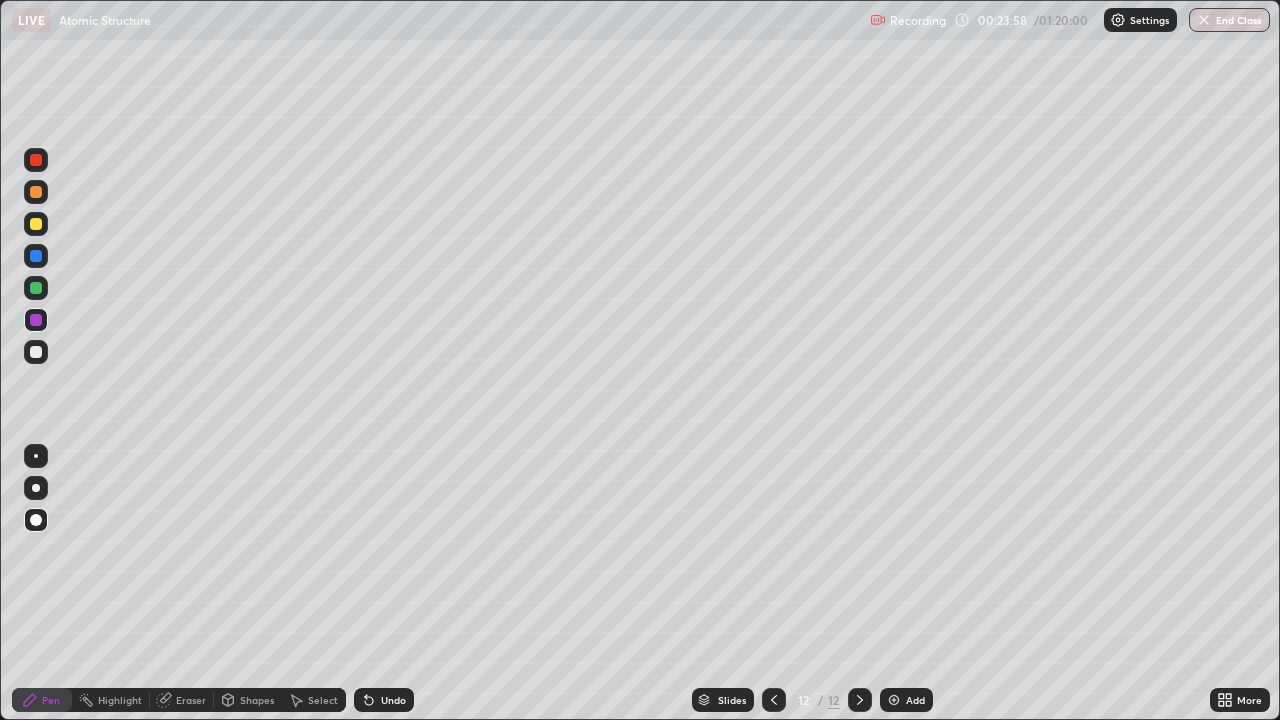click at bounding box center (774, 700) 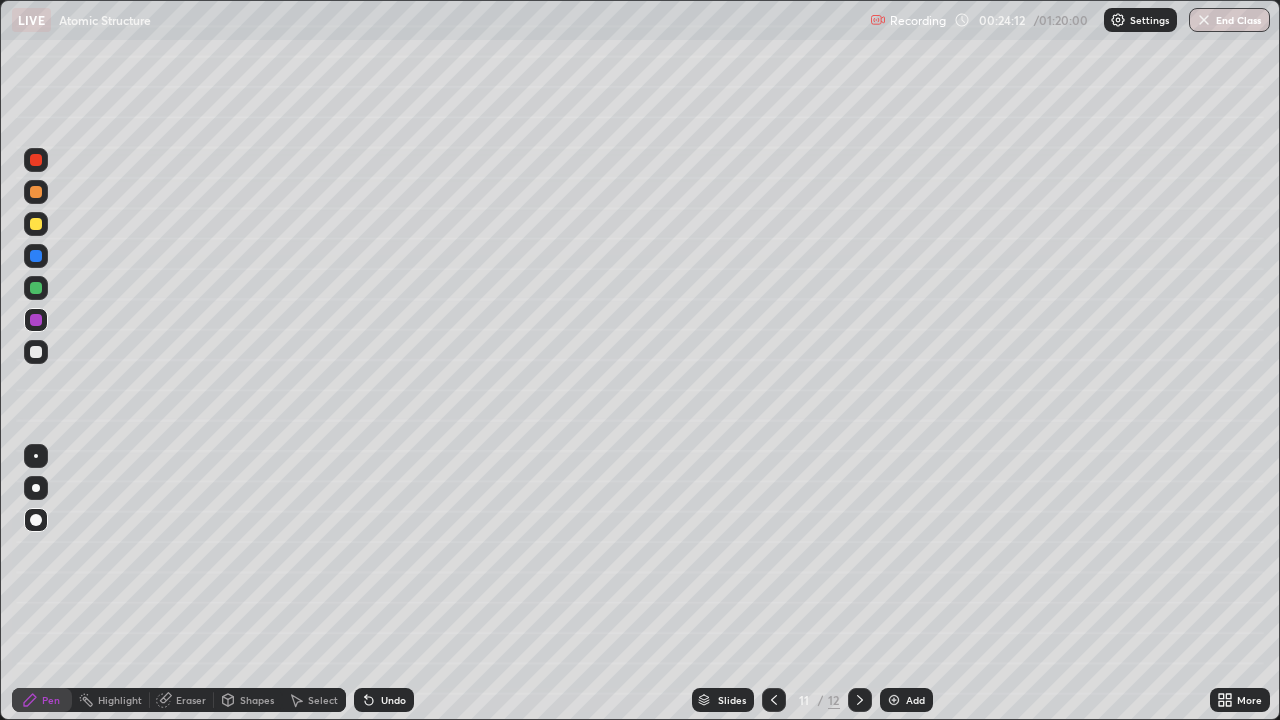 click at bounding box center (860, 700) 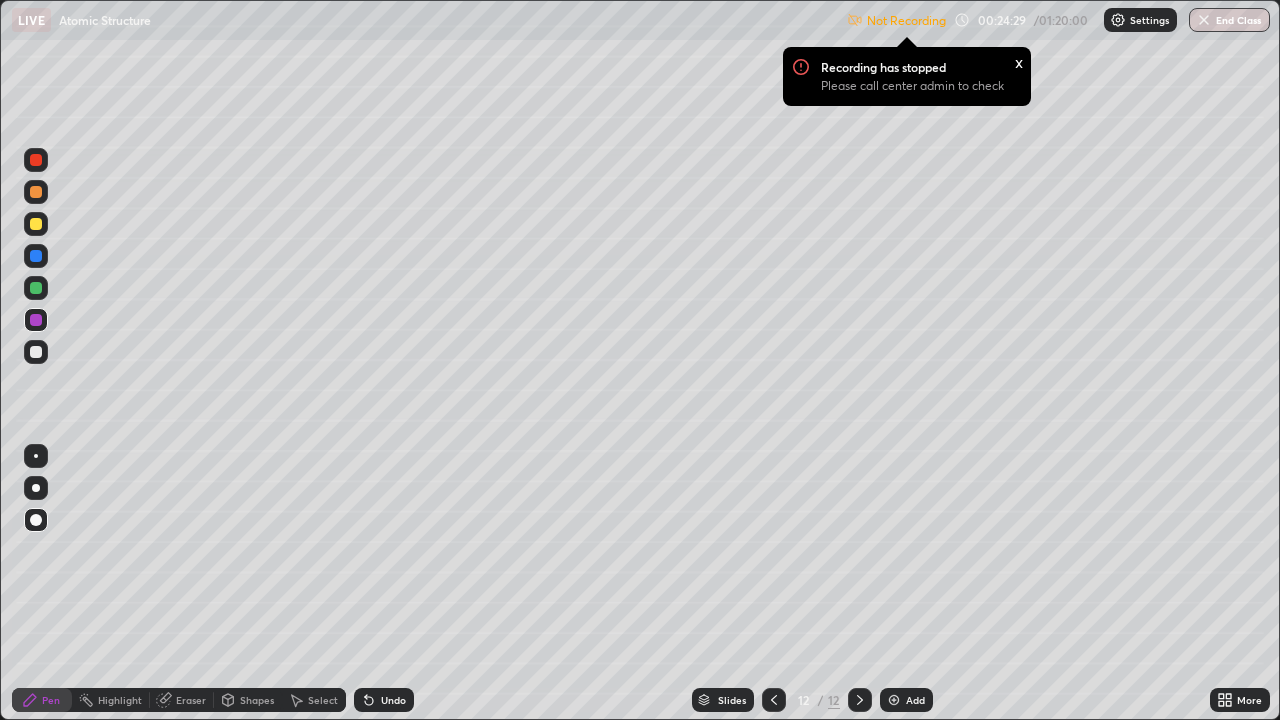 click at bounding box center [860, 700] 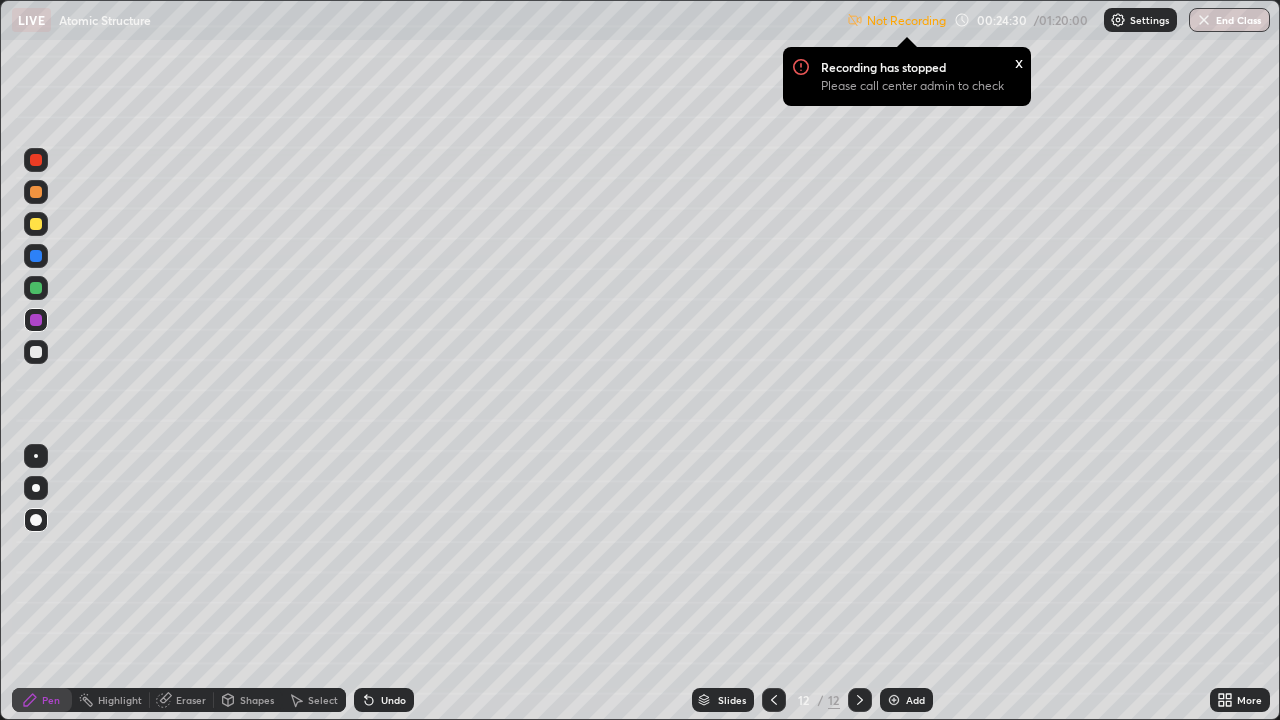 click at bounding box center [894, 700] 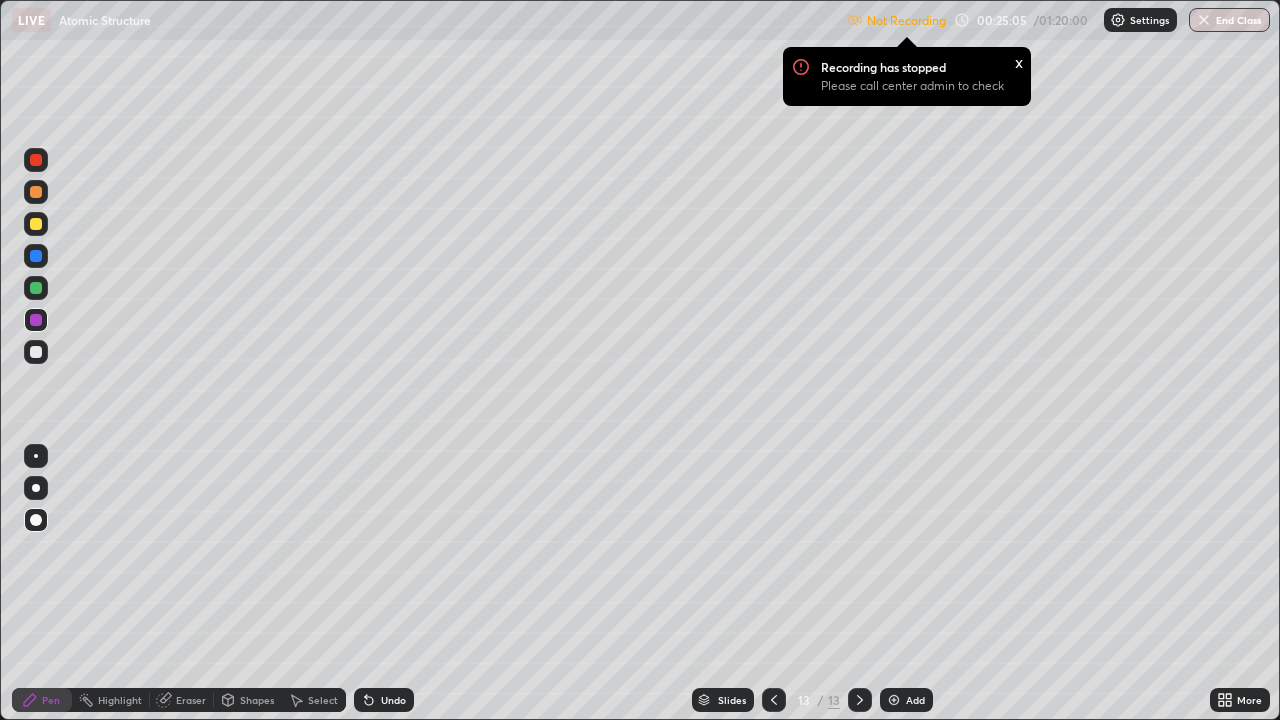 click at bounding box center (36, 352) 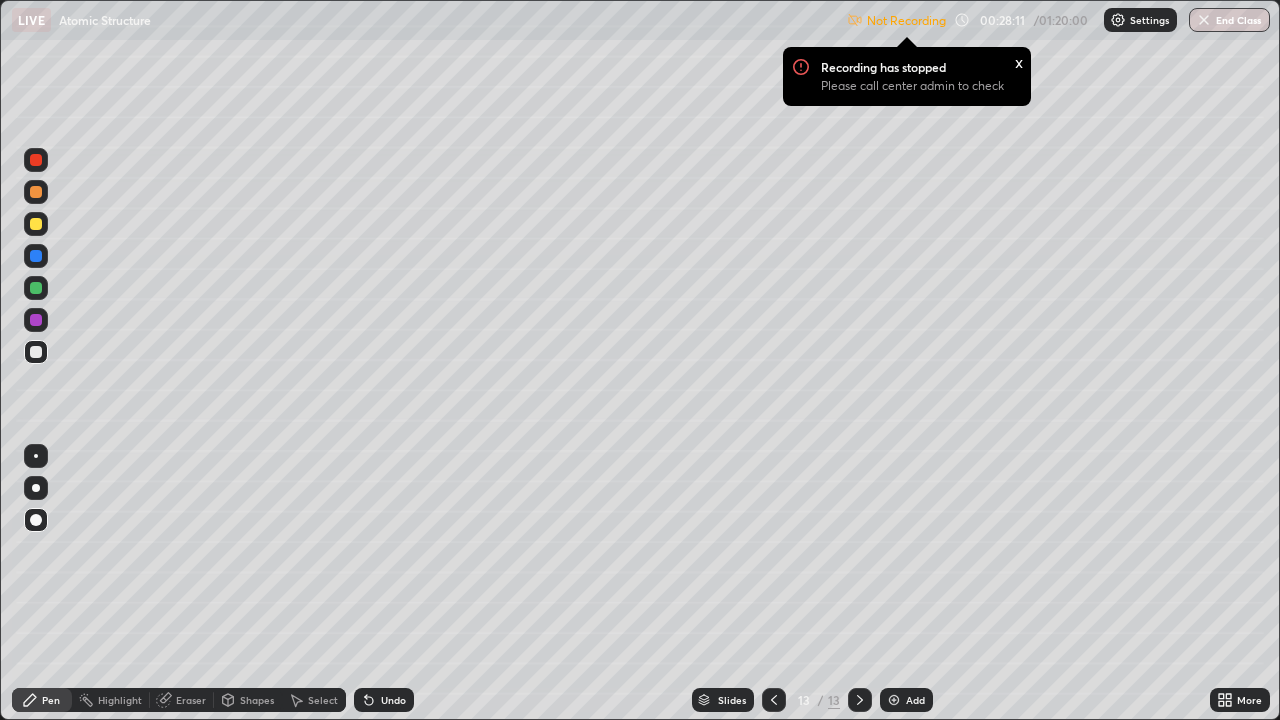 click on "Undo" at bounding box center [384, 700] 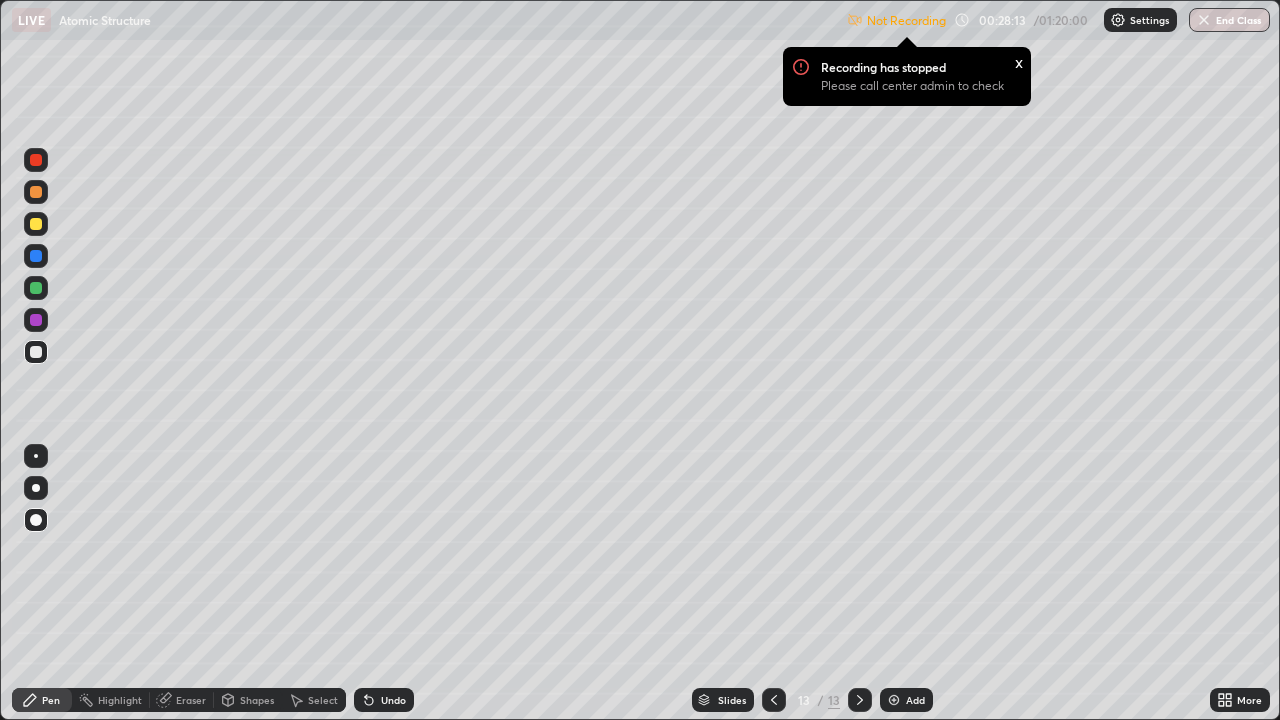 click on "Undo" at bounding box center (393, 700) 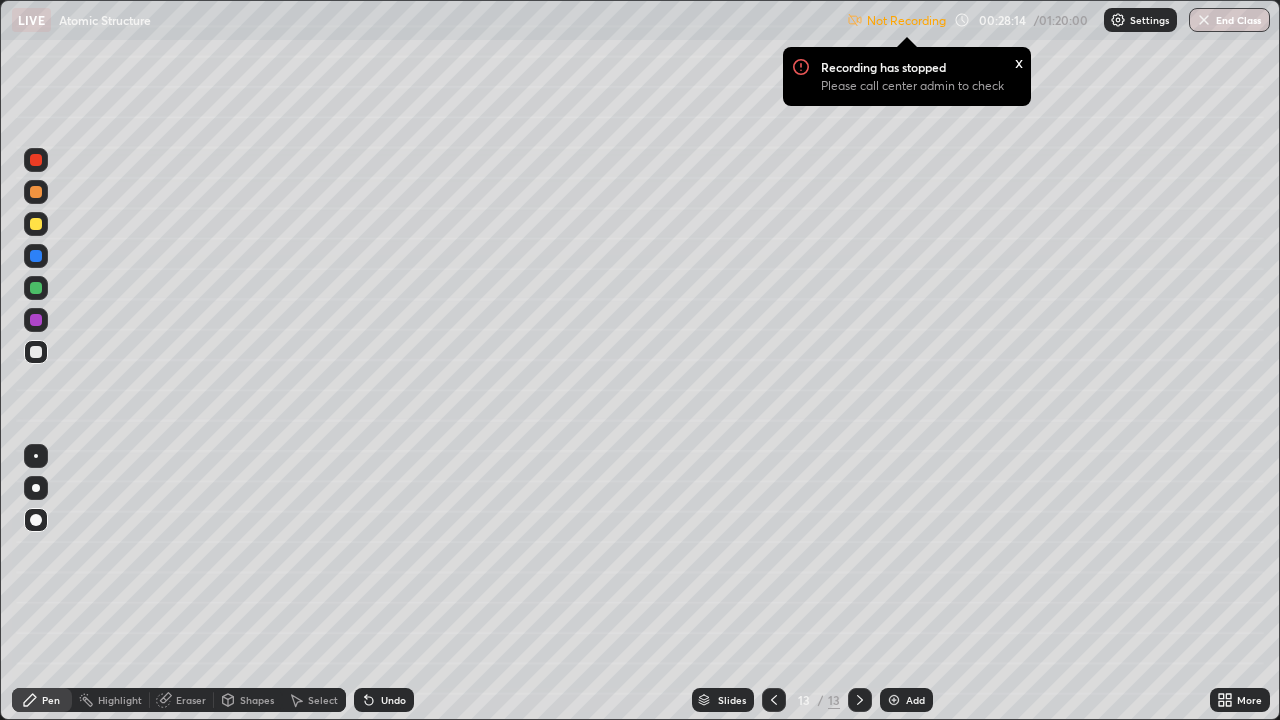 click on "Undo" at bounding box center (393, 700) 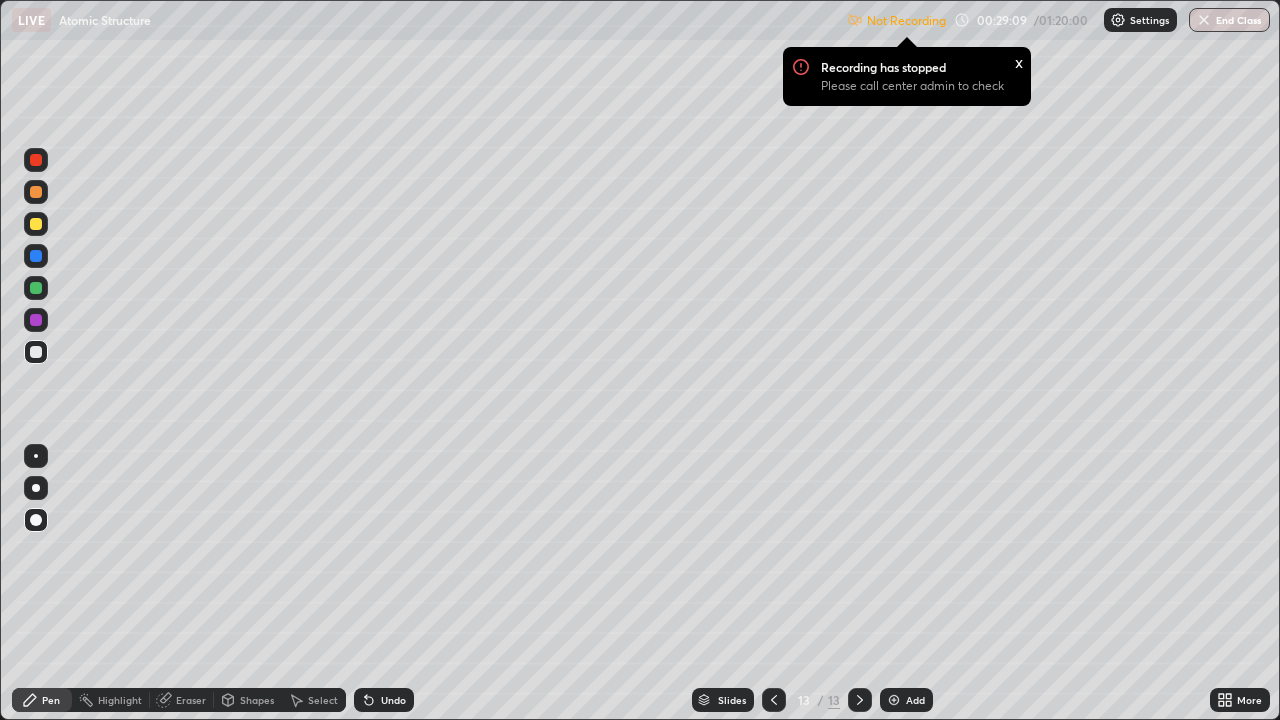 click on "Eraser" at bounding box center [191, 700] 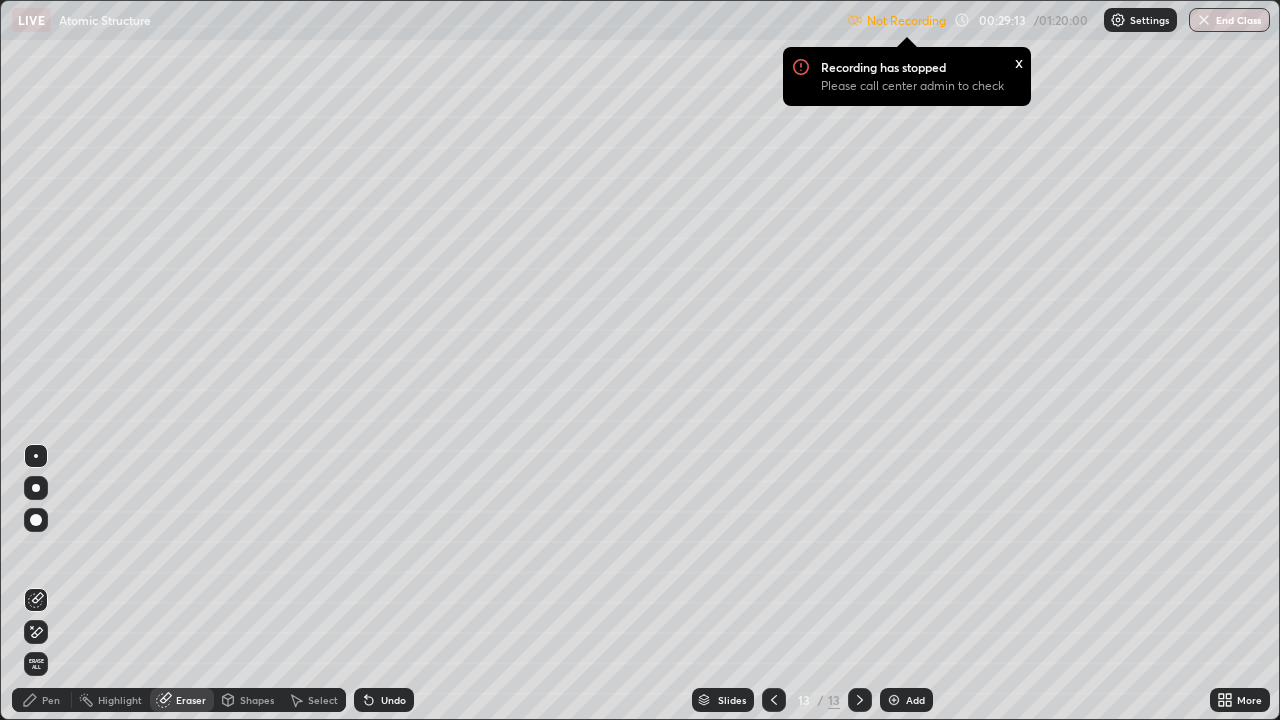 click on "Pen" at bounding box center [51, 700] 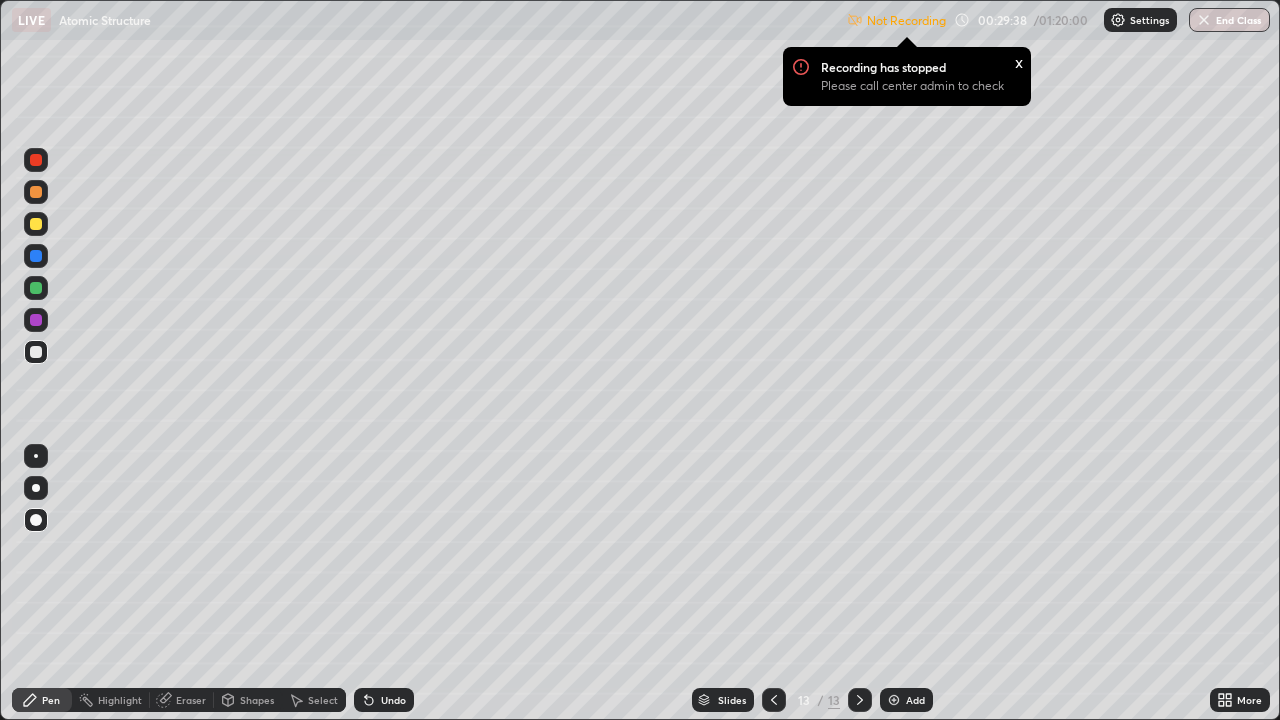click at bounding box center (894, 700) 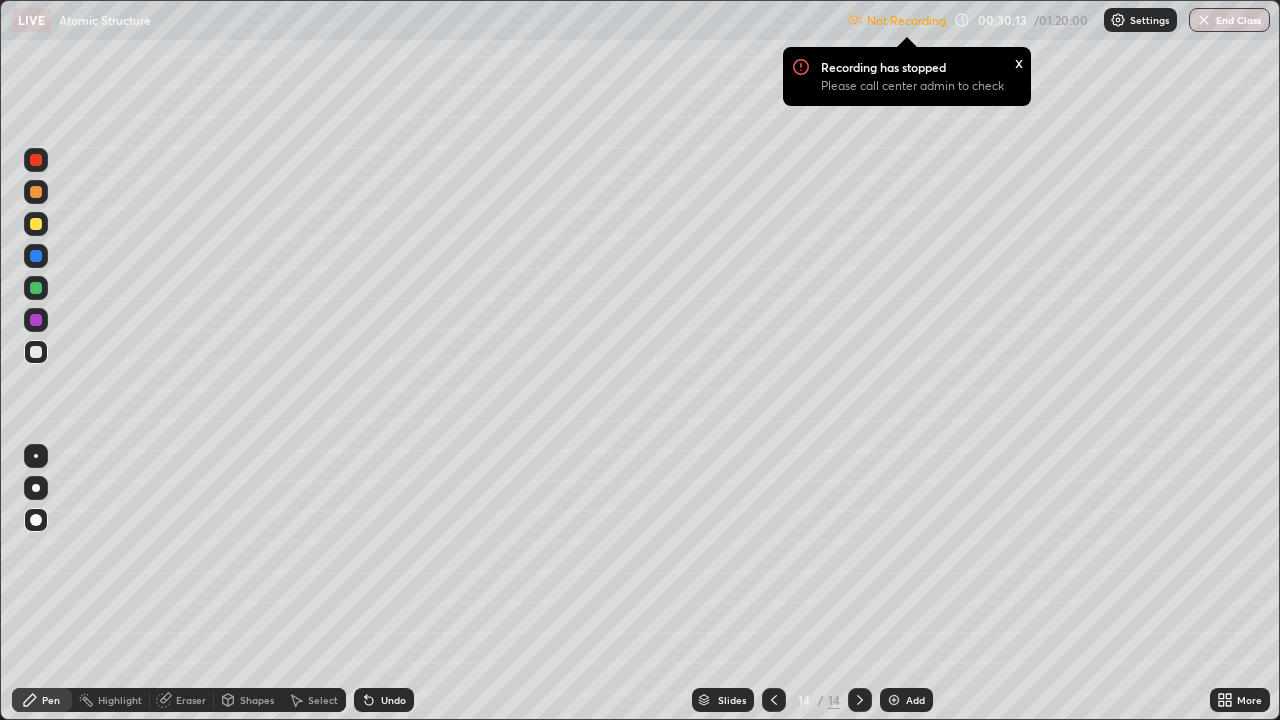 click at bounding box center [36, 320] 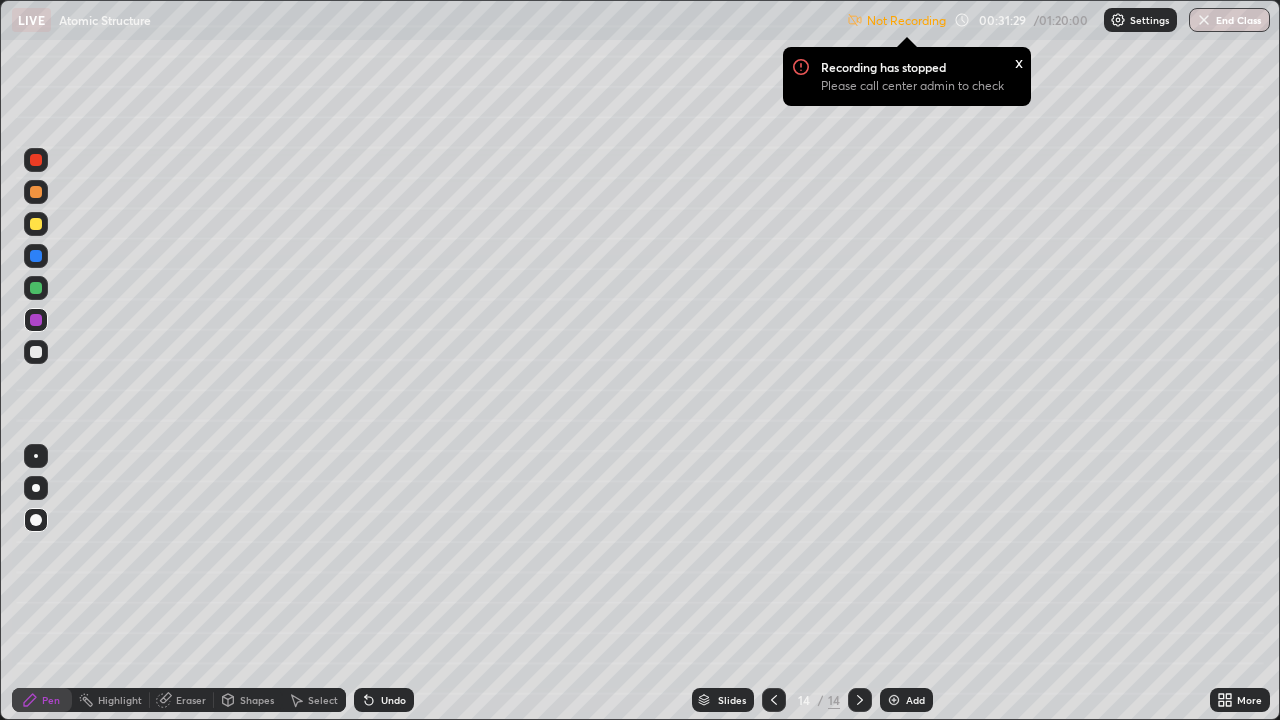 click at bounding box center [894, 700] 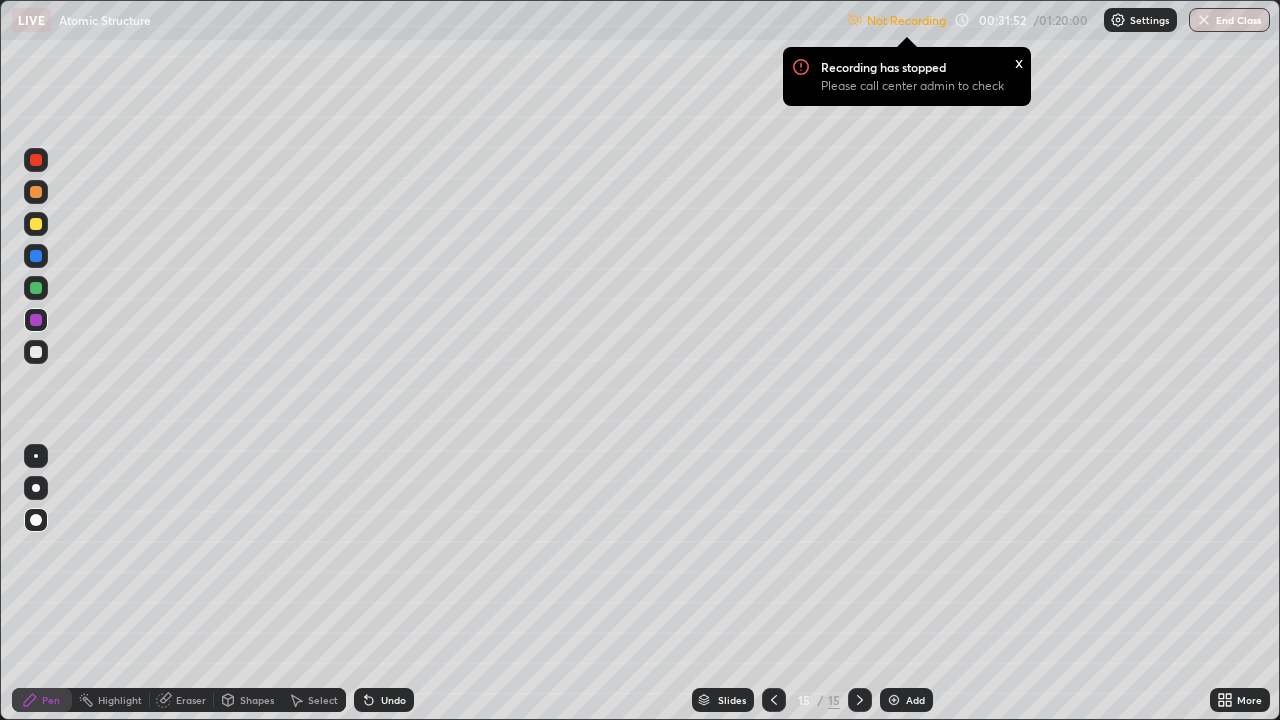 click at bounding box center [36, 352] 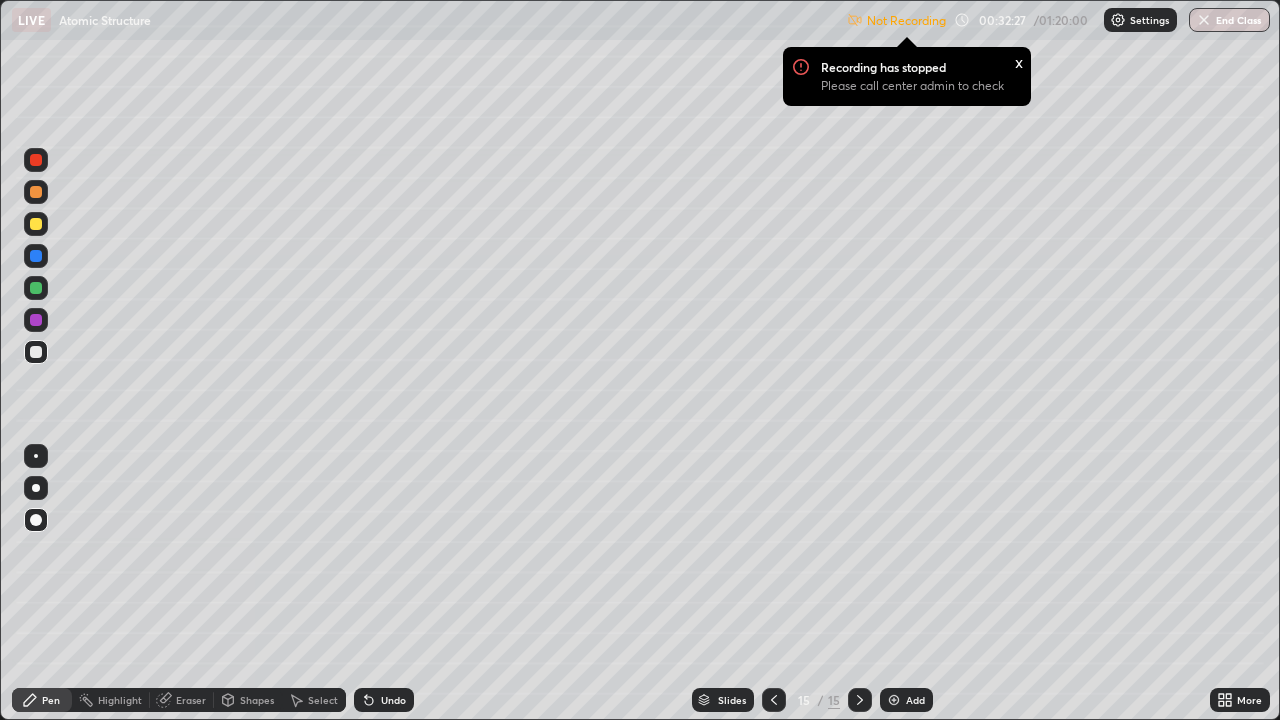 click at bounding box center (894, 700) 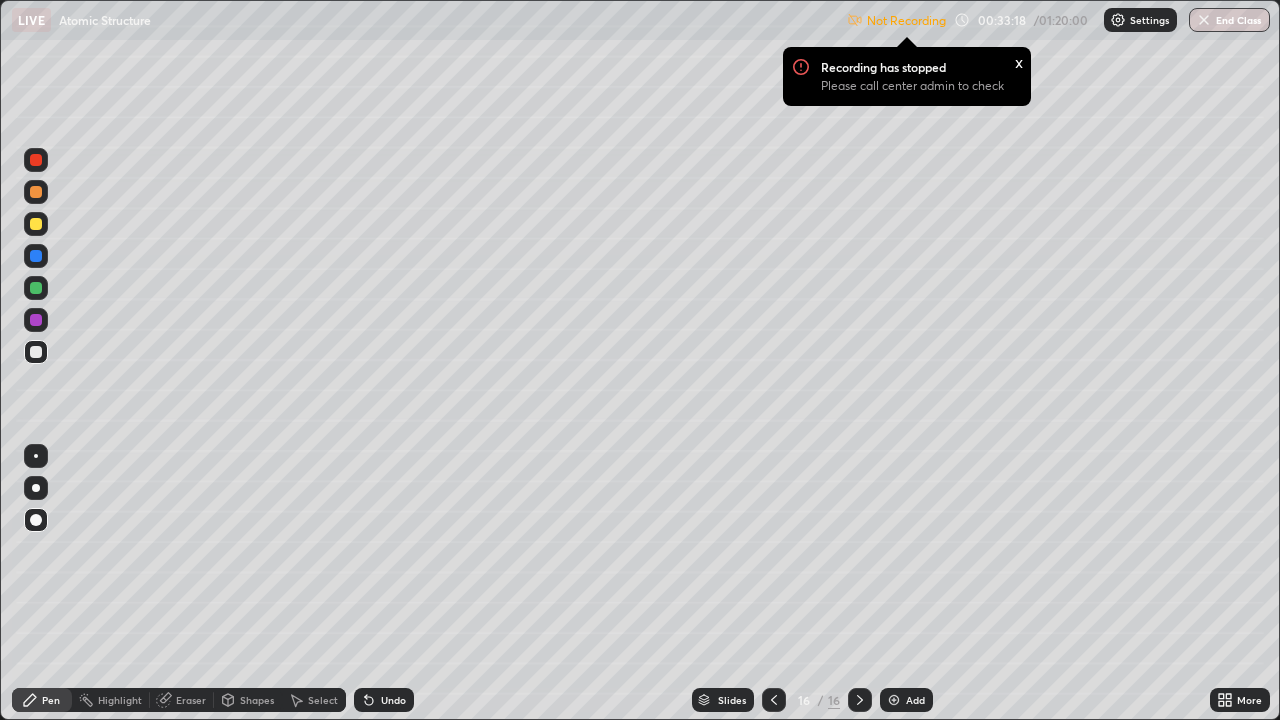click at bounding box center [894, 700] 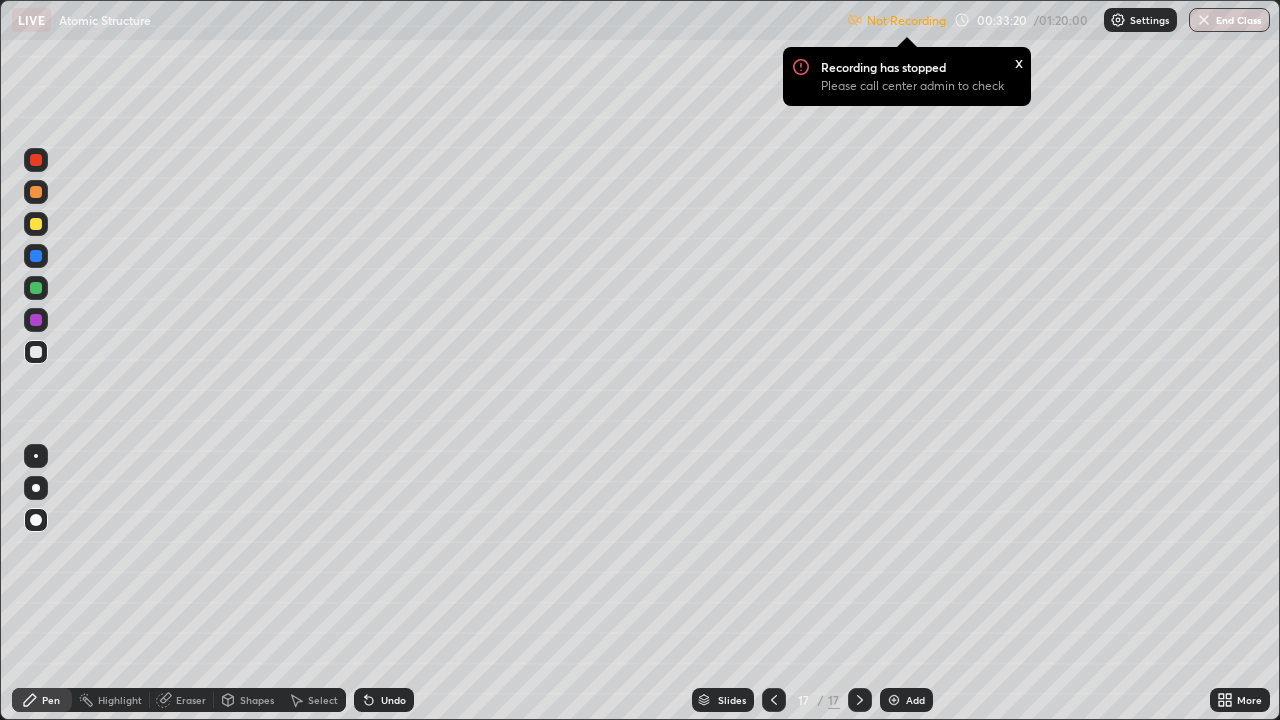 click at bounding box center [36, 352] 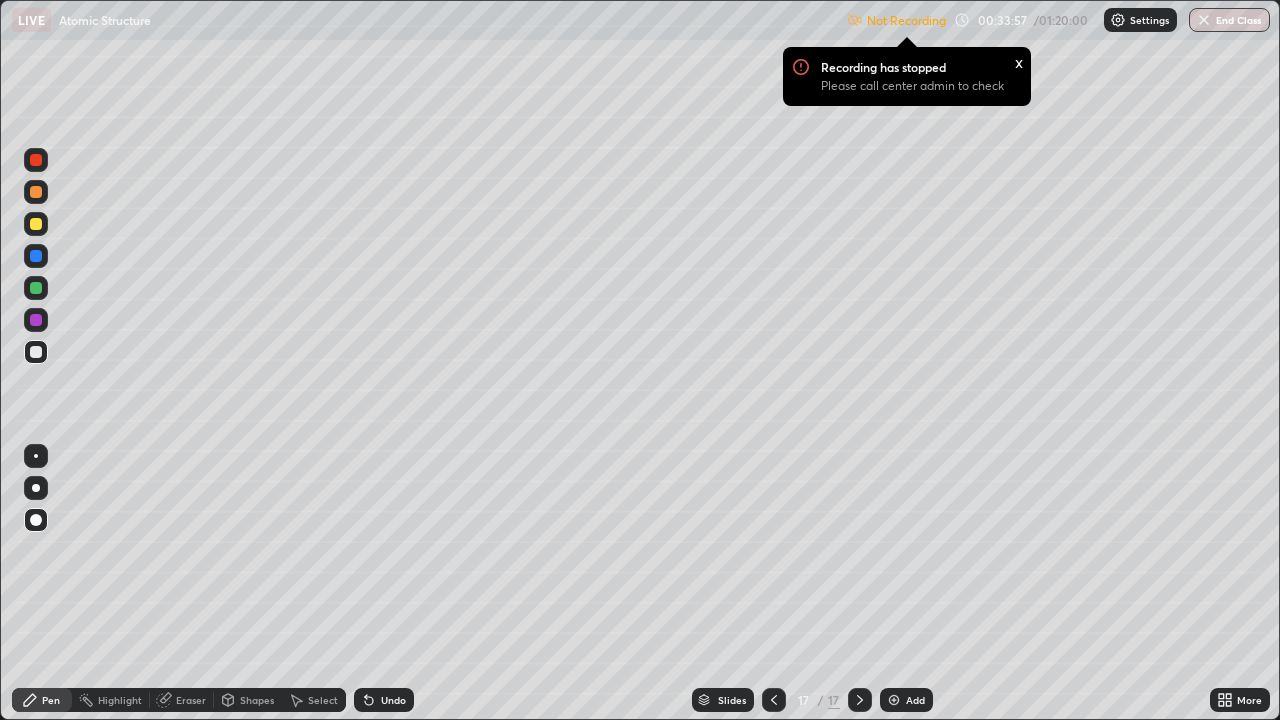 click at bounding box center [774, 700] 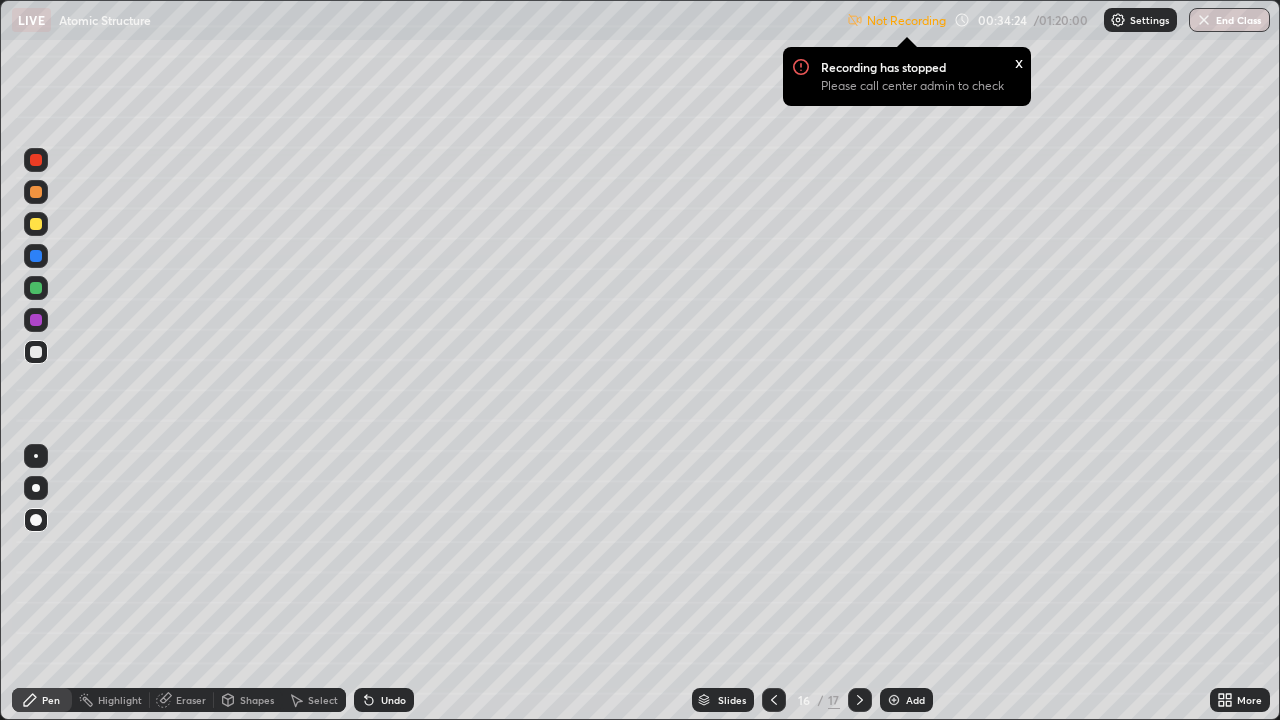 click 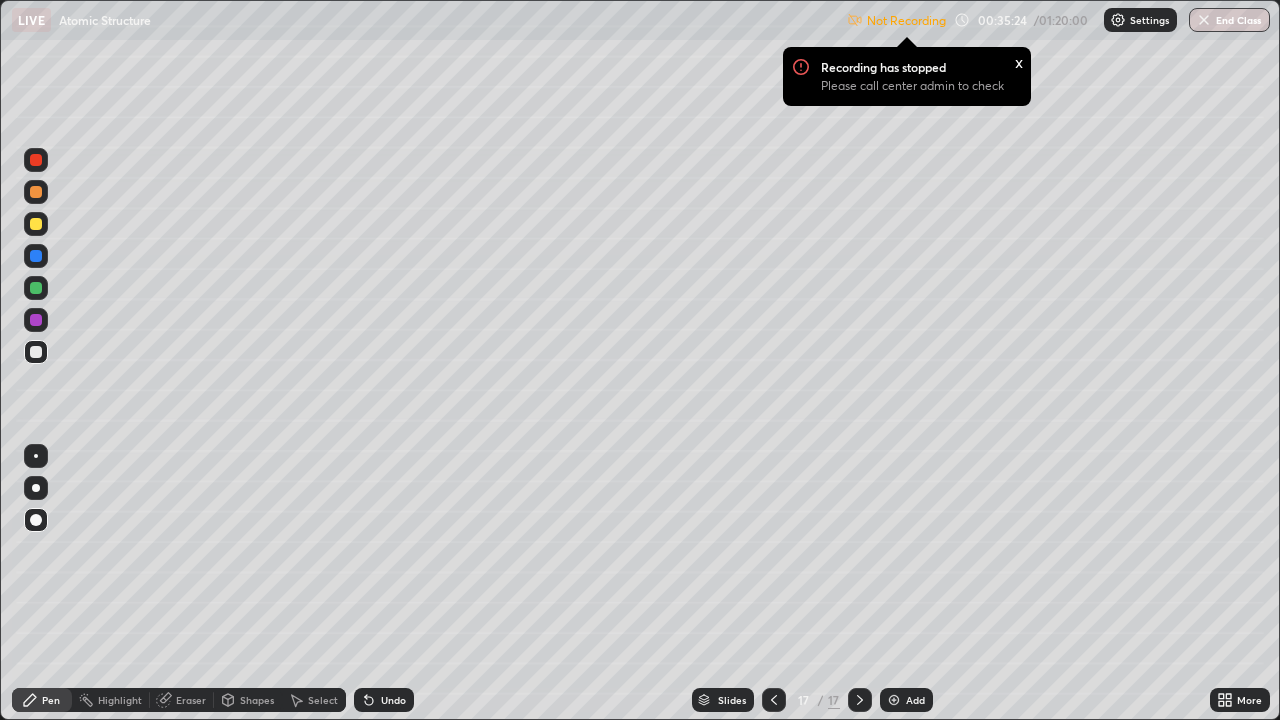 click at bounding box center [894, 700] 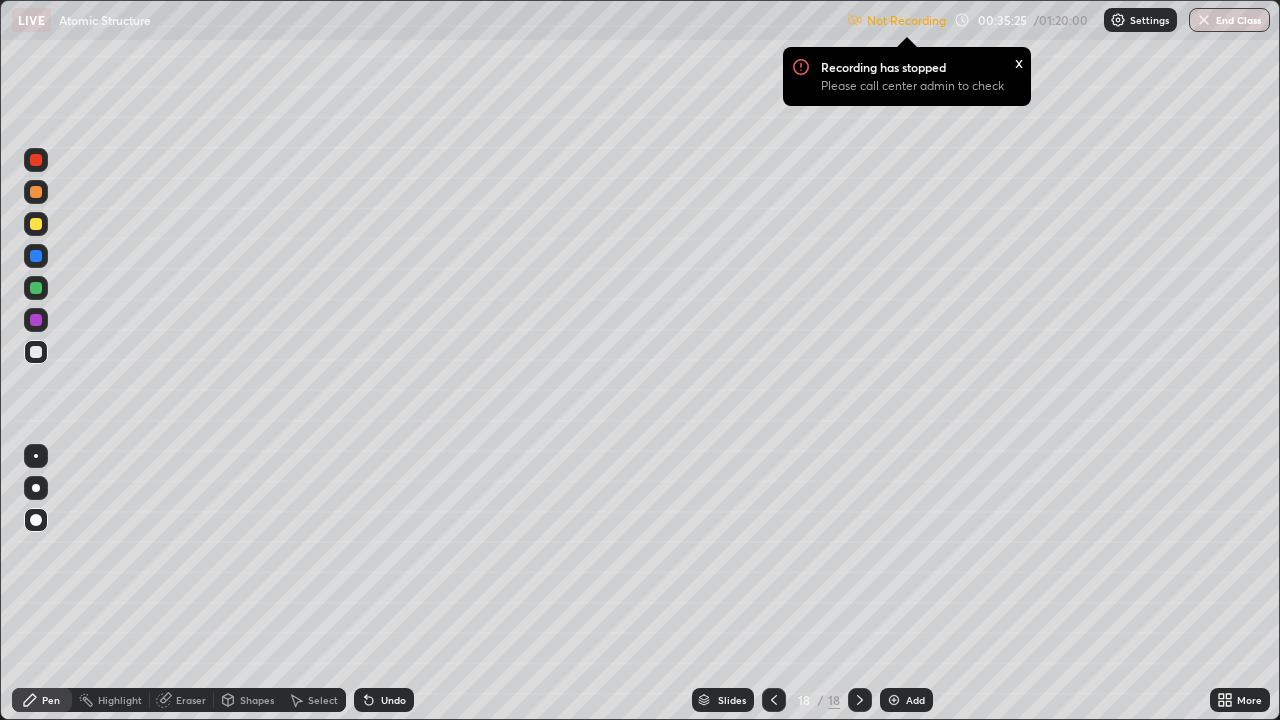 click at bounding box center [894, 700] 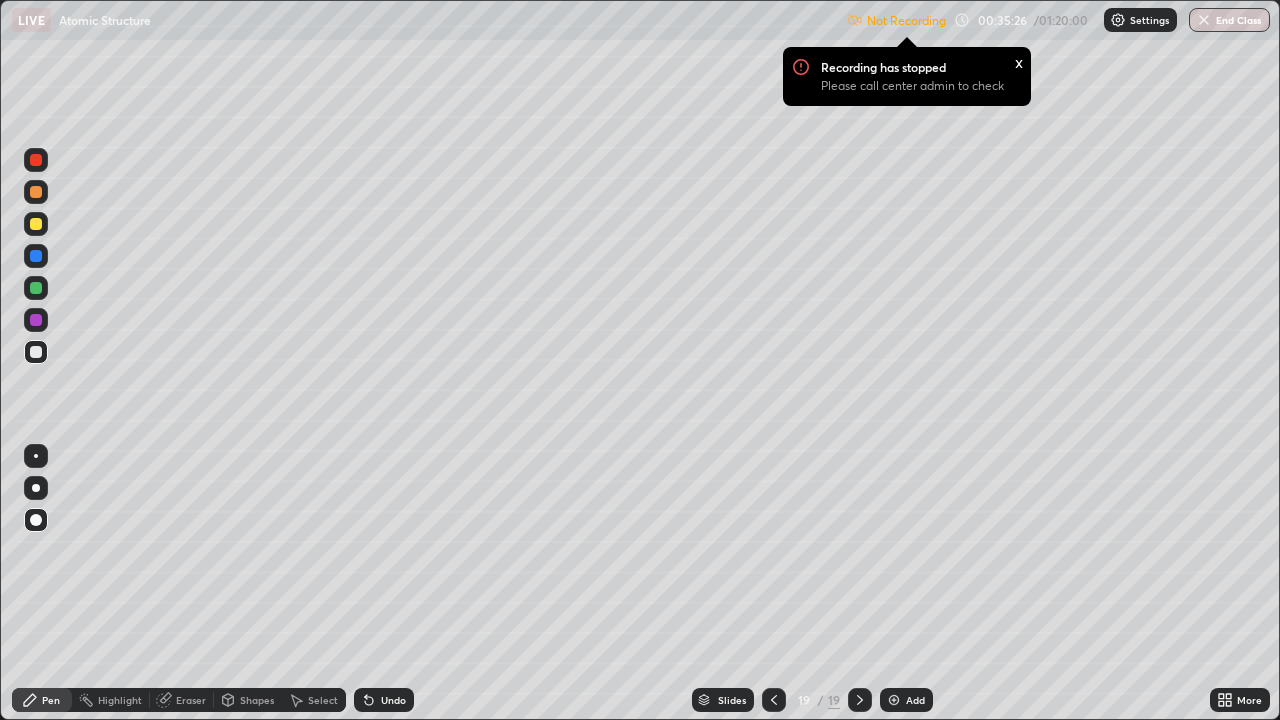 click 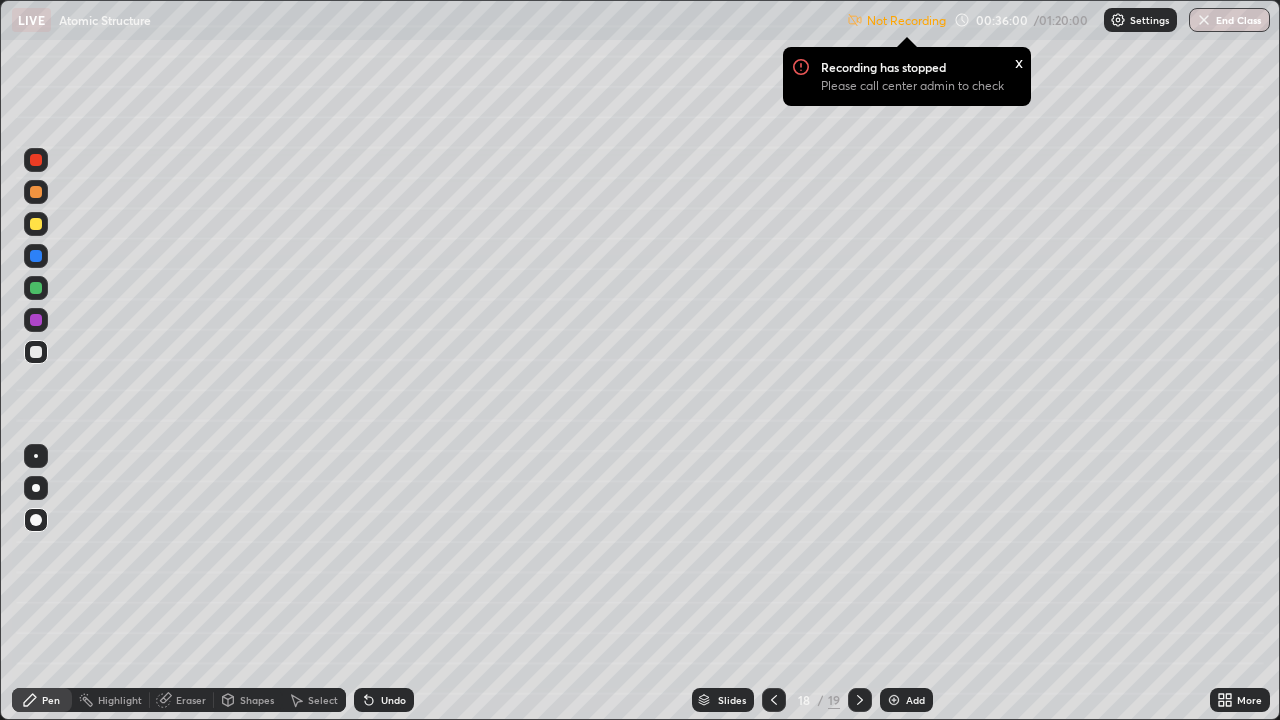 click at bounding box center (36, 320) 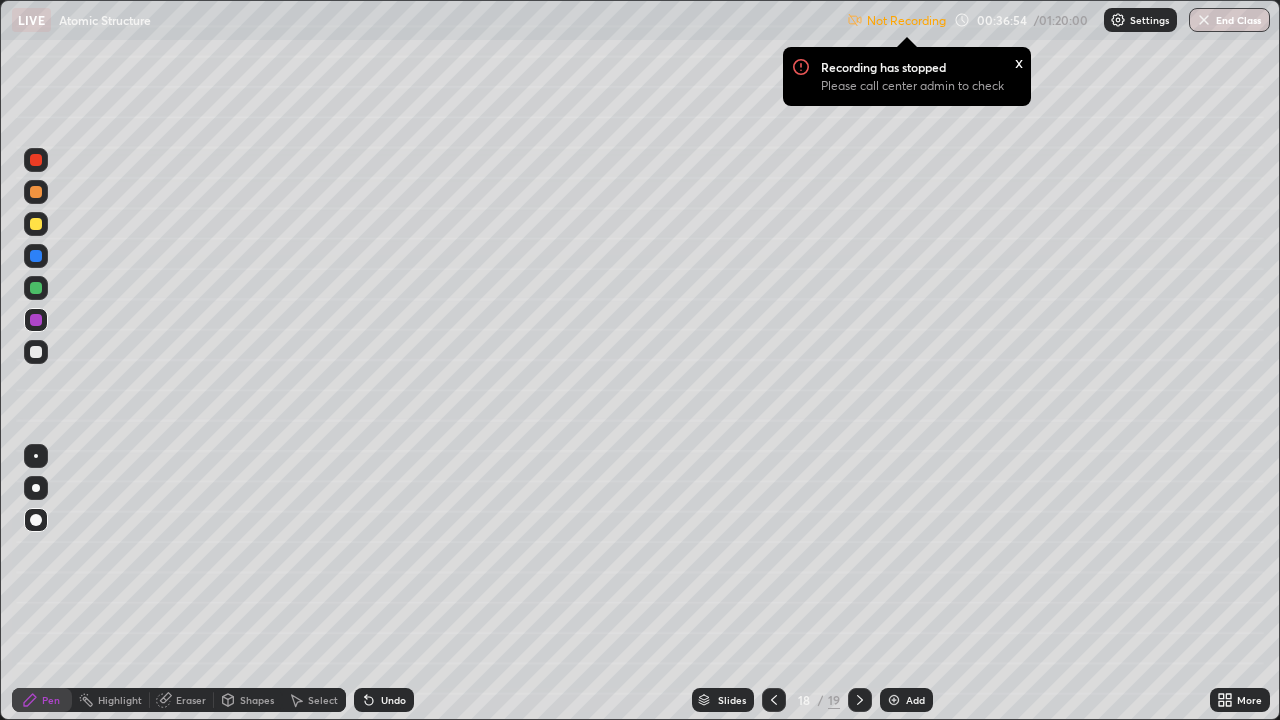 click 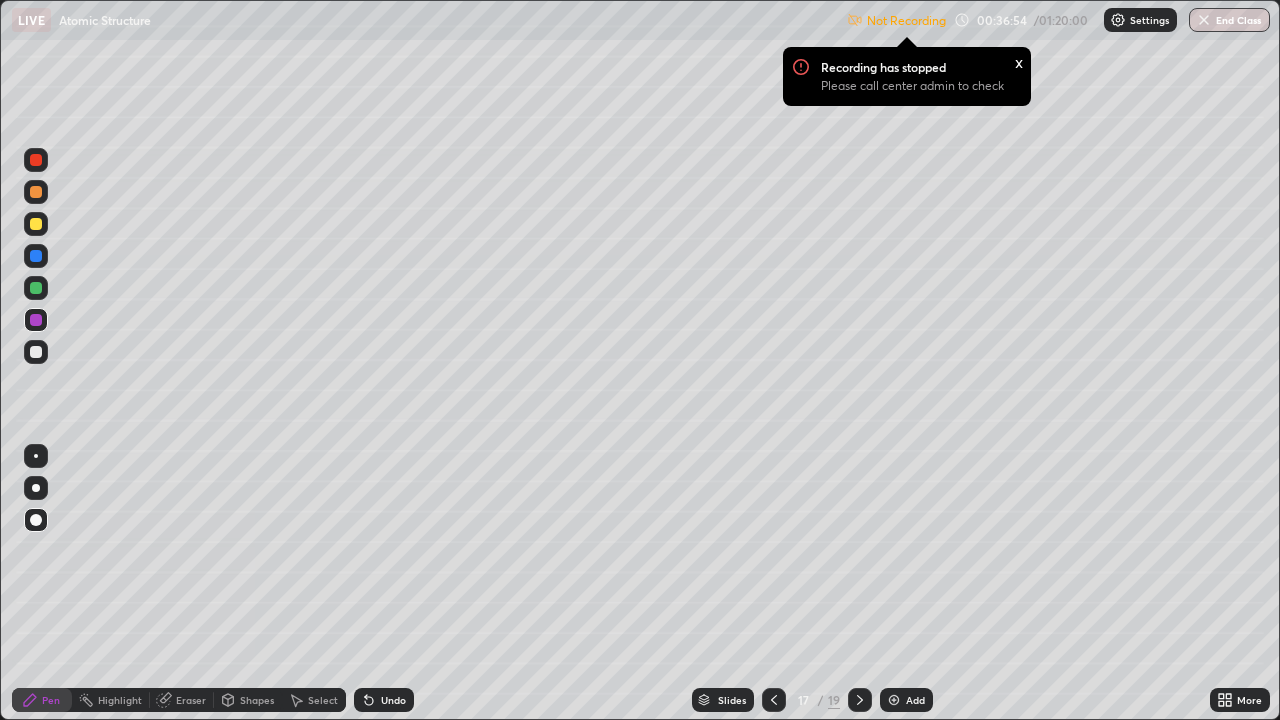 click 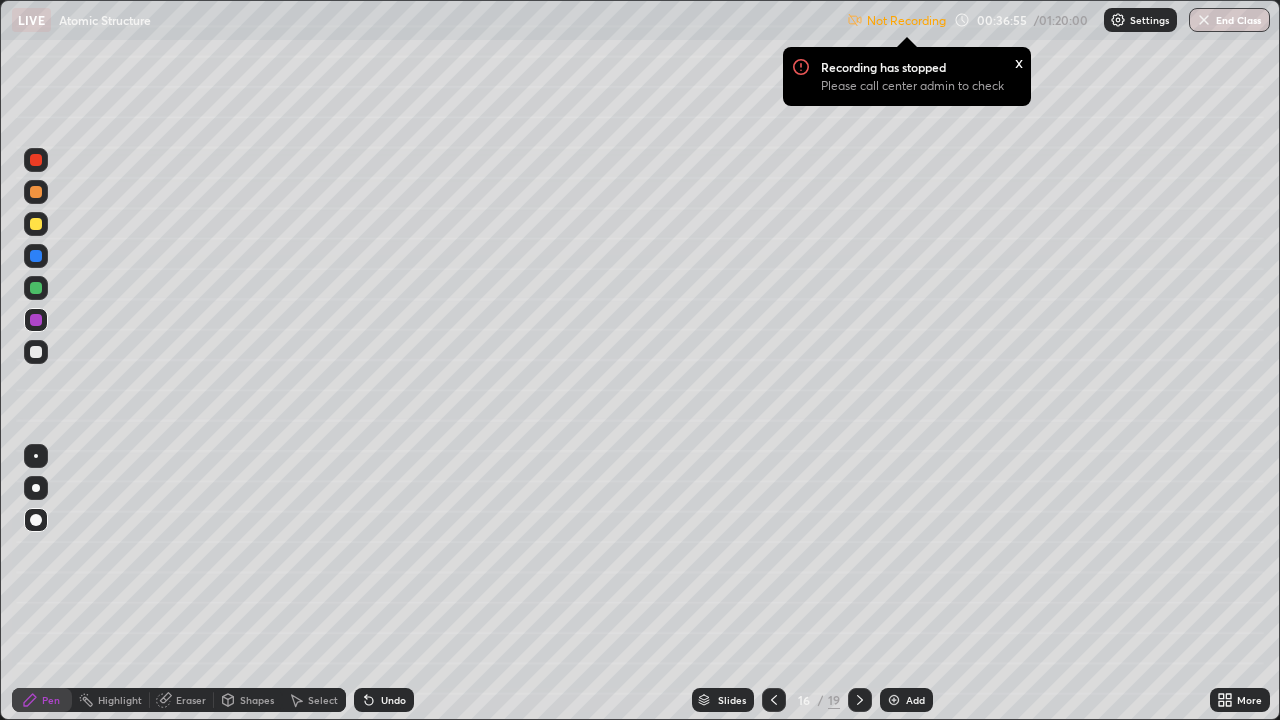 click 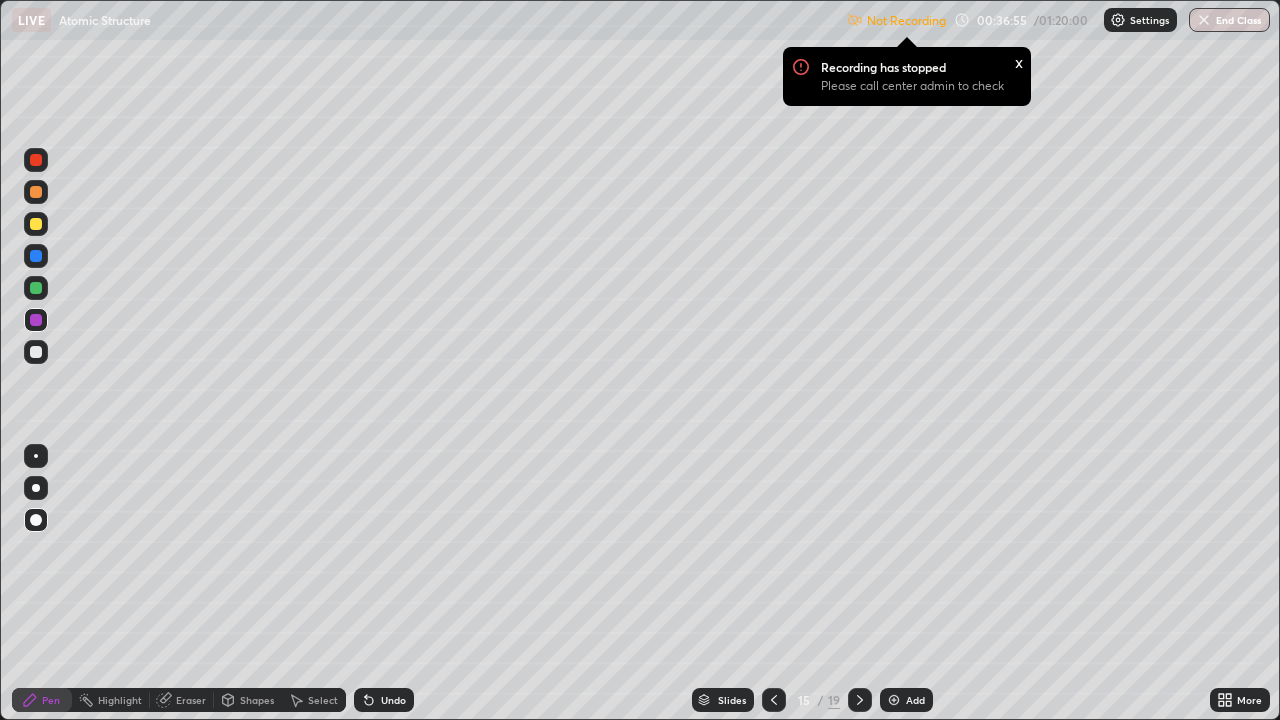 click 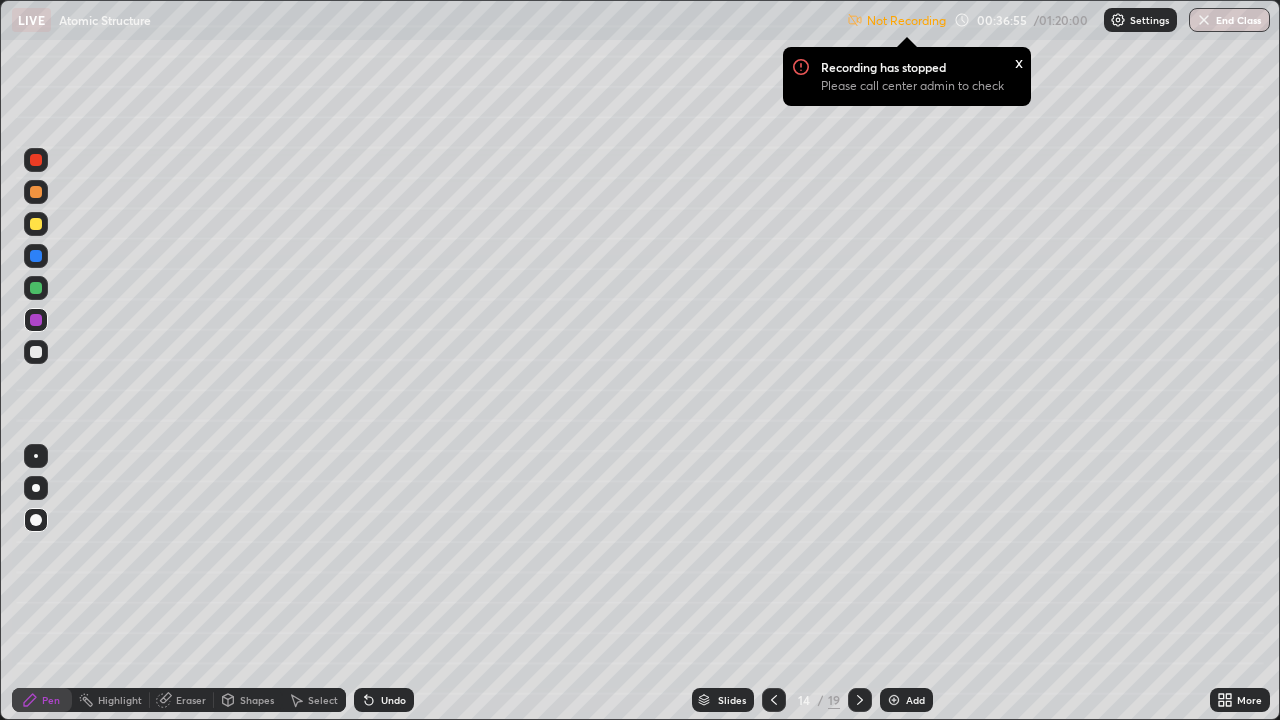 click at bounding box center [774, 700] 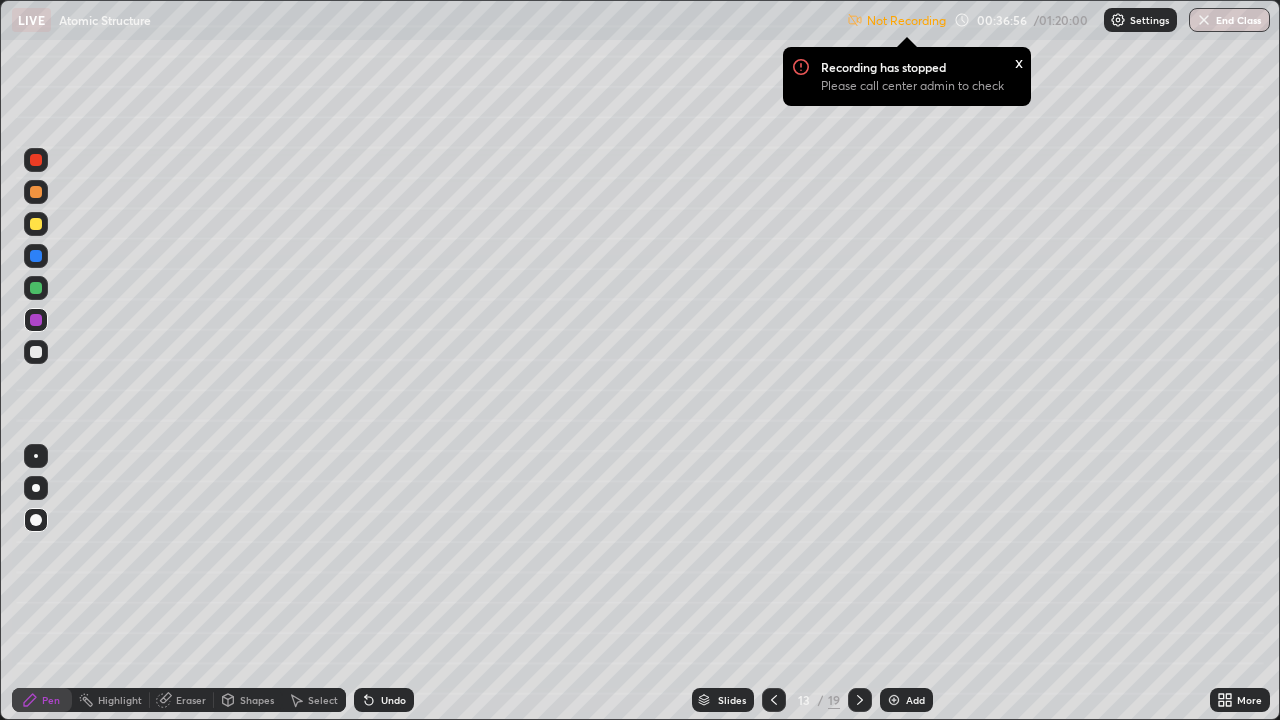 click at bounding box center [774, 700] 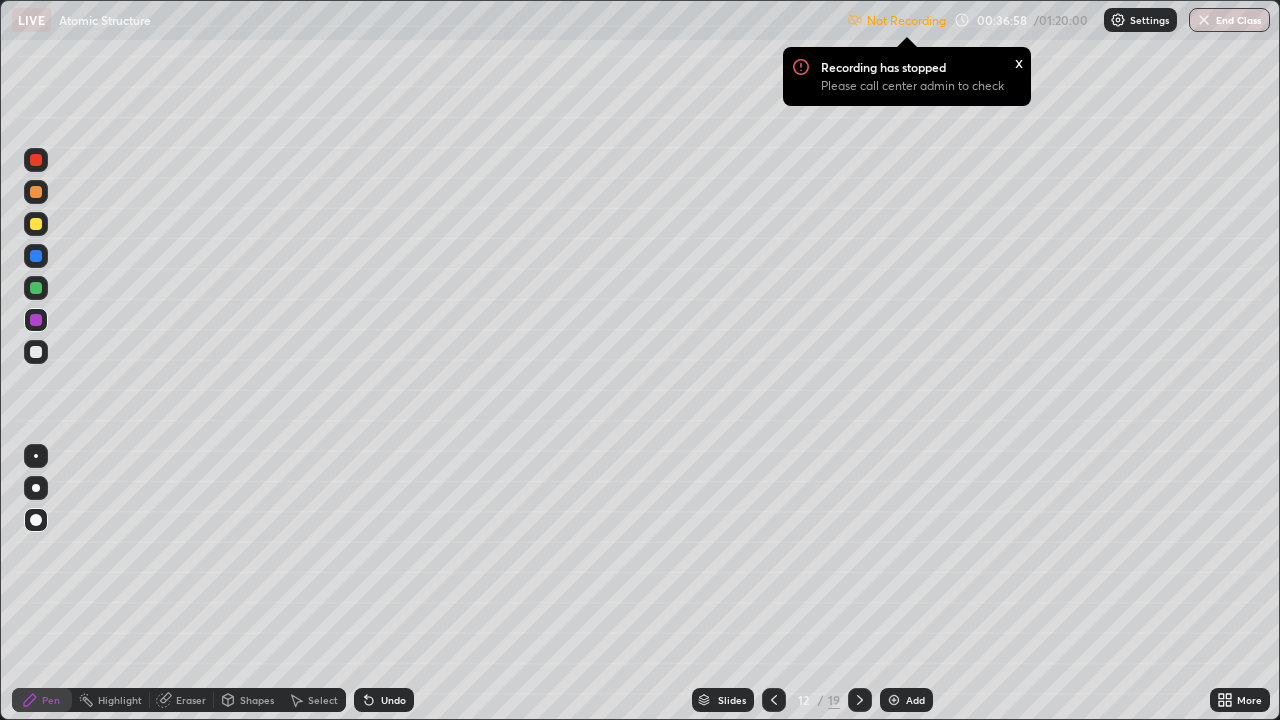 click 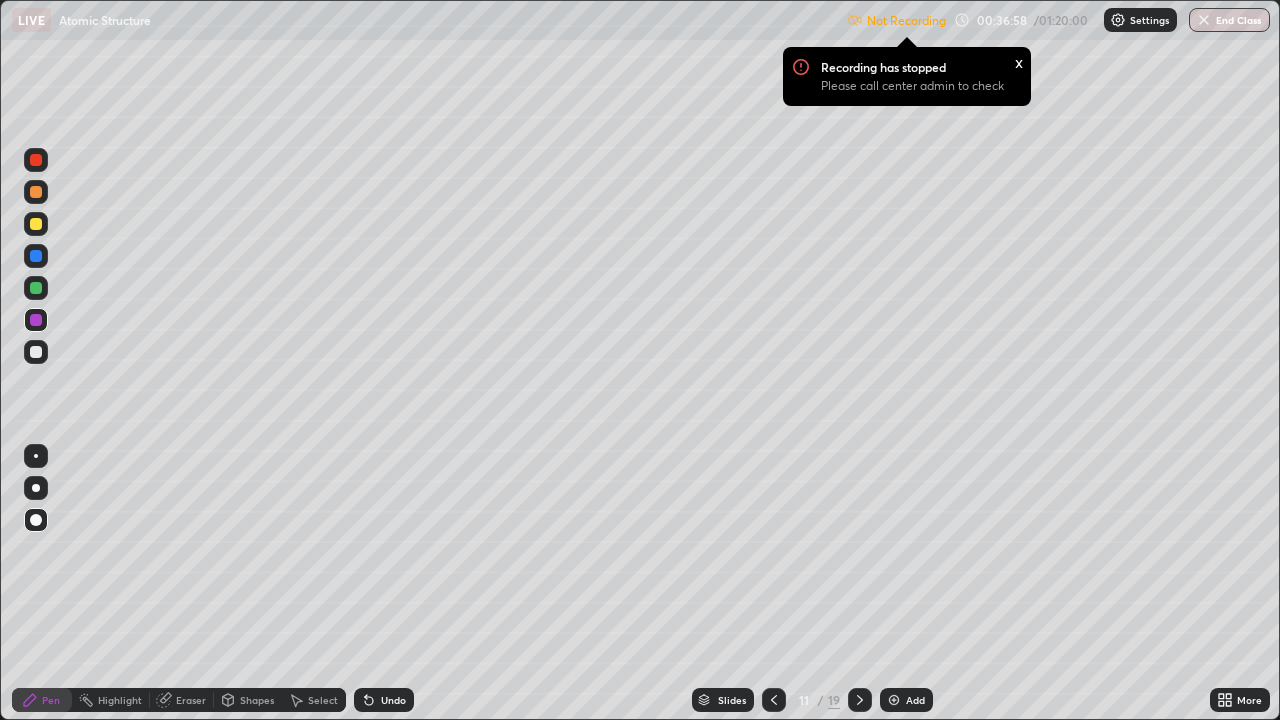 click 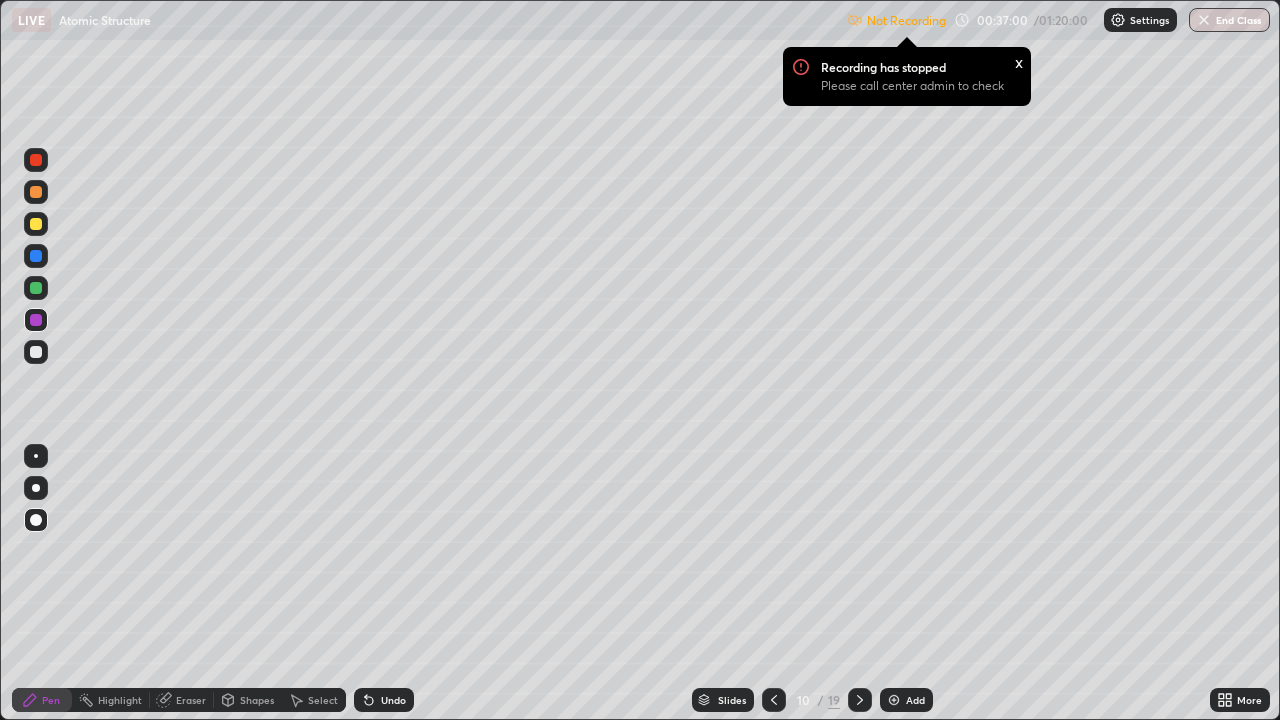 click 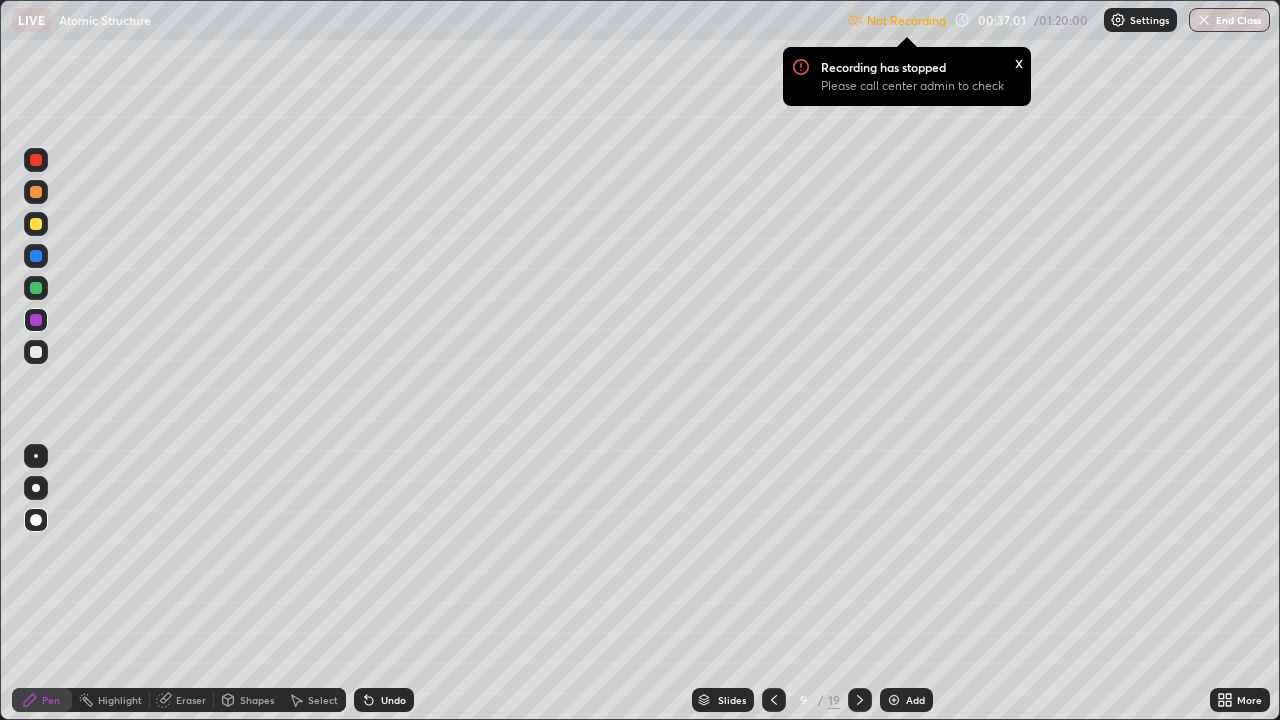 click 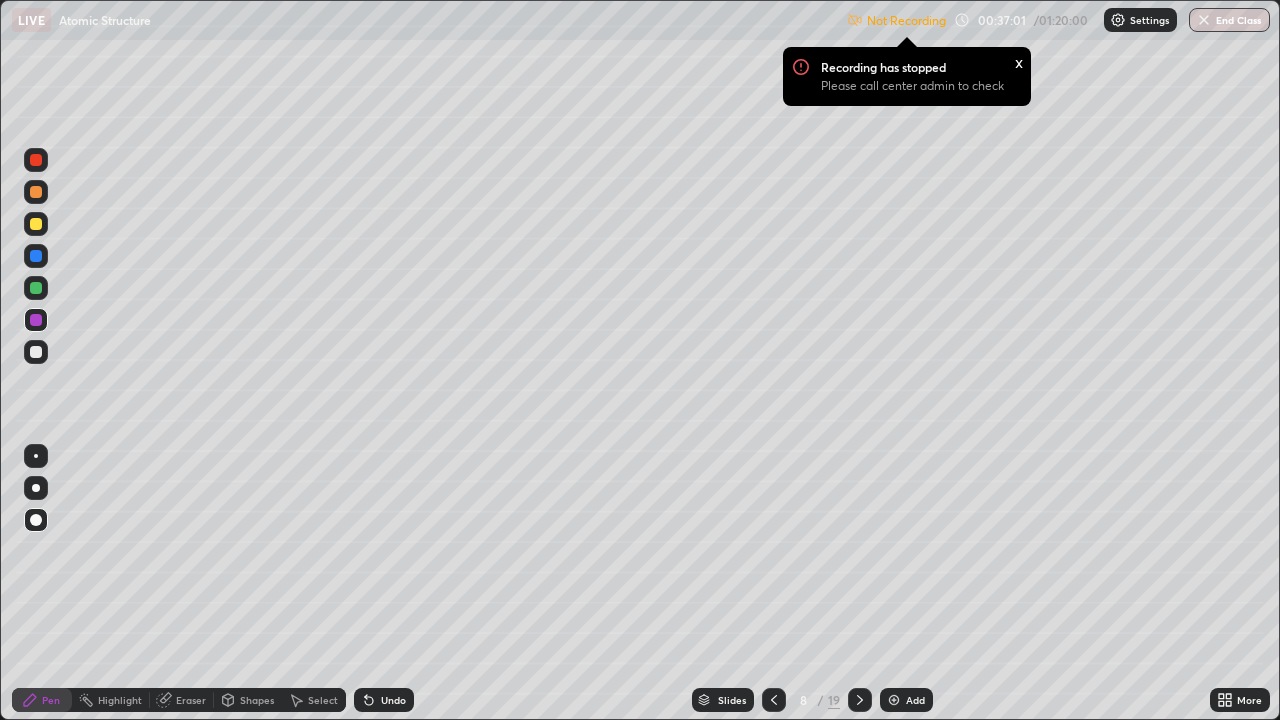 click 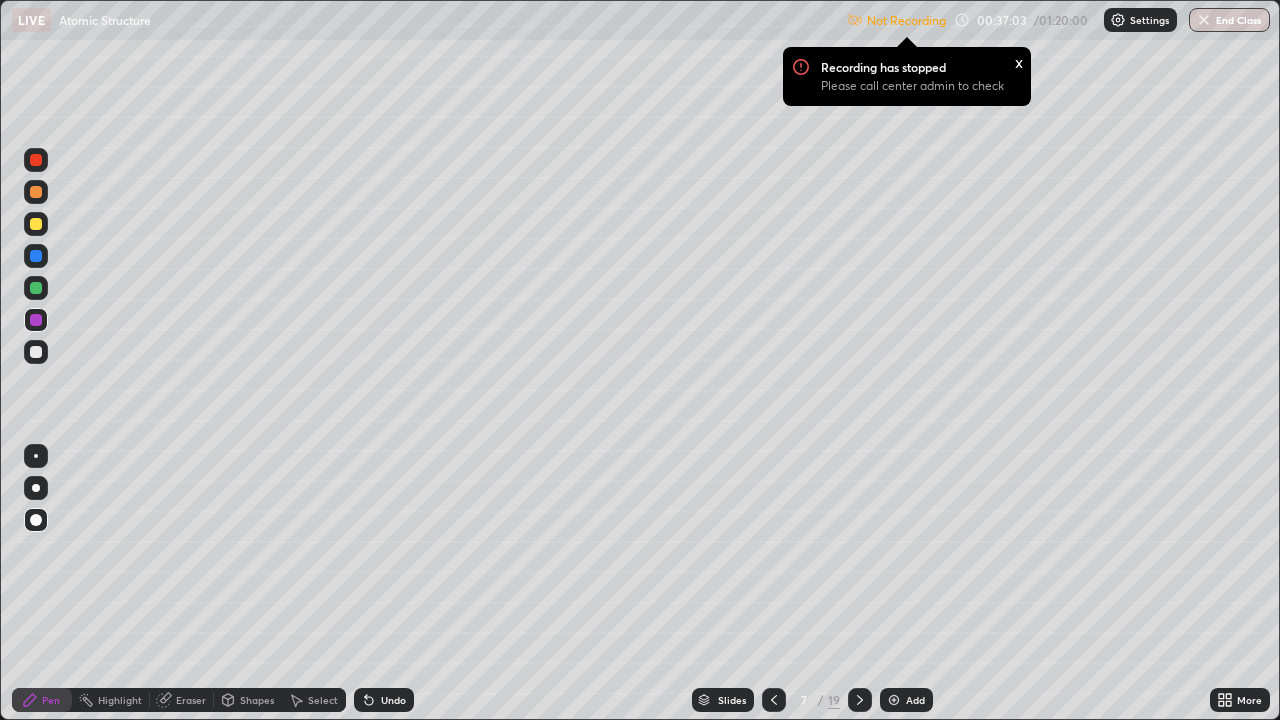 click 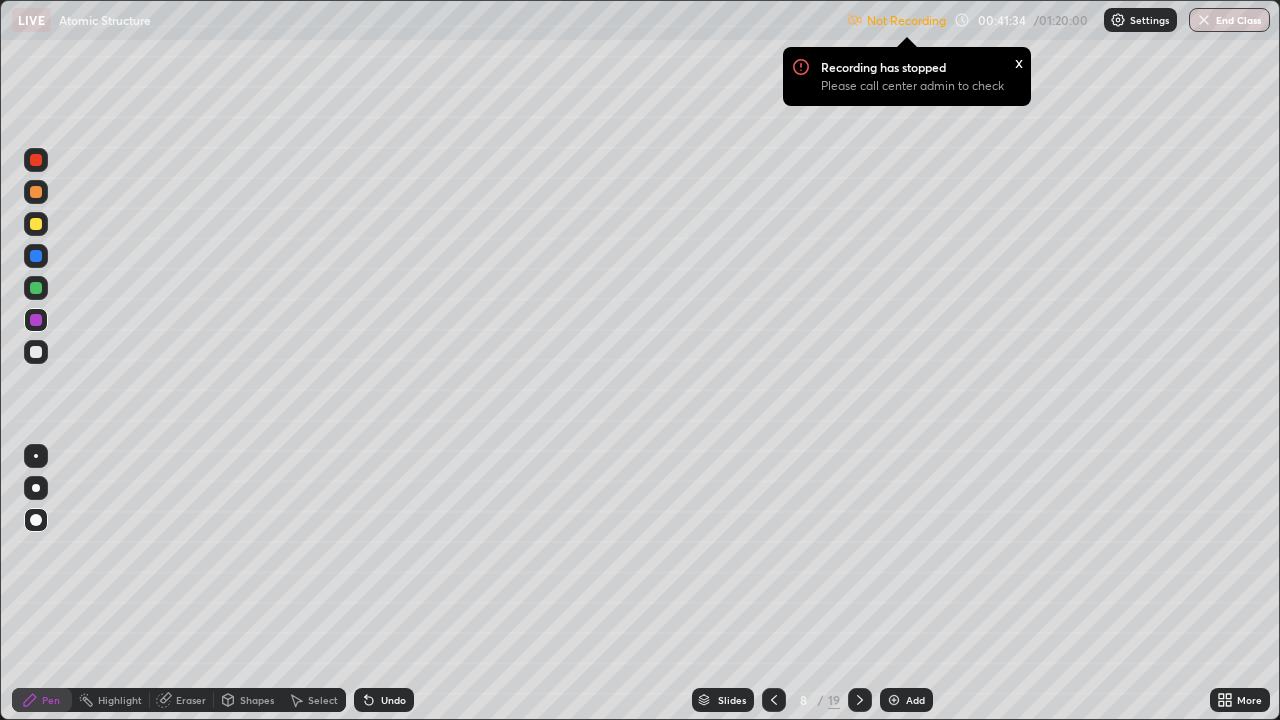 click 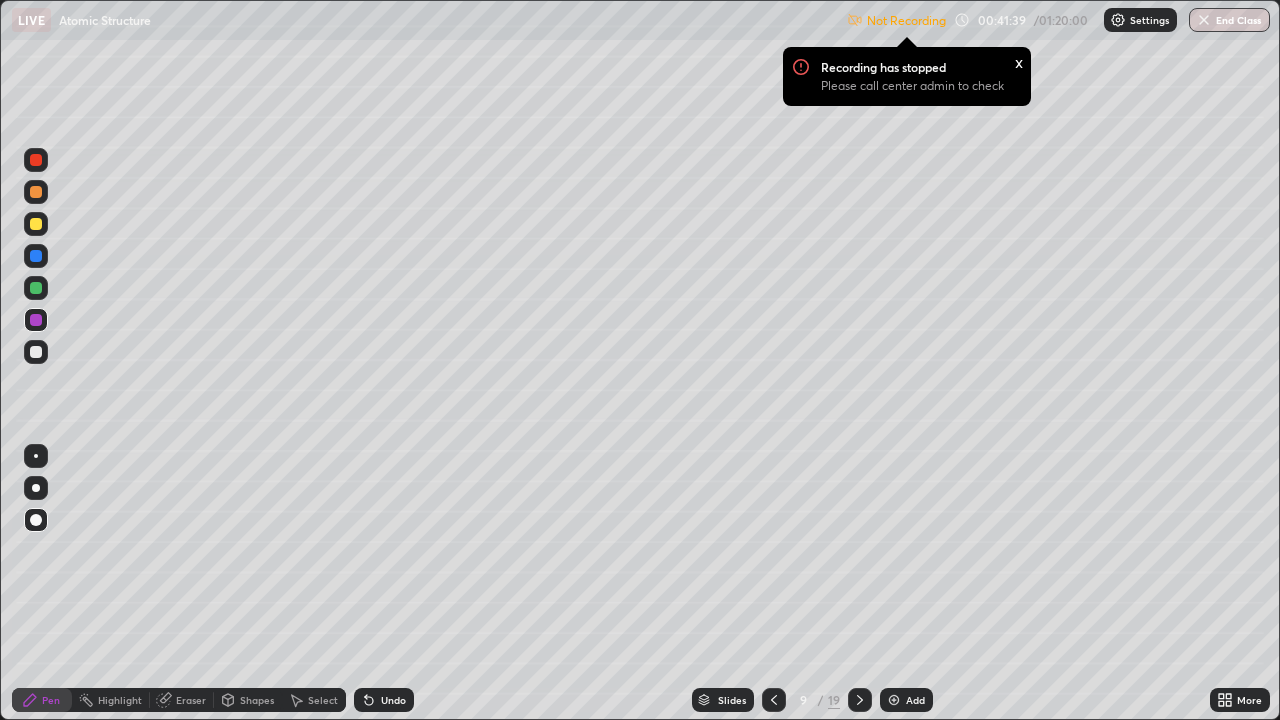 click 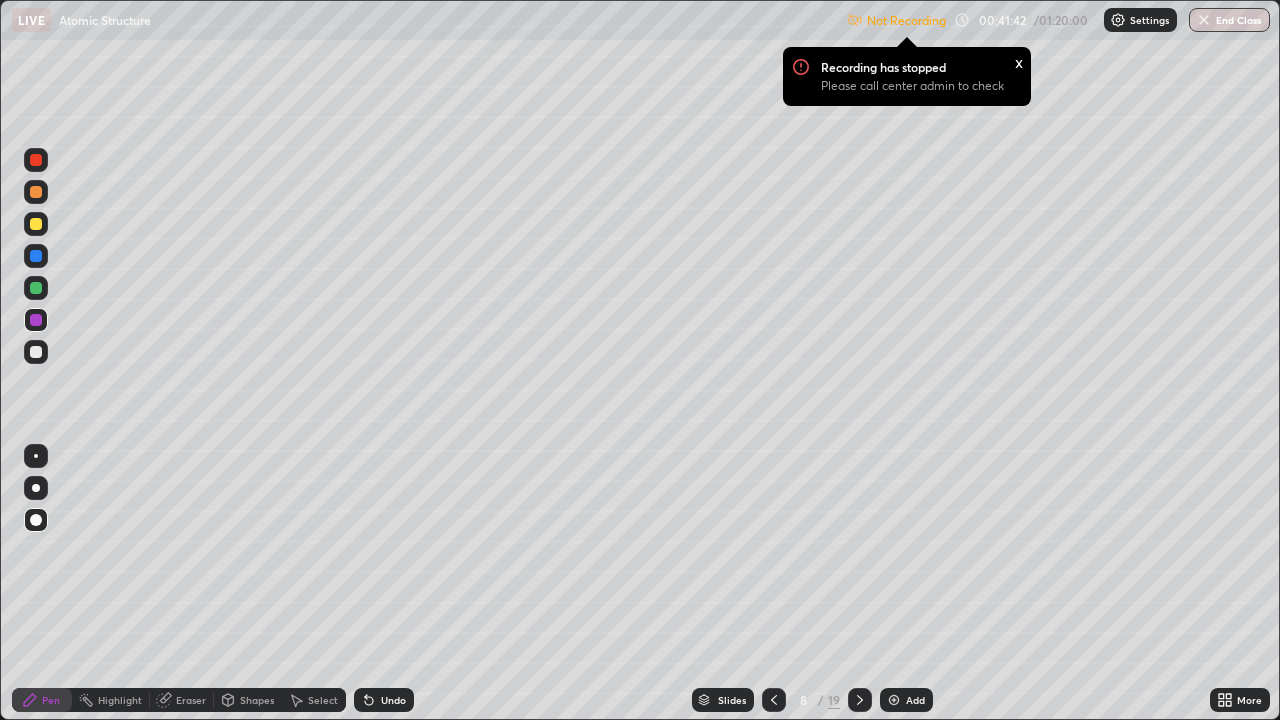click at bounding box center [860, 700] 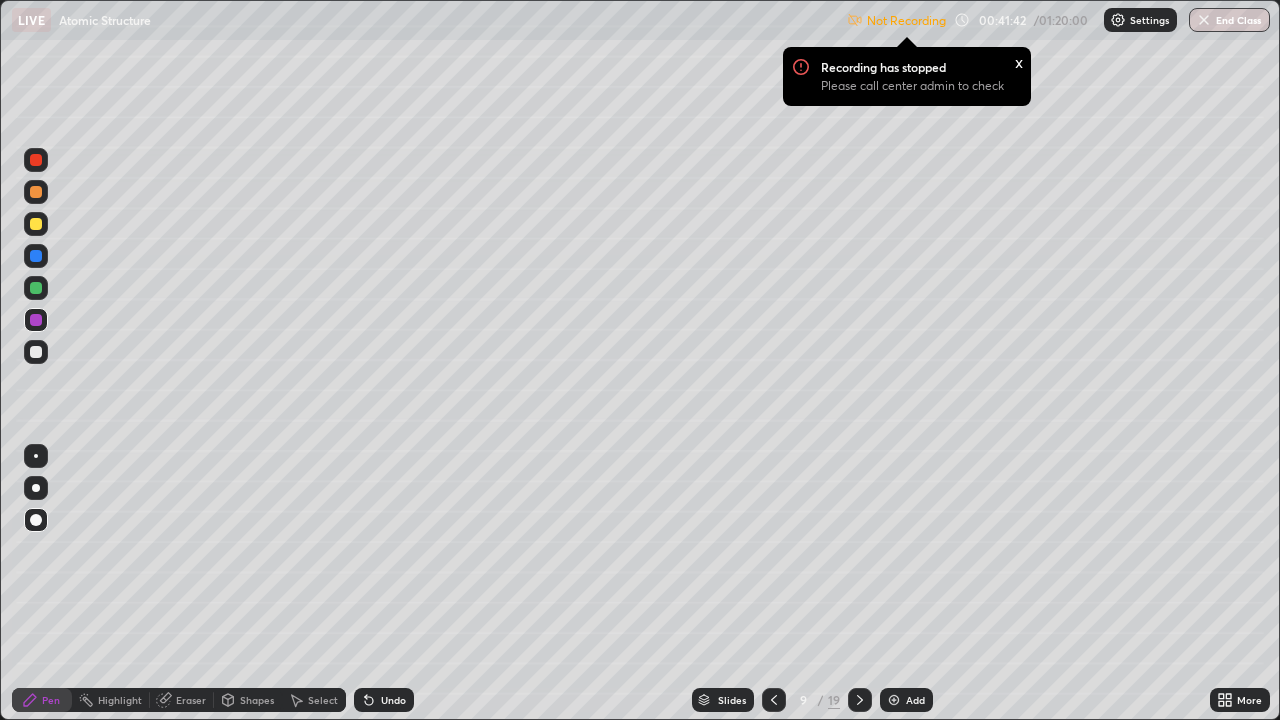 click 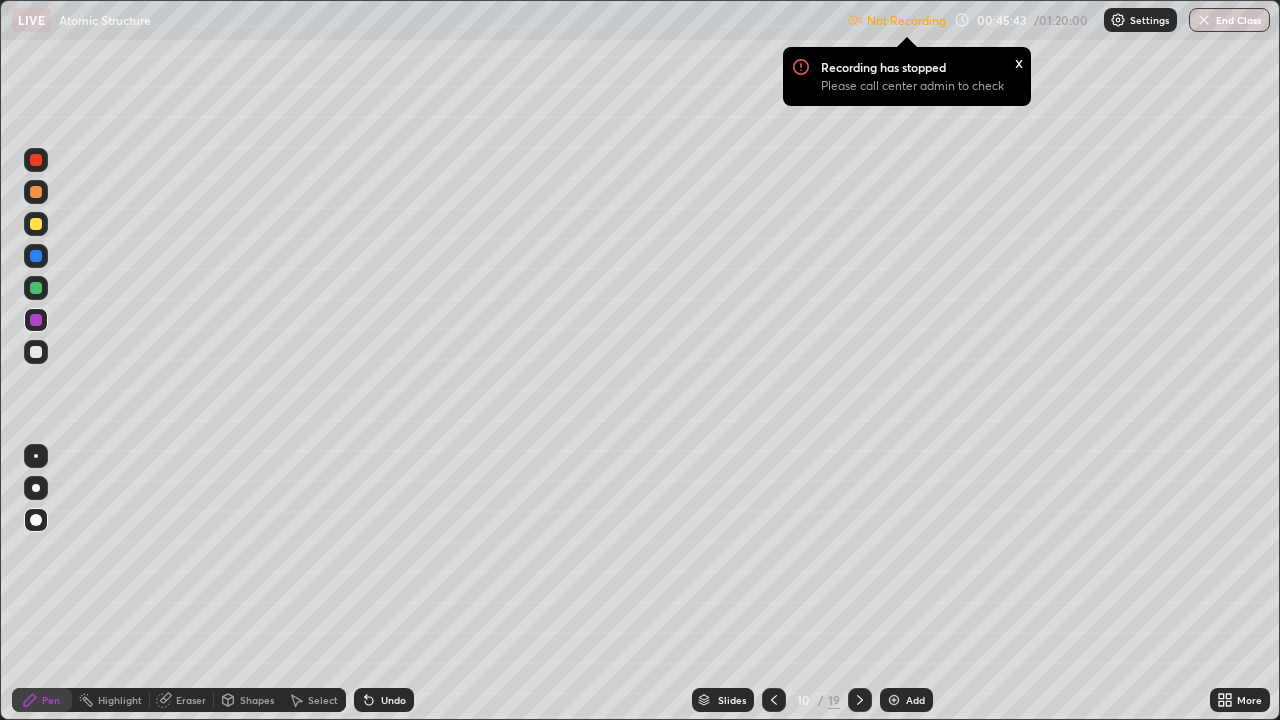 click 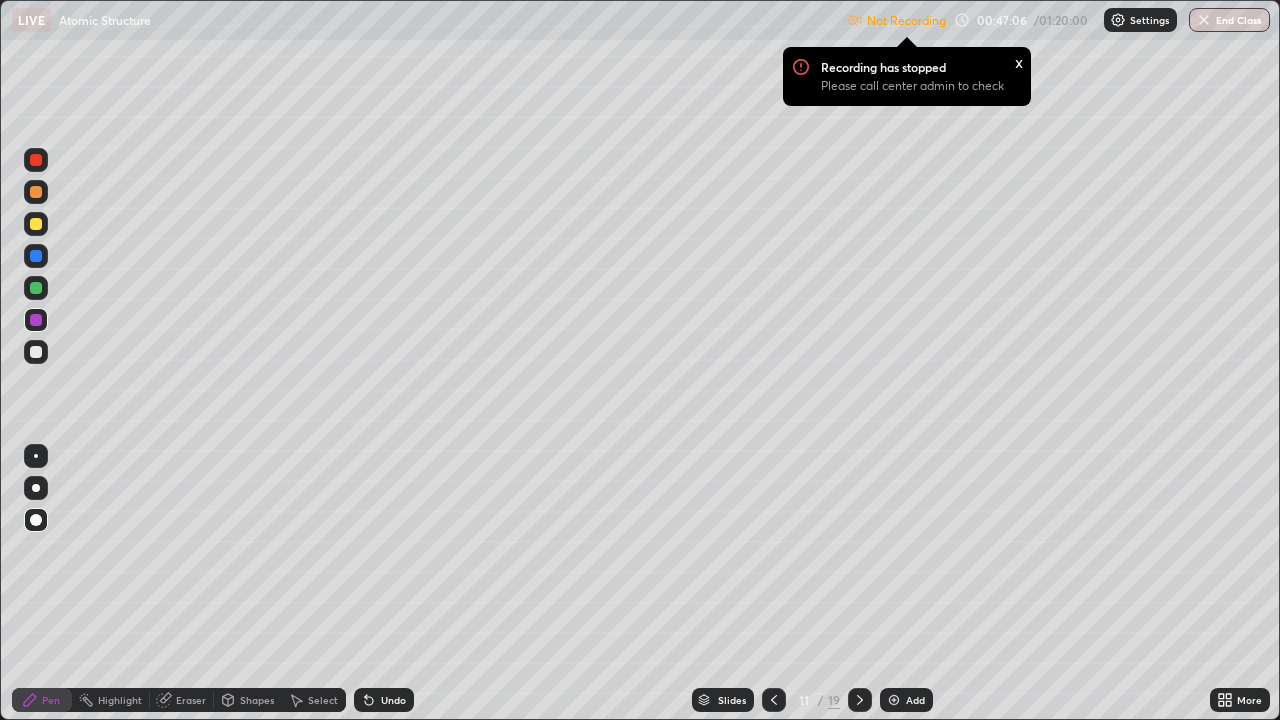 click 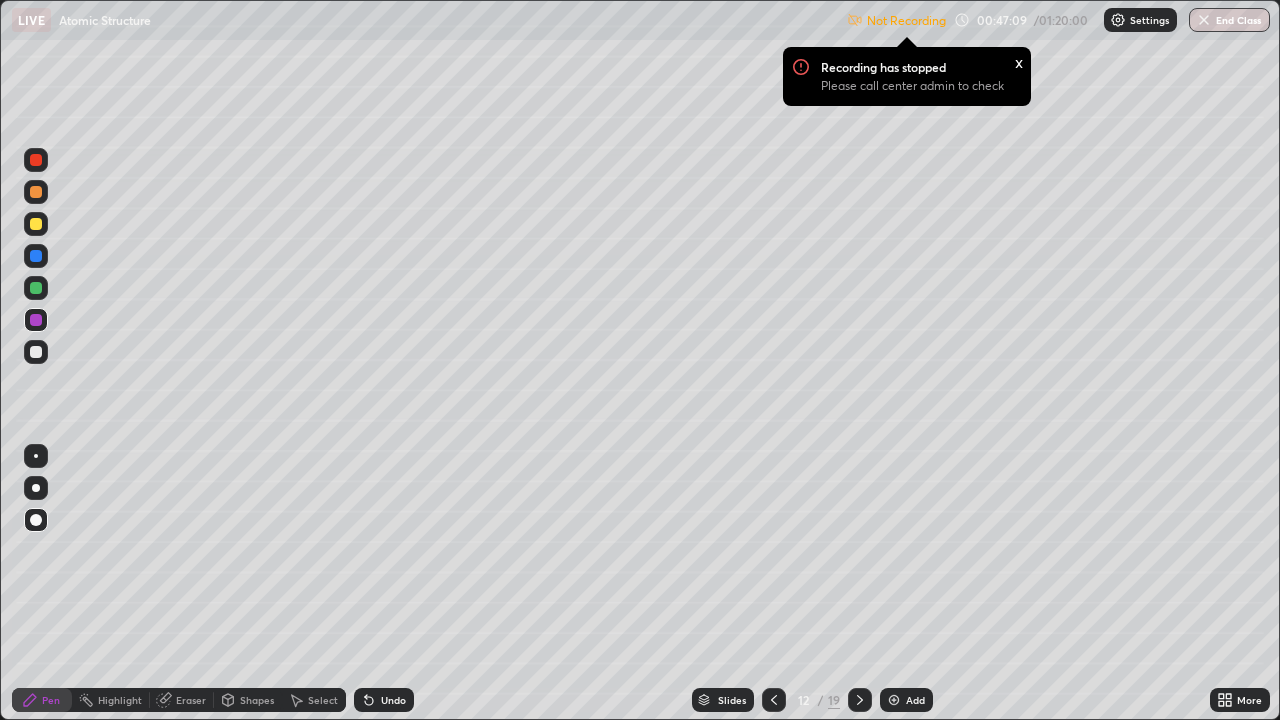 click 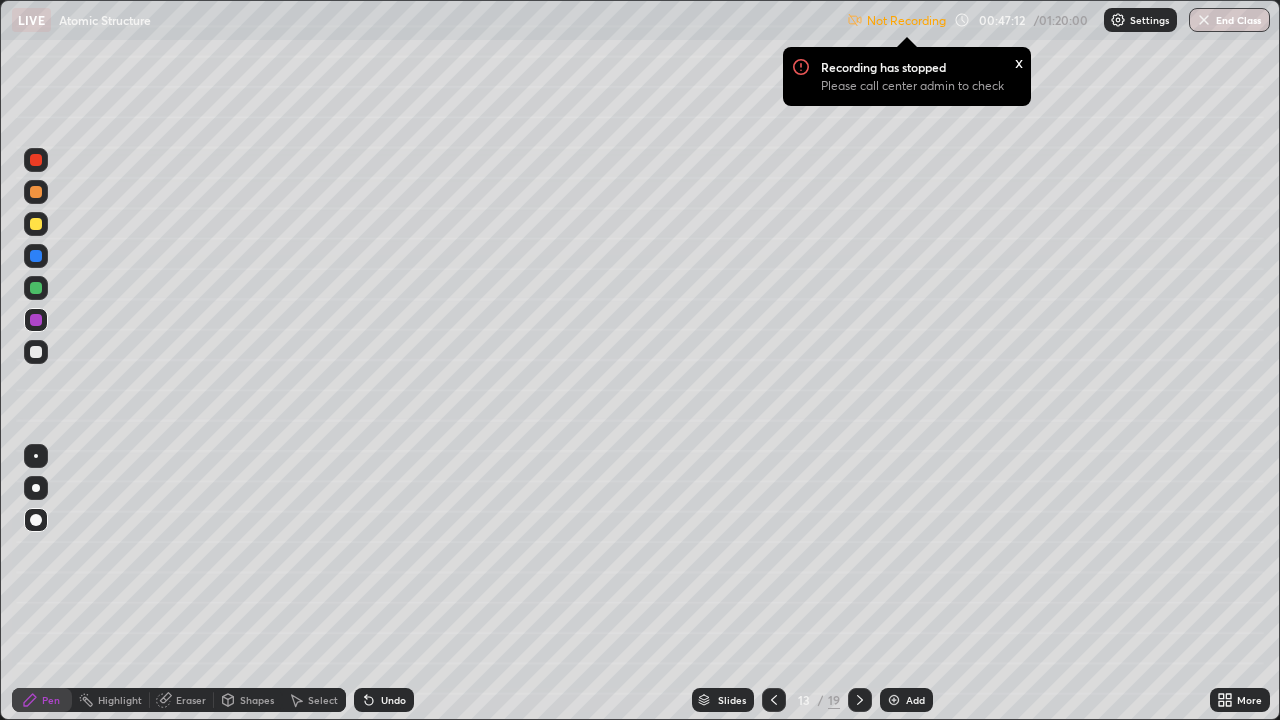 click 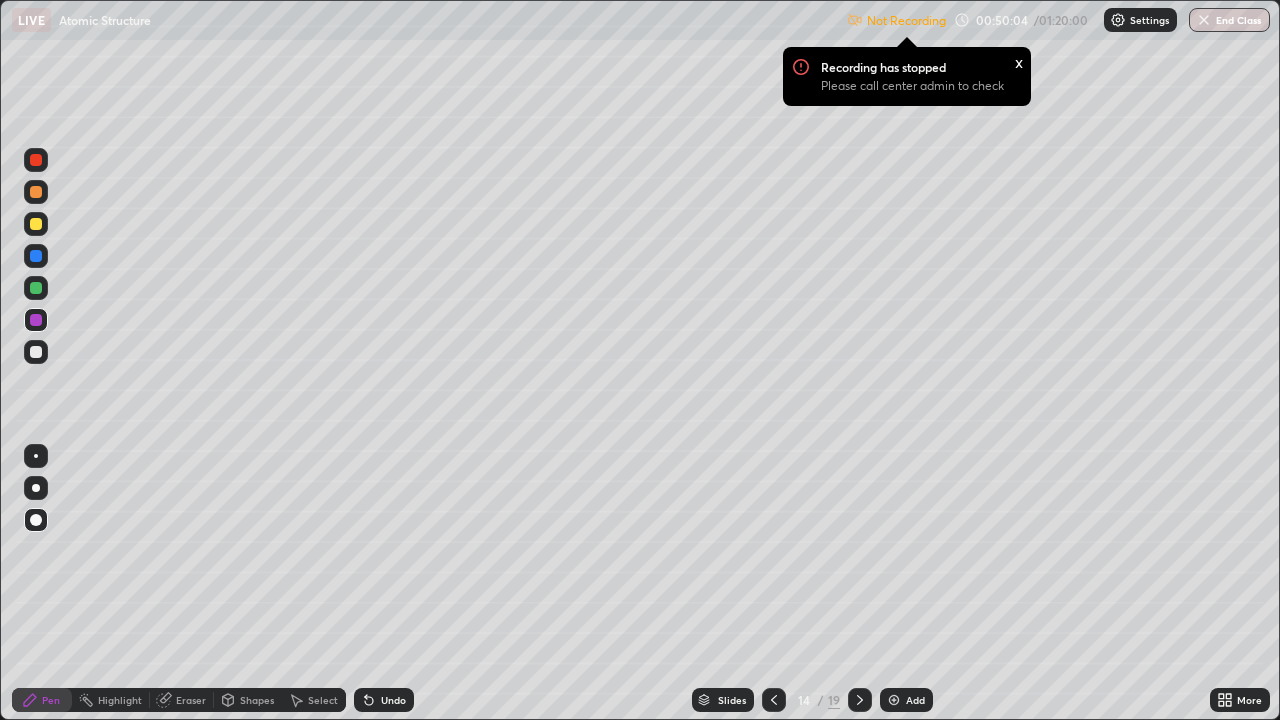 click 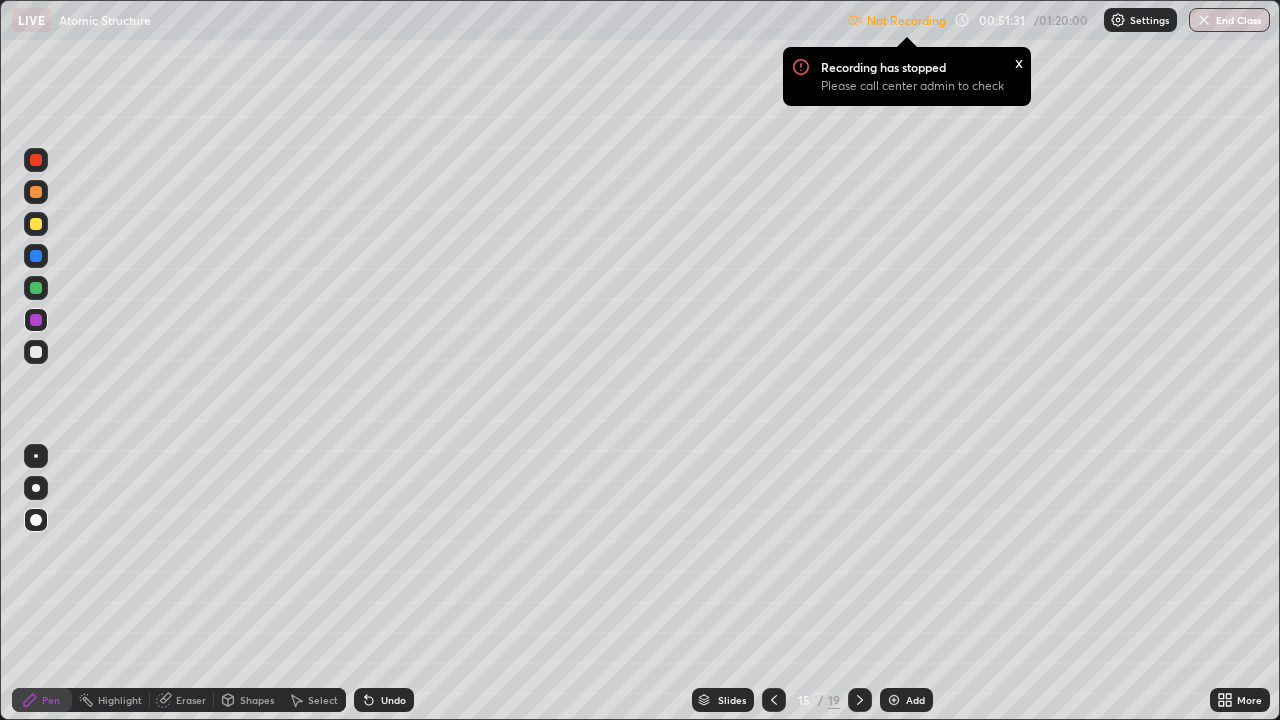 click at bounding box center [860, 700] 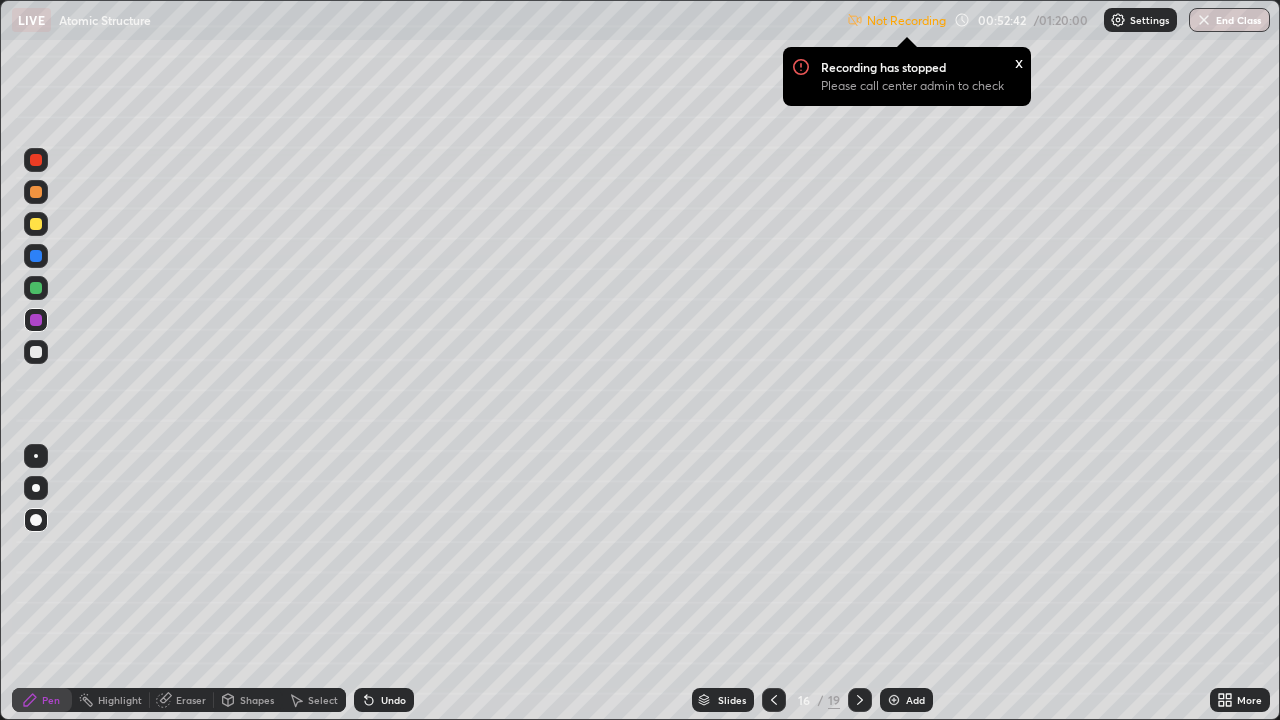 click 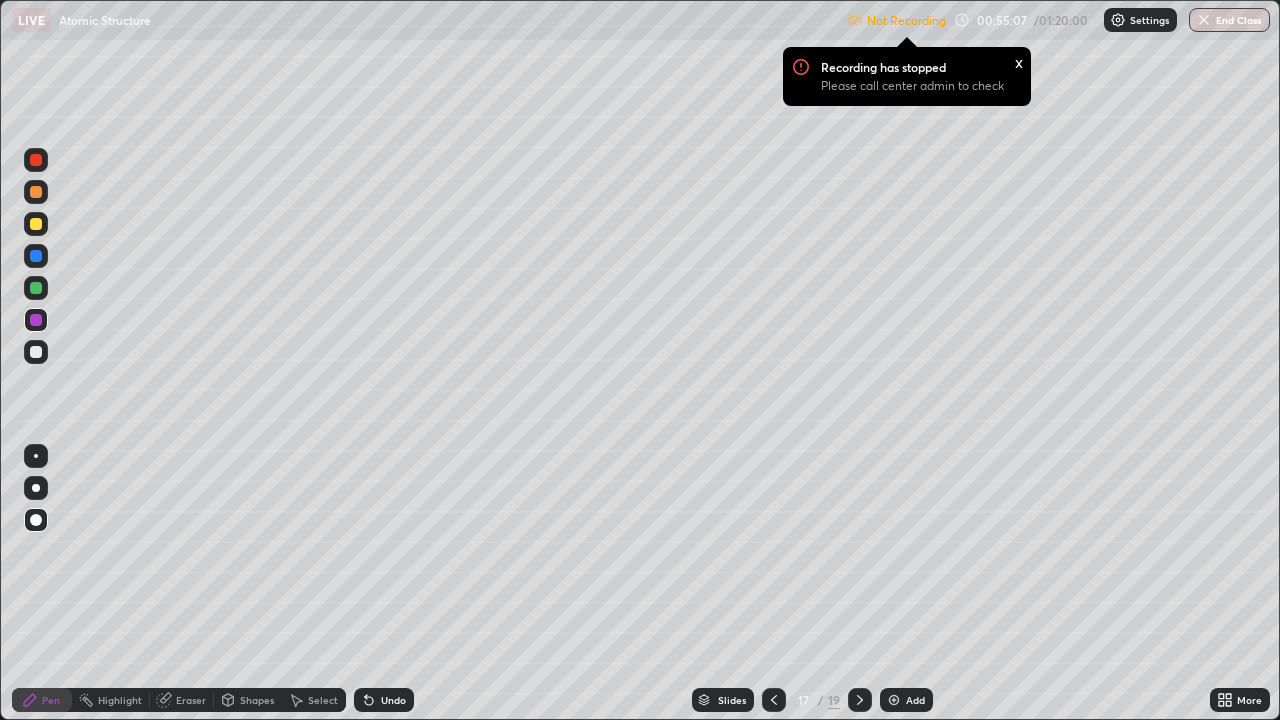click 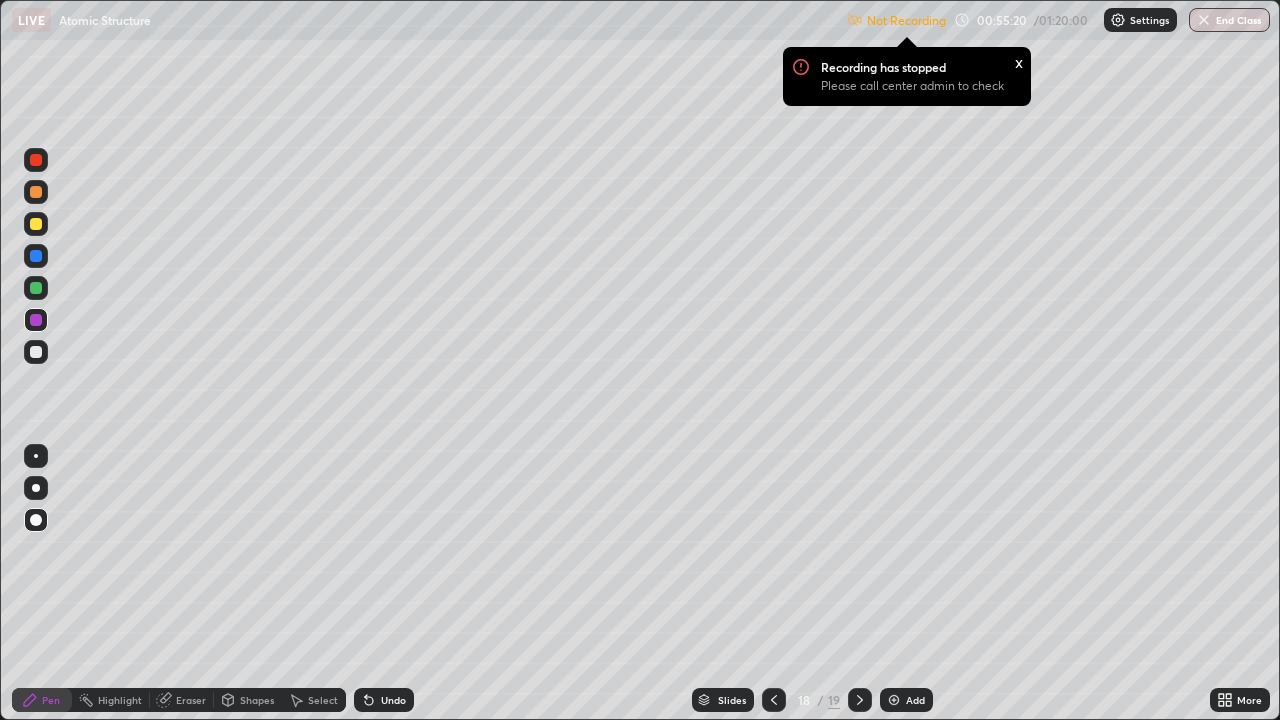 click 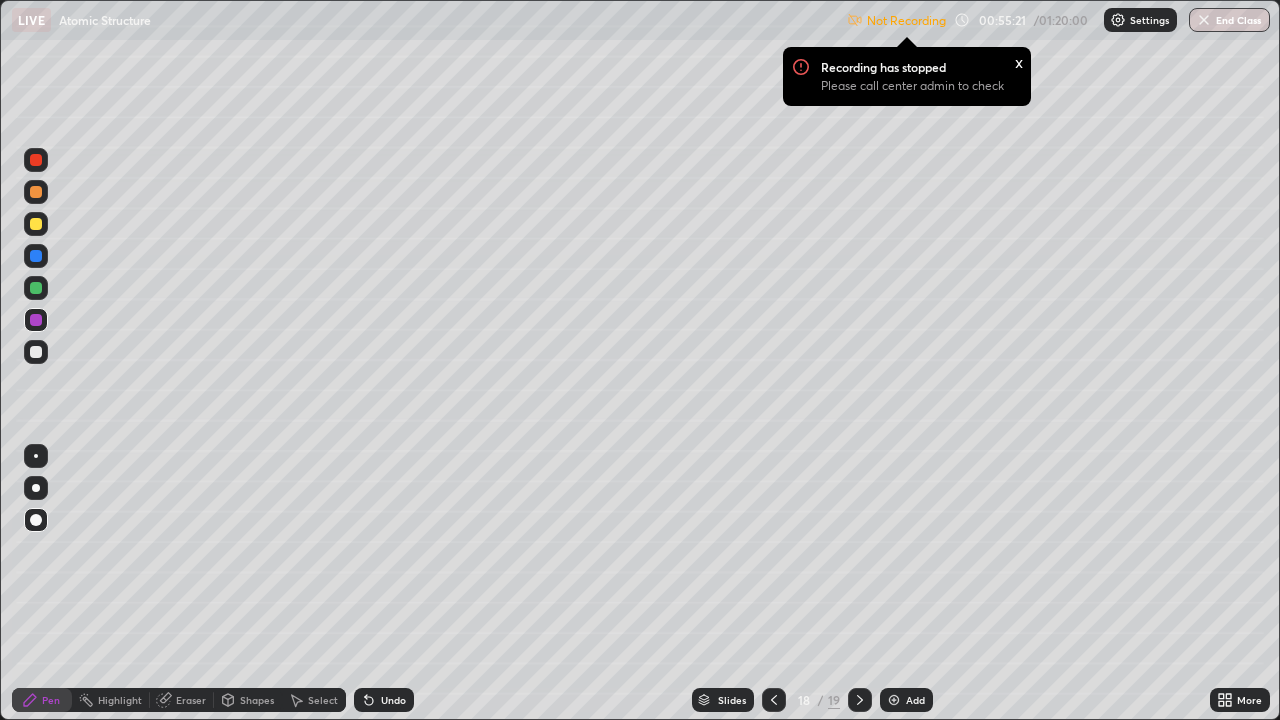click at bounding box center [36, 352] 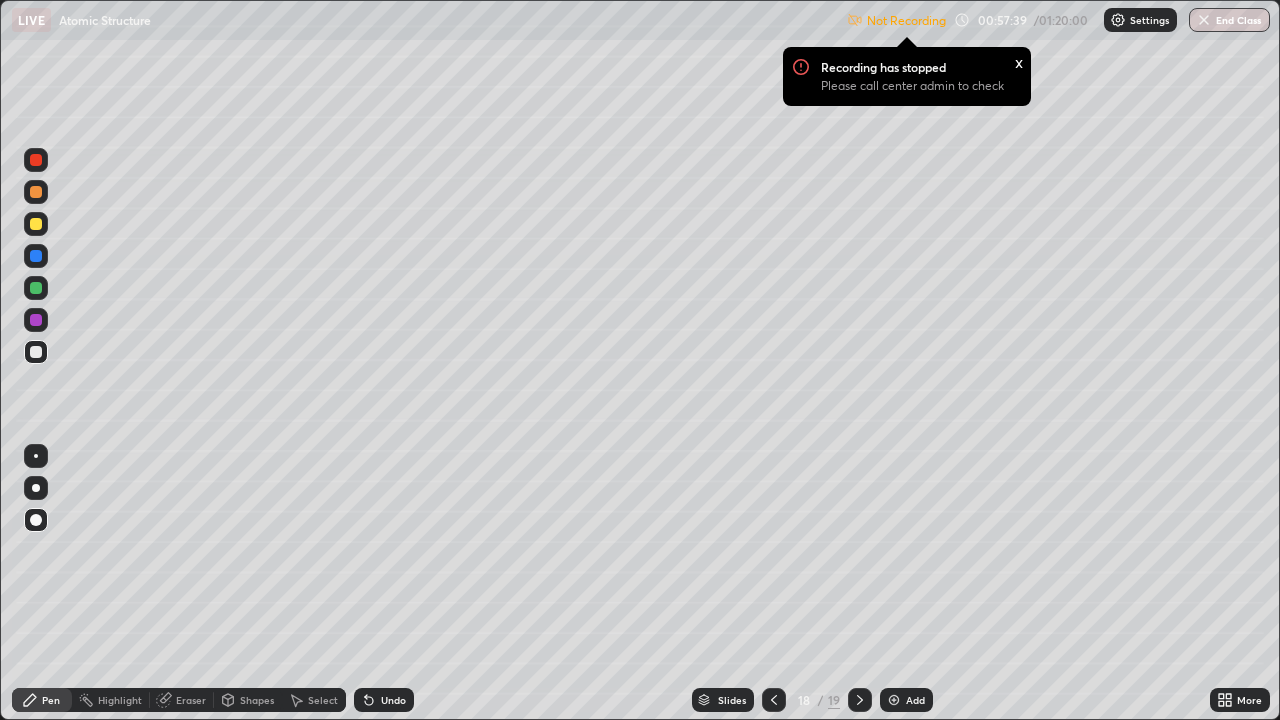 click 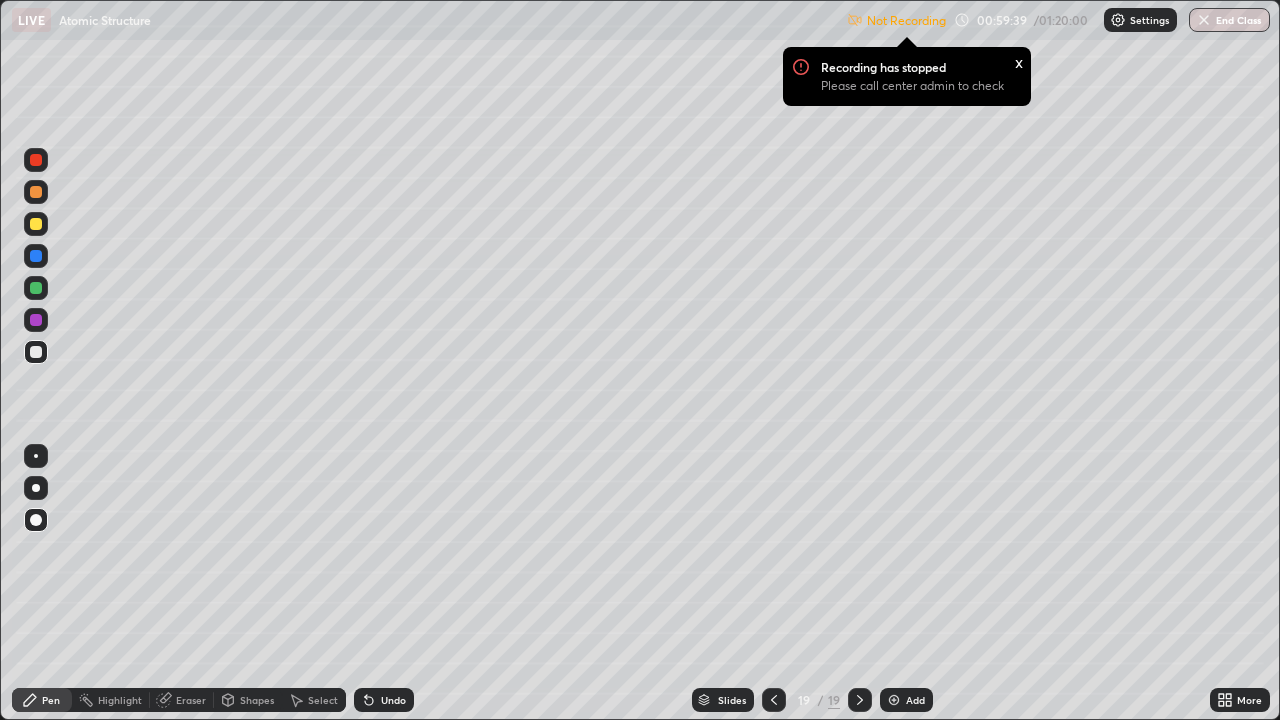click at bounding box center [894, 700] 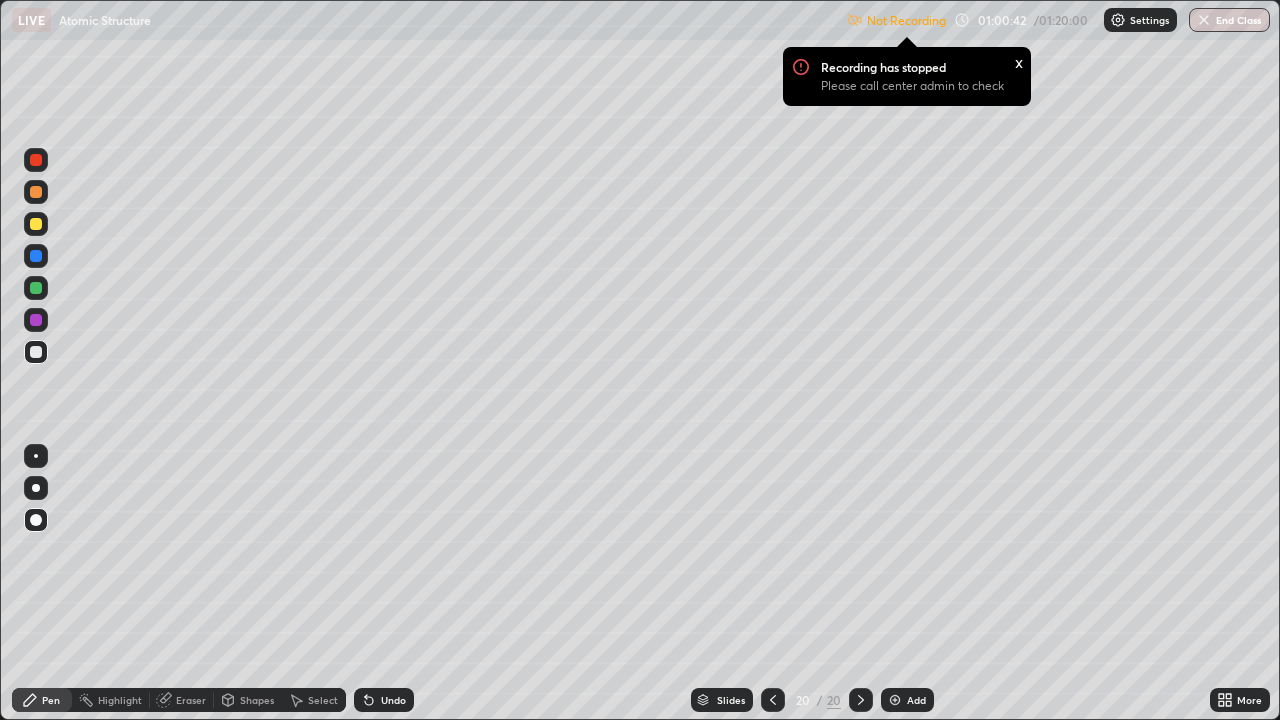 click on "Undo" at bounding box center (380, 700) 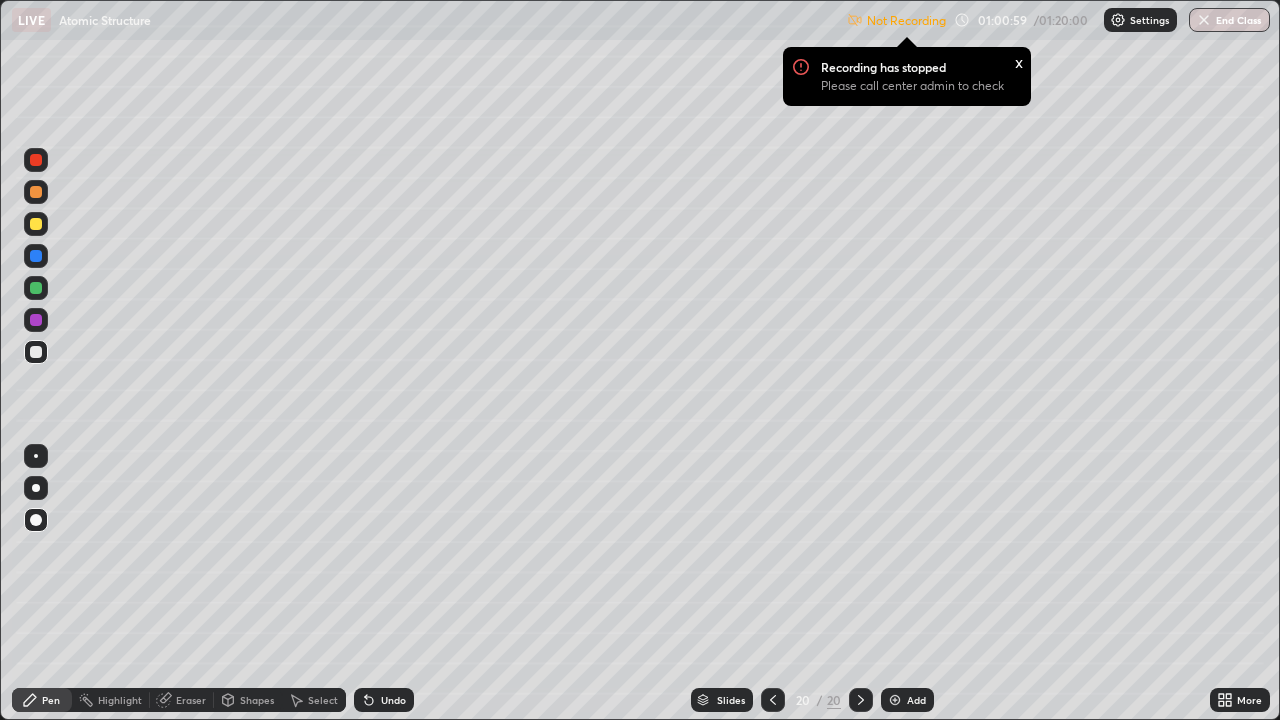 click 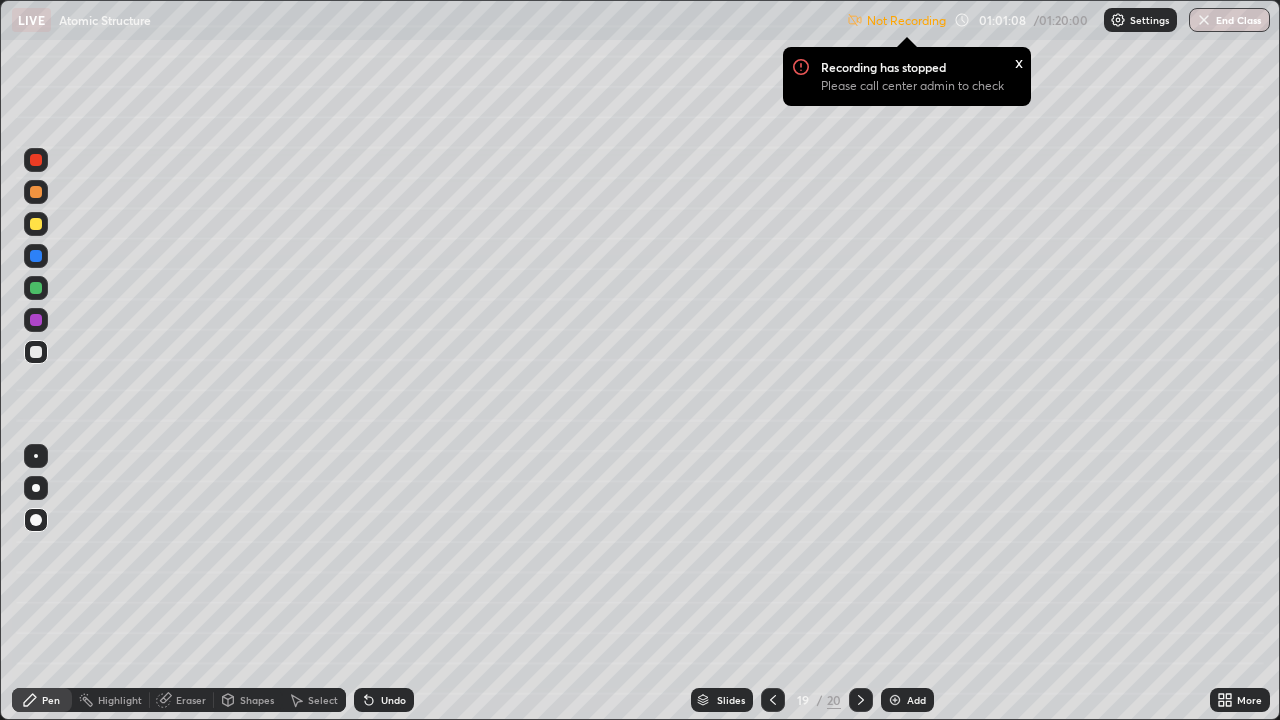 click 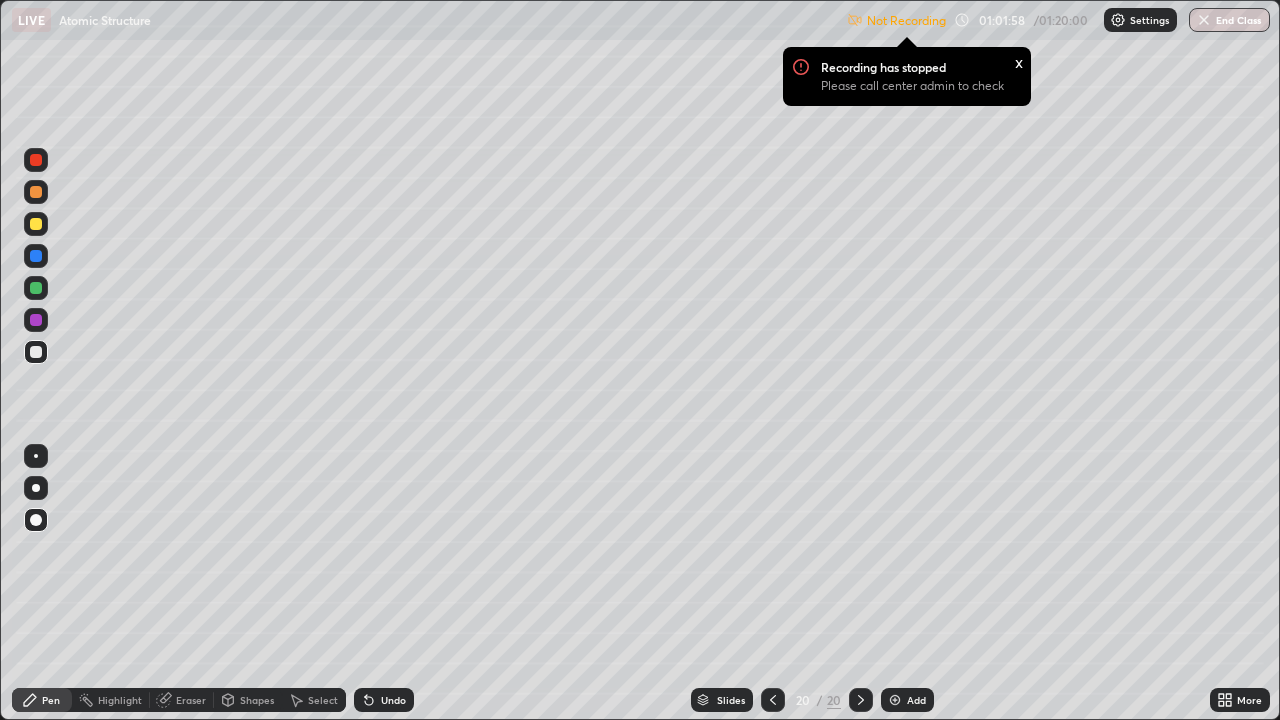 click 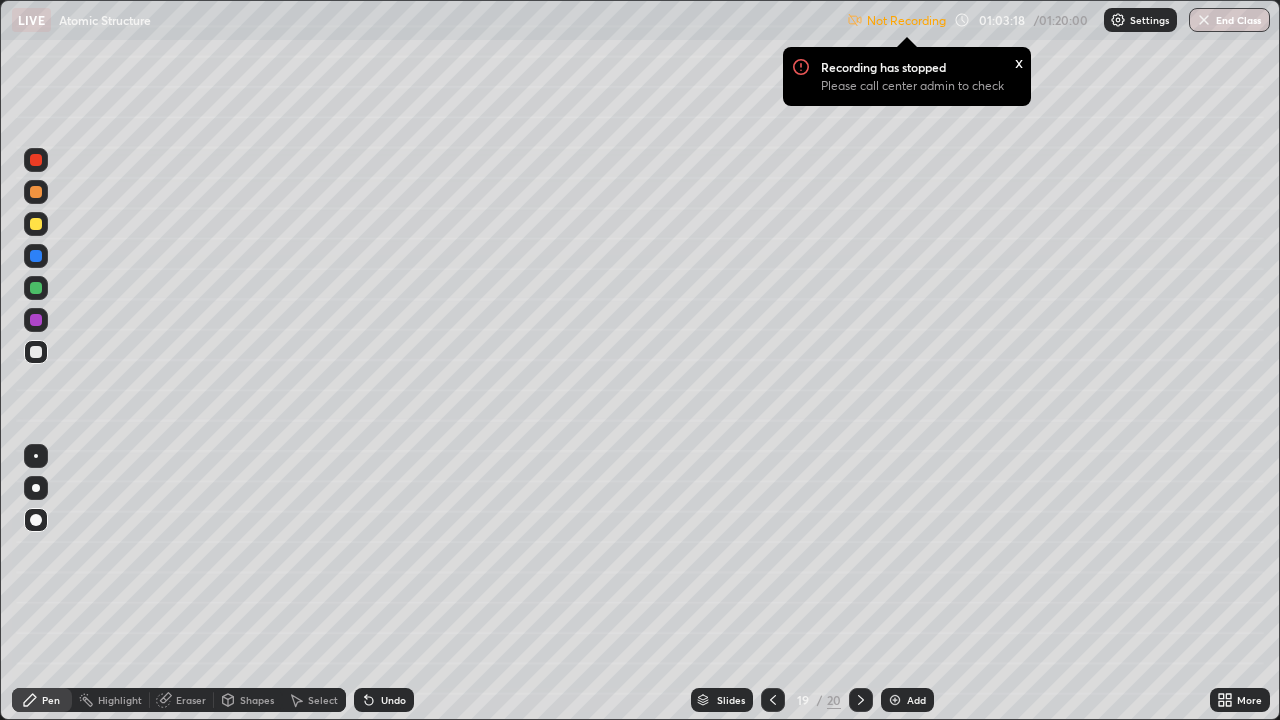 click 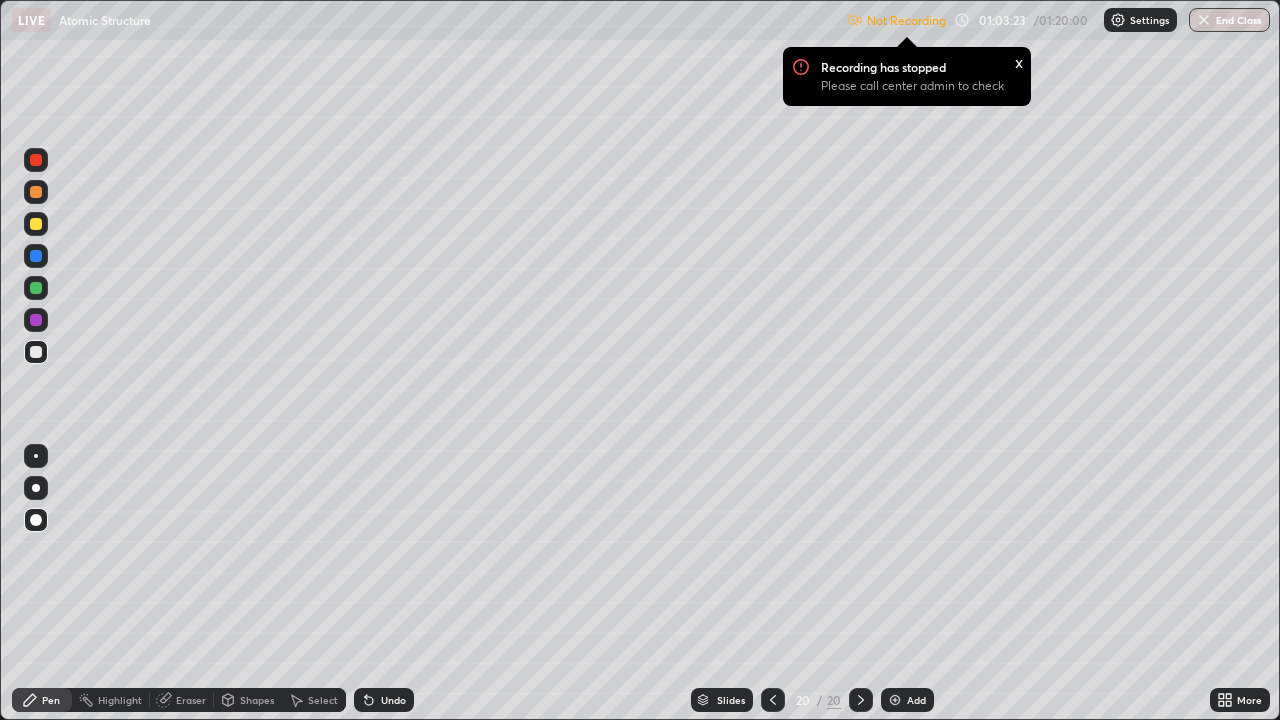 click on "Eraser" at bounding box center (191, 700) 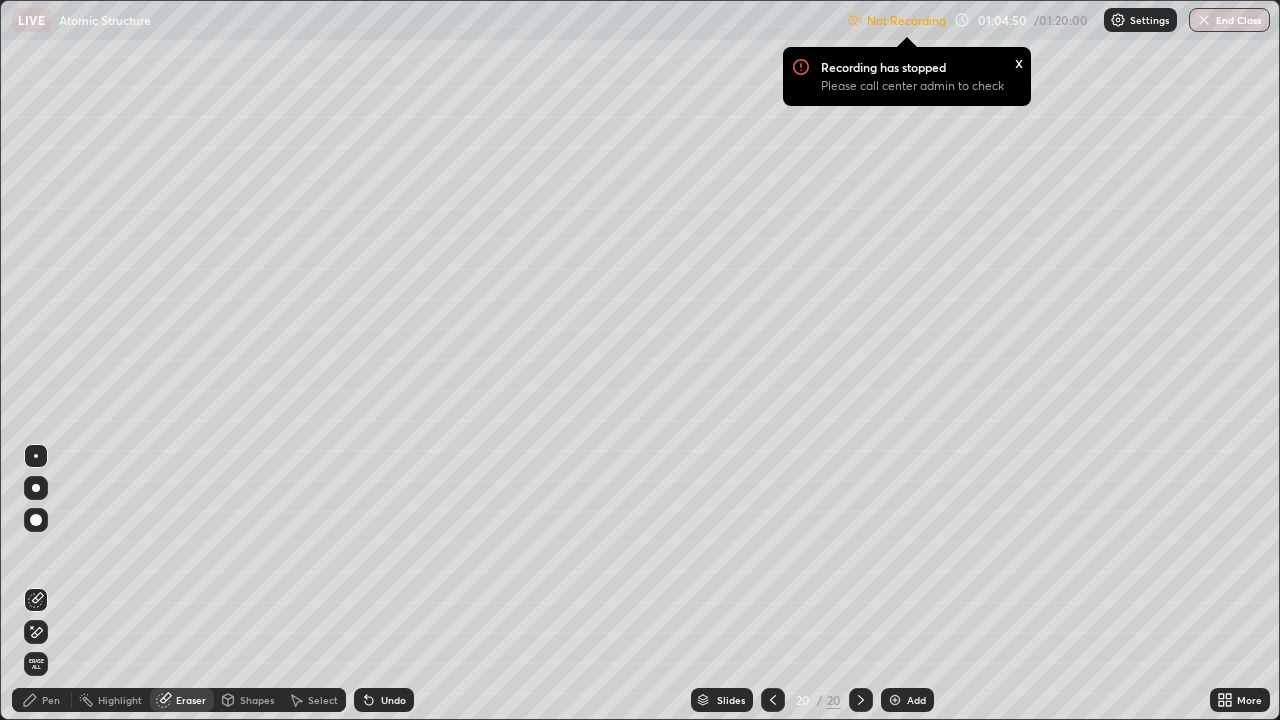 click on "Add" at bounding box center (907, 700) 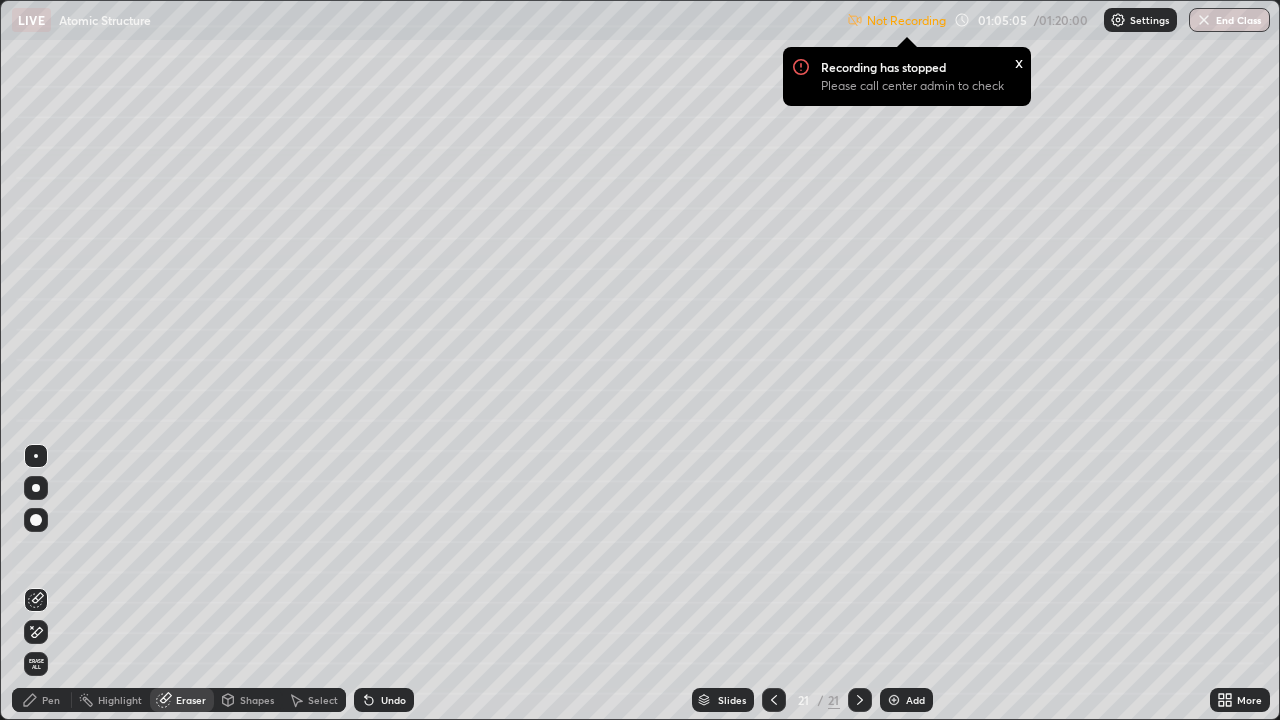 click on "Pen" at bounding box center (42, 700) 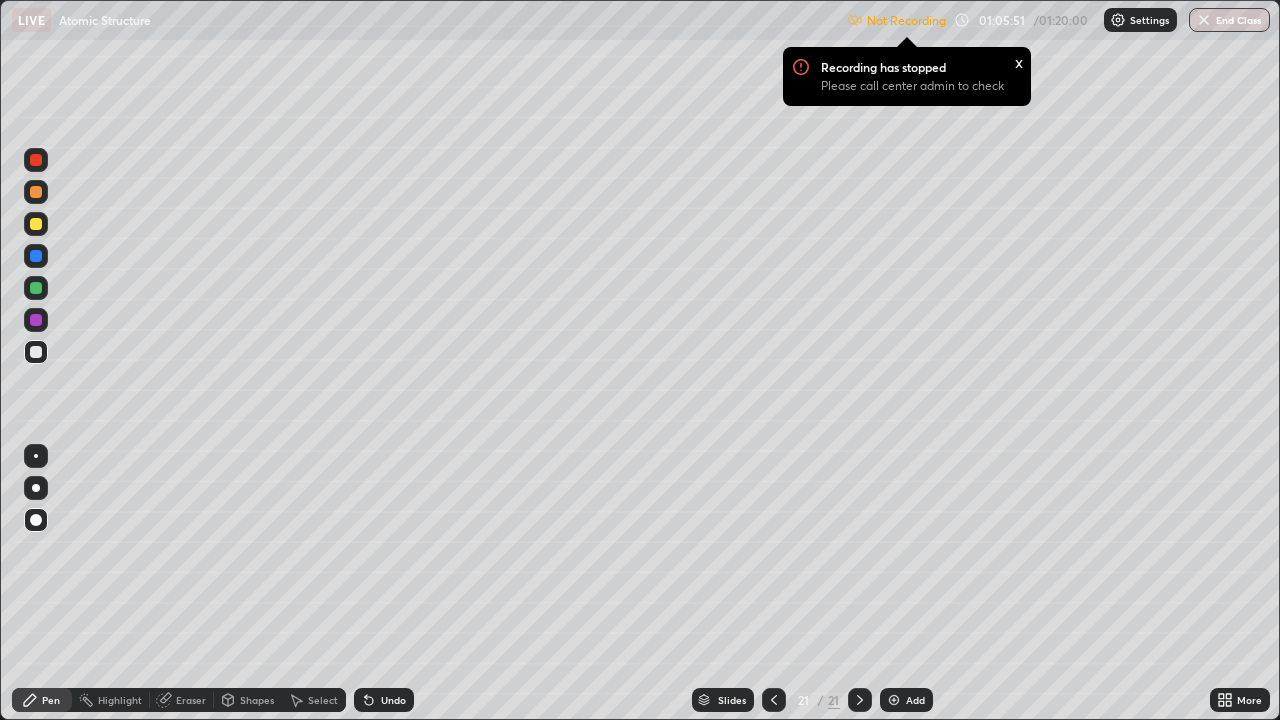 click on "Undo" at bounding box center (384, 700) 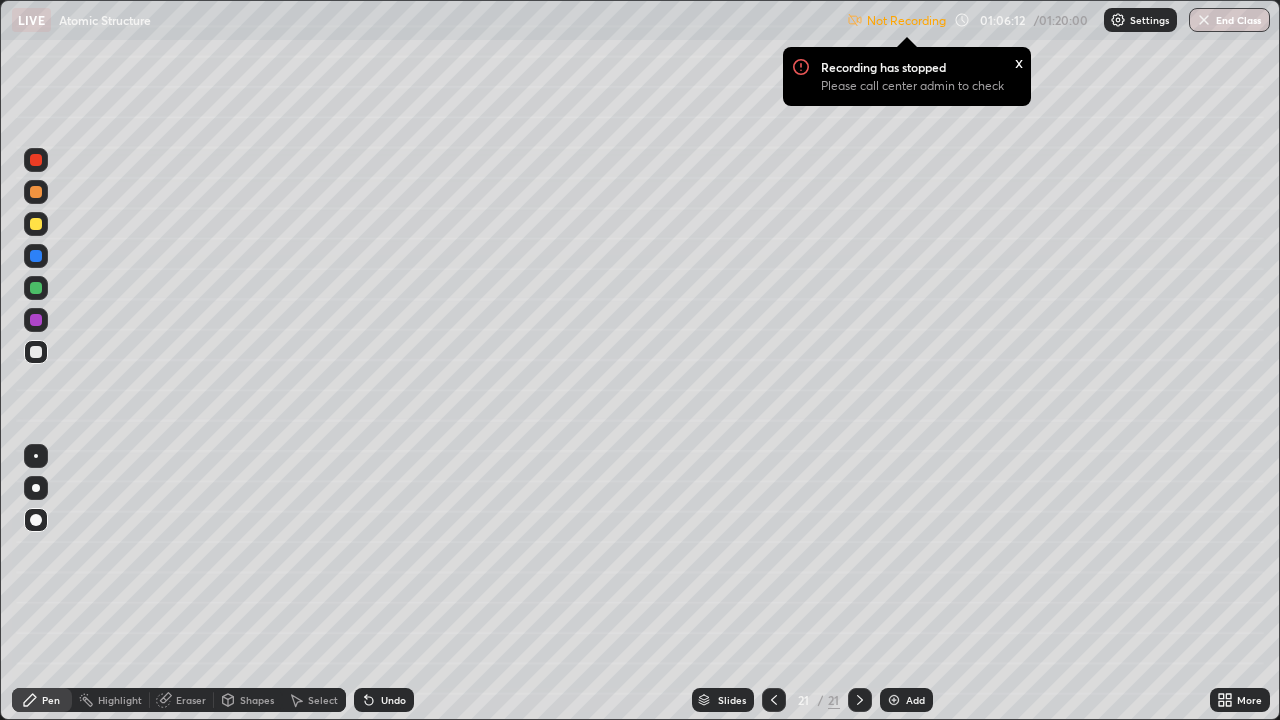 click on "Shapes" at bounding box center [257, 700] 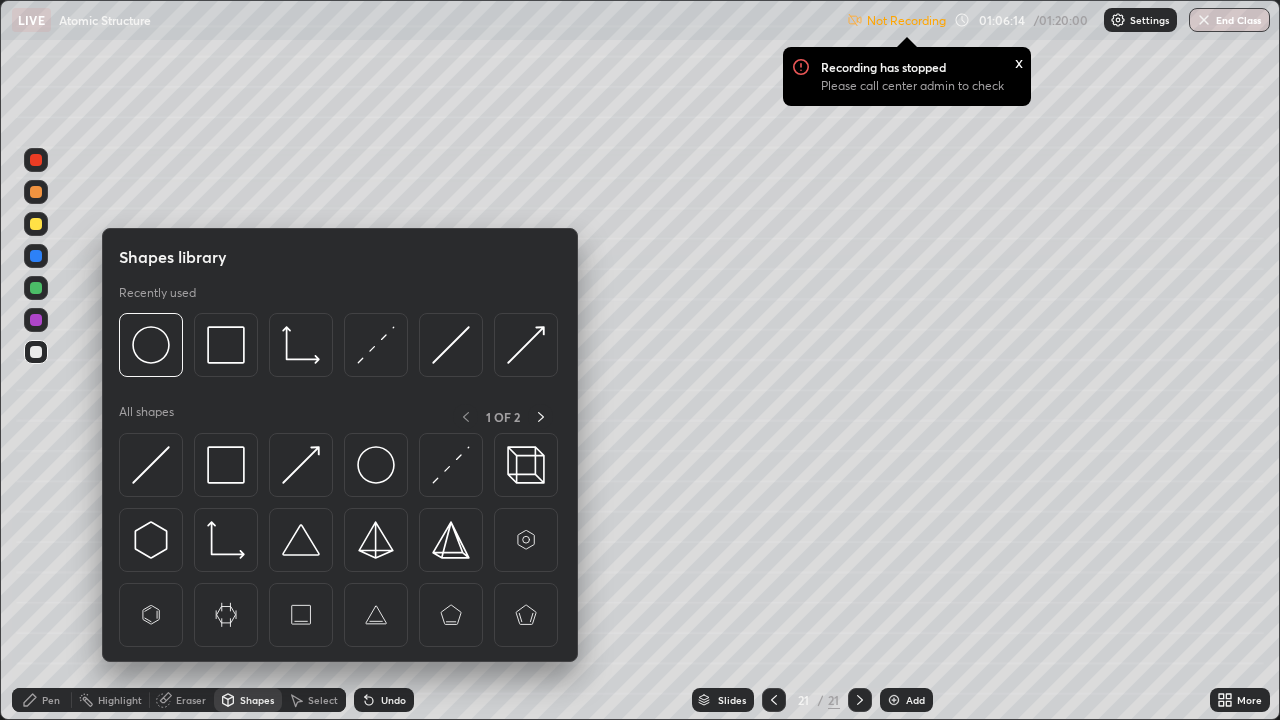 click on "Eraser" at bounding box center [191, 700] 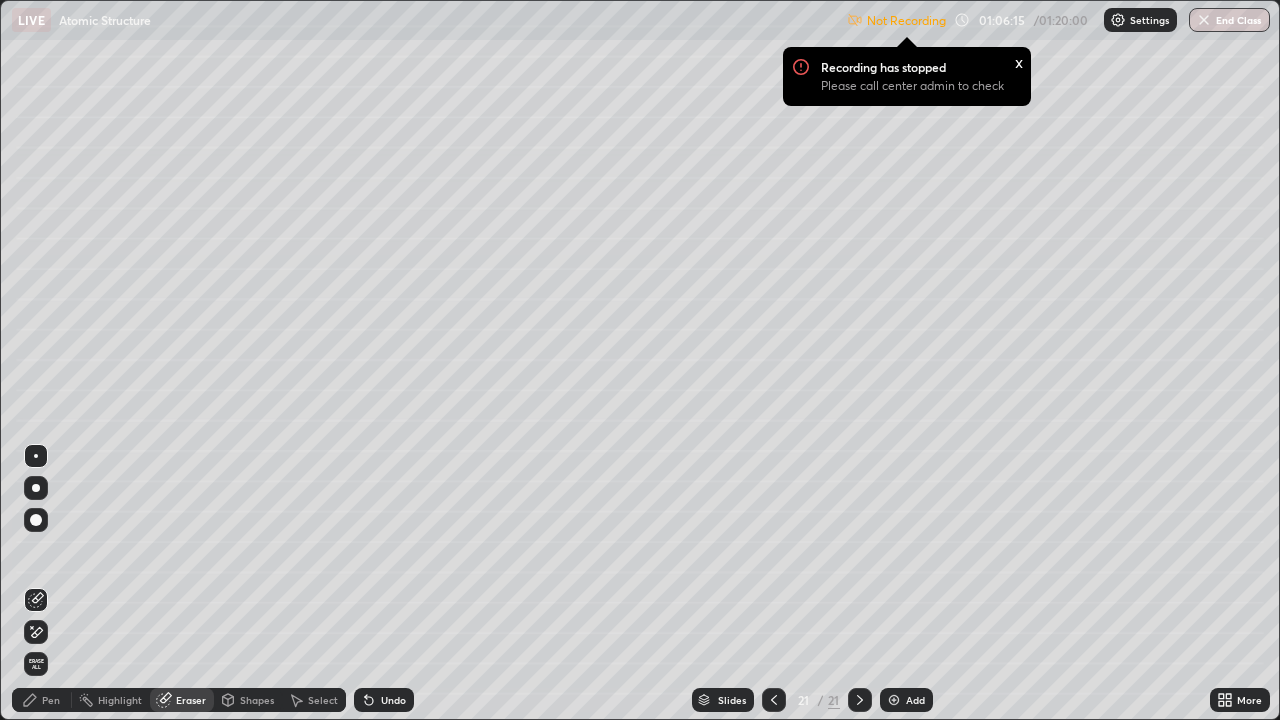 click on "Select" at bounding box center [314, 700] 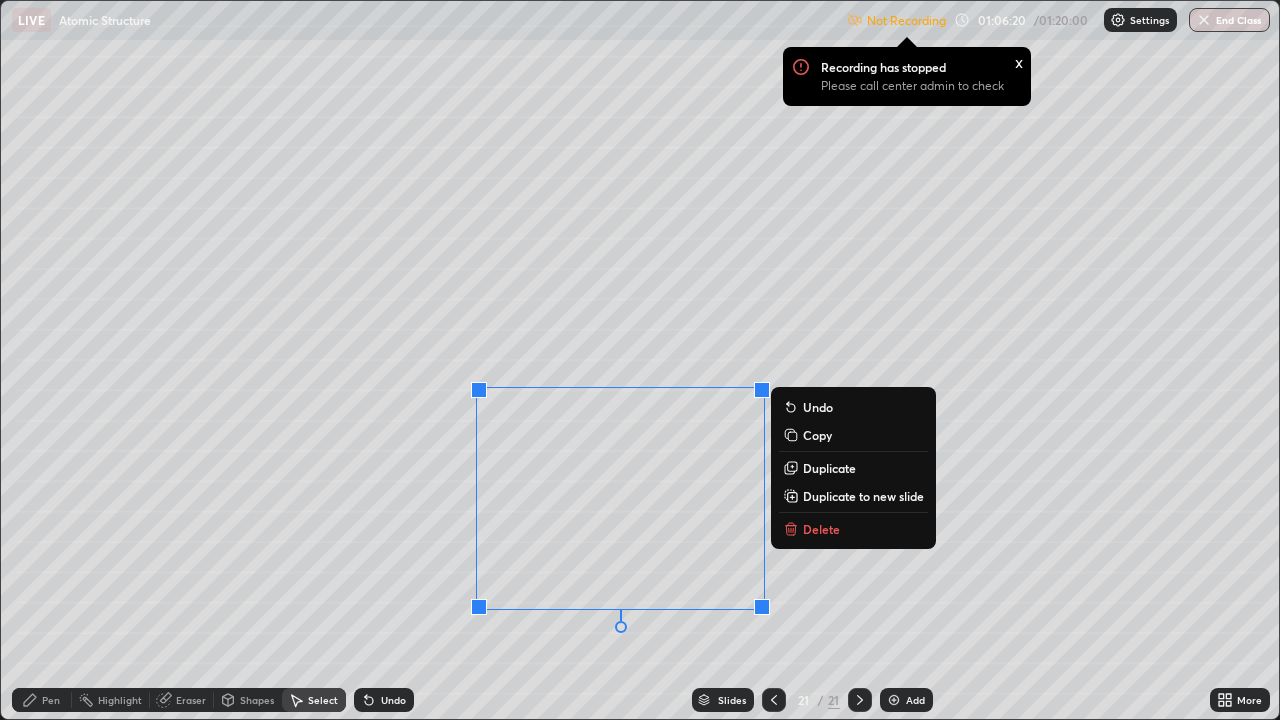 click on "Delete" at bounding box center [853, 529] 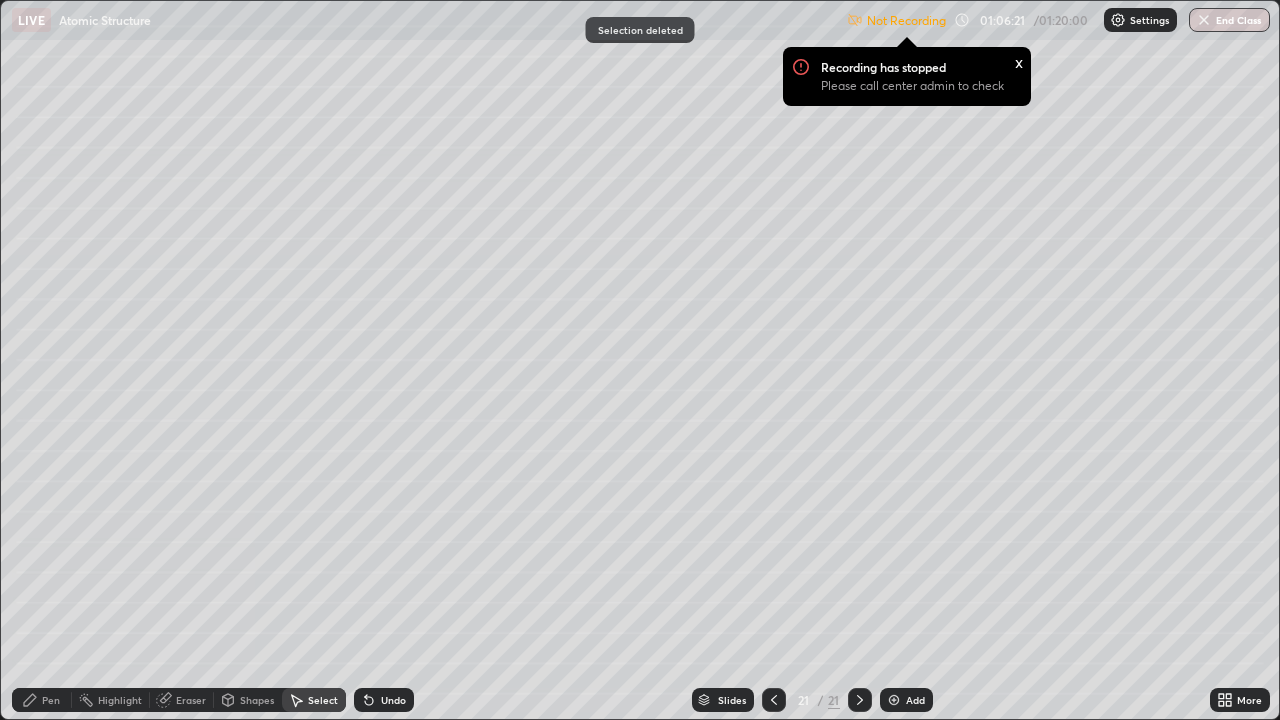 click on "Pen" at bounding box center (42, 700) 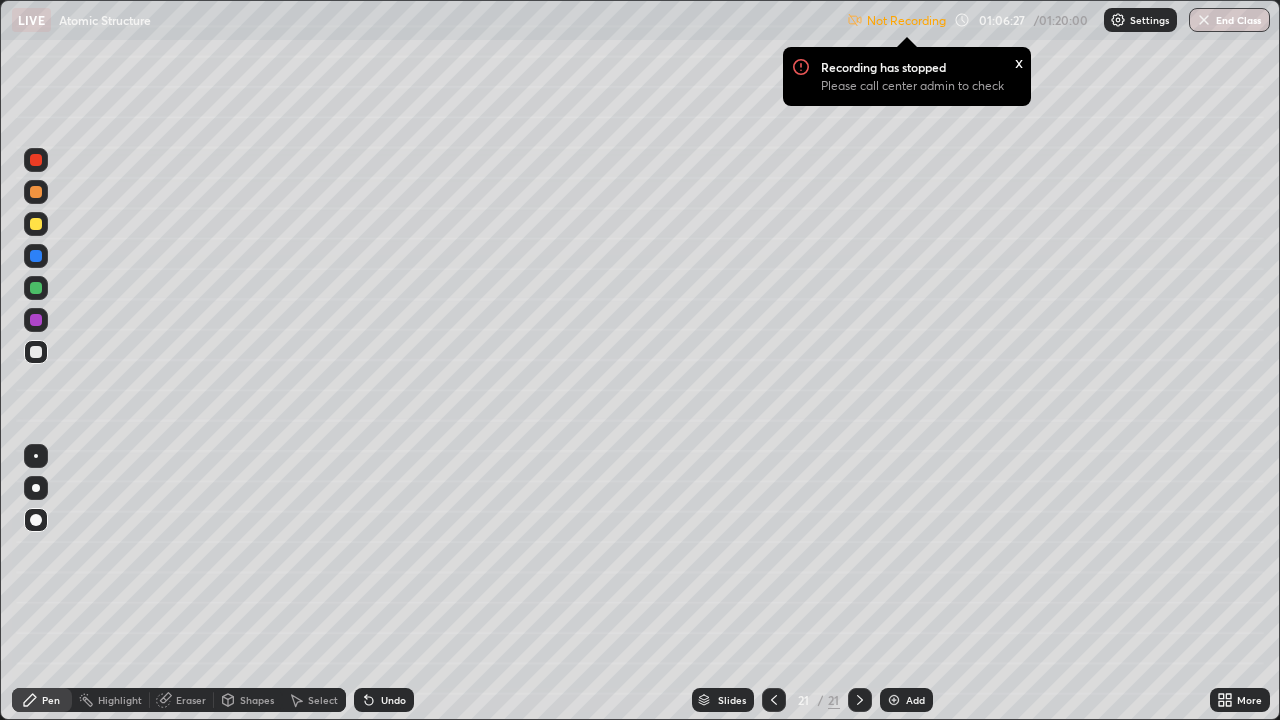 click on "Undo" at bounding box center (384, 700) 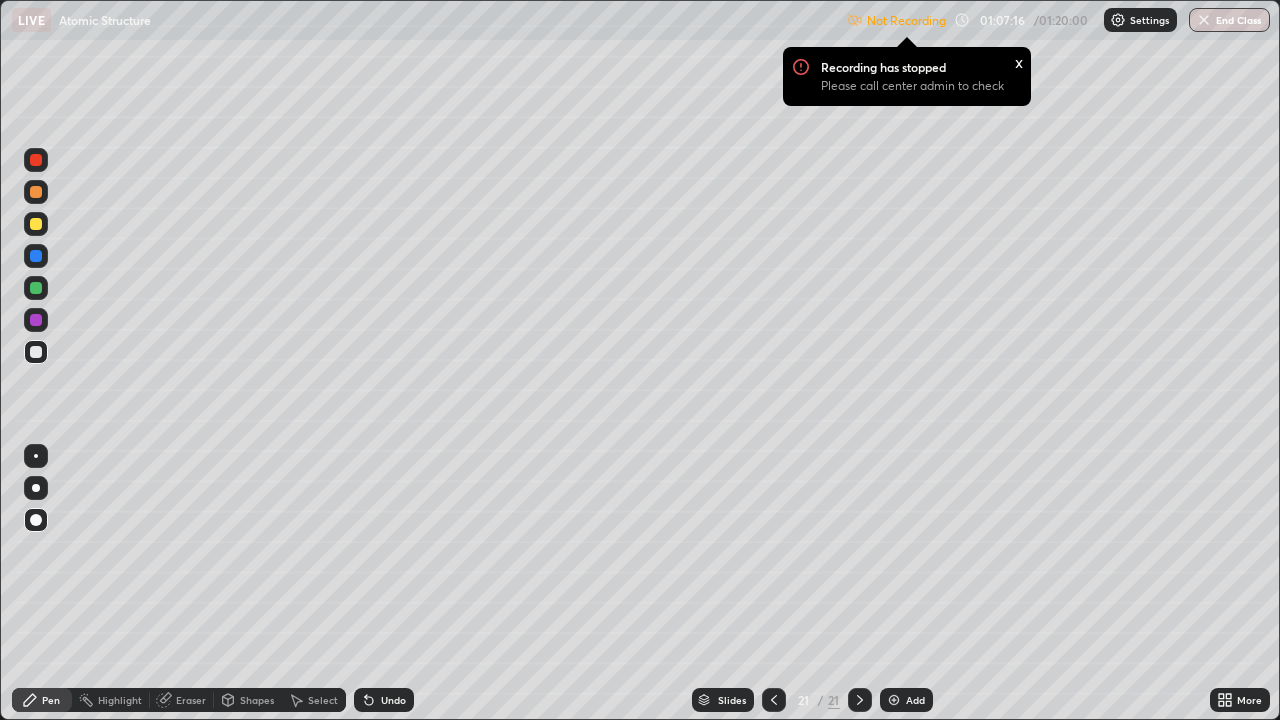 click on "End Class" at bounding box center [1229, 20] 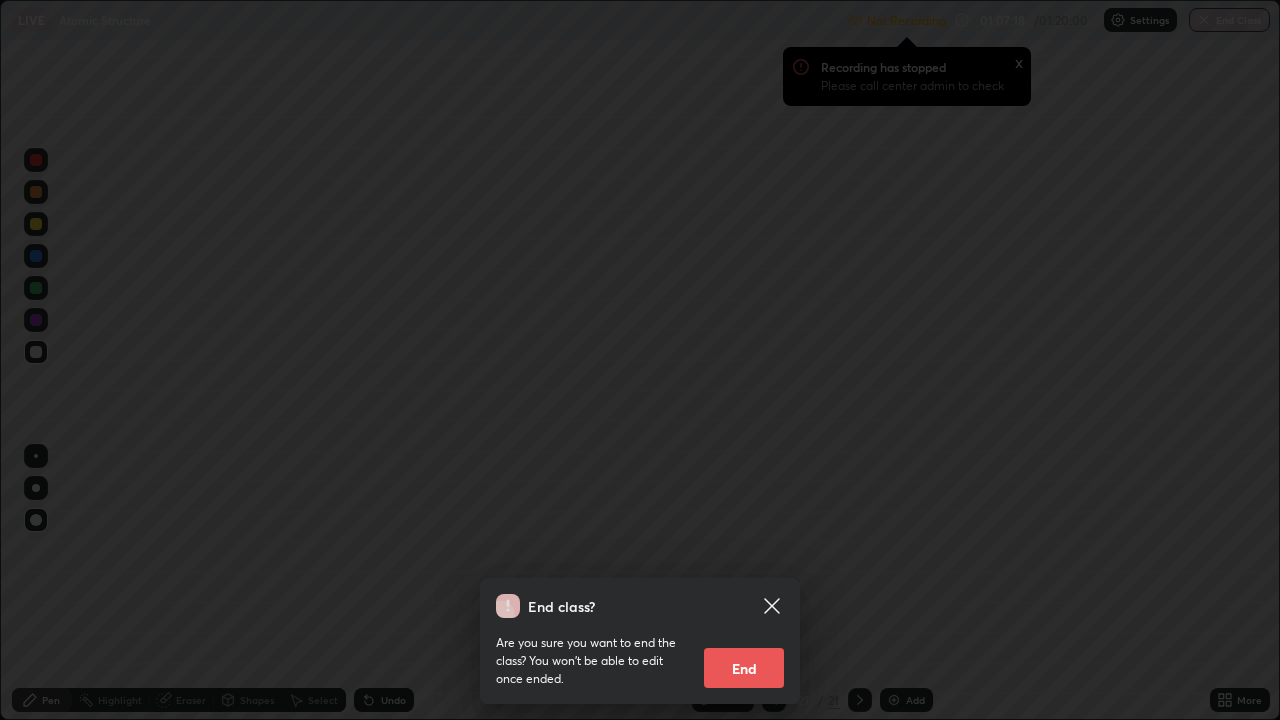click on "End" at bounding box center (744, 668) 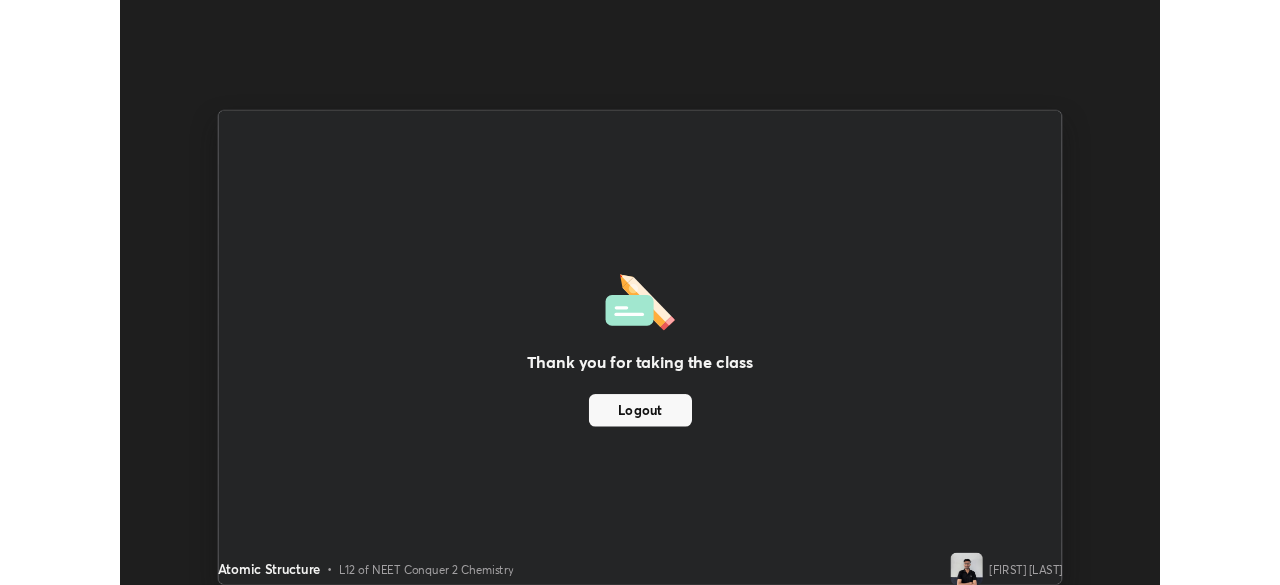 scroll, scrollTop: 585, scrollLeft: 1280, axis: both 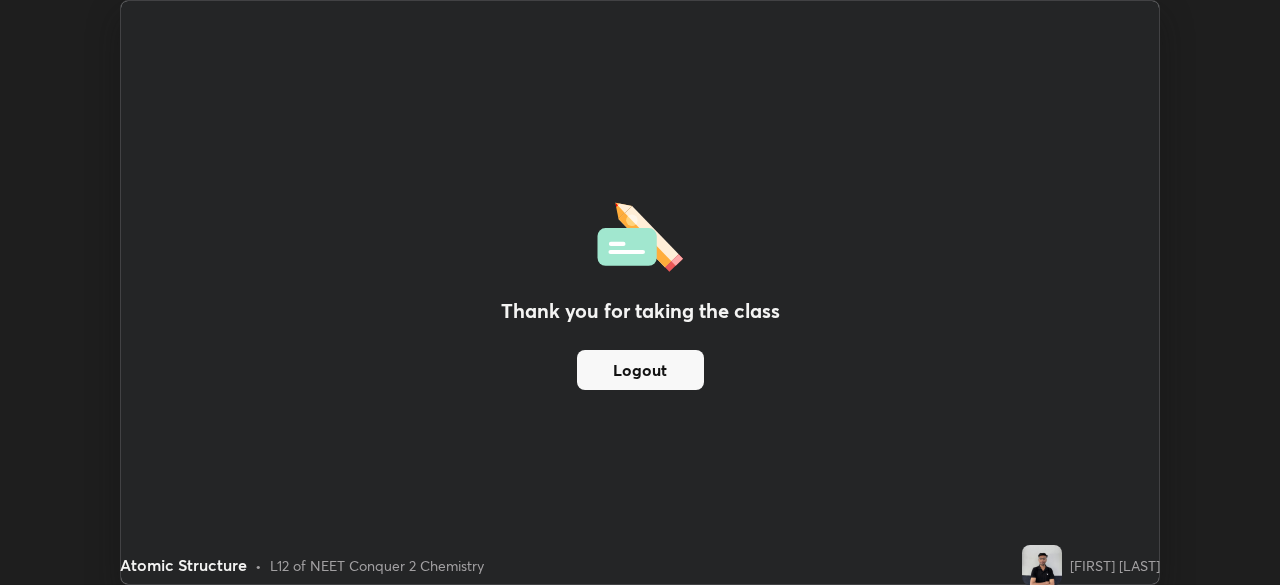 click on "Thank you for taking the class Logout Setting up your live class" at bounding box center [640, 292] 